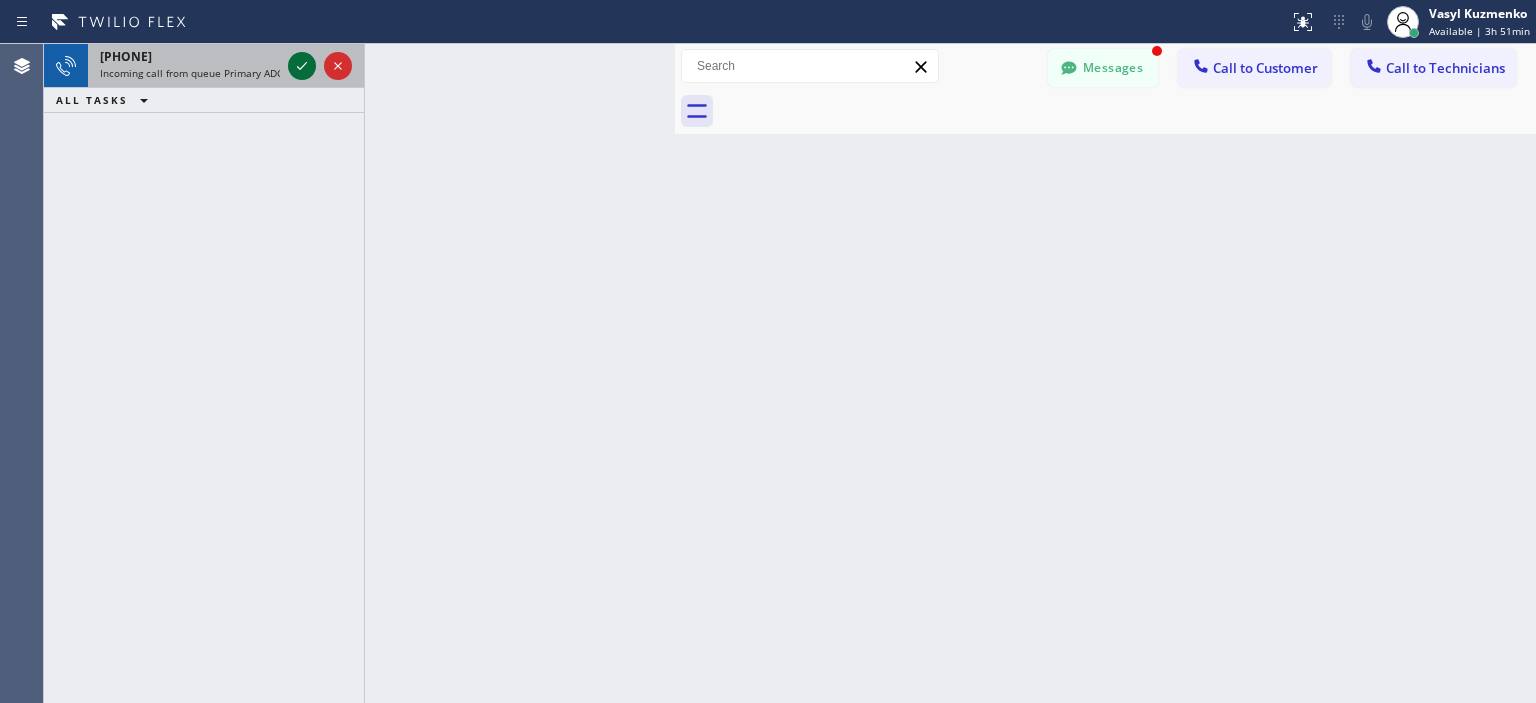 scroll, scrollTop: 0, scrollLeft: 0, axis: both 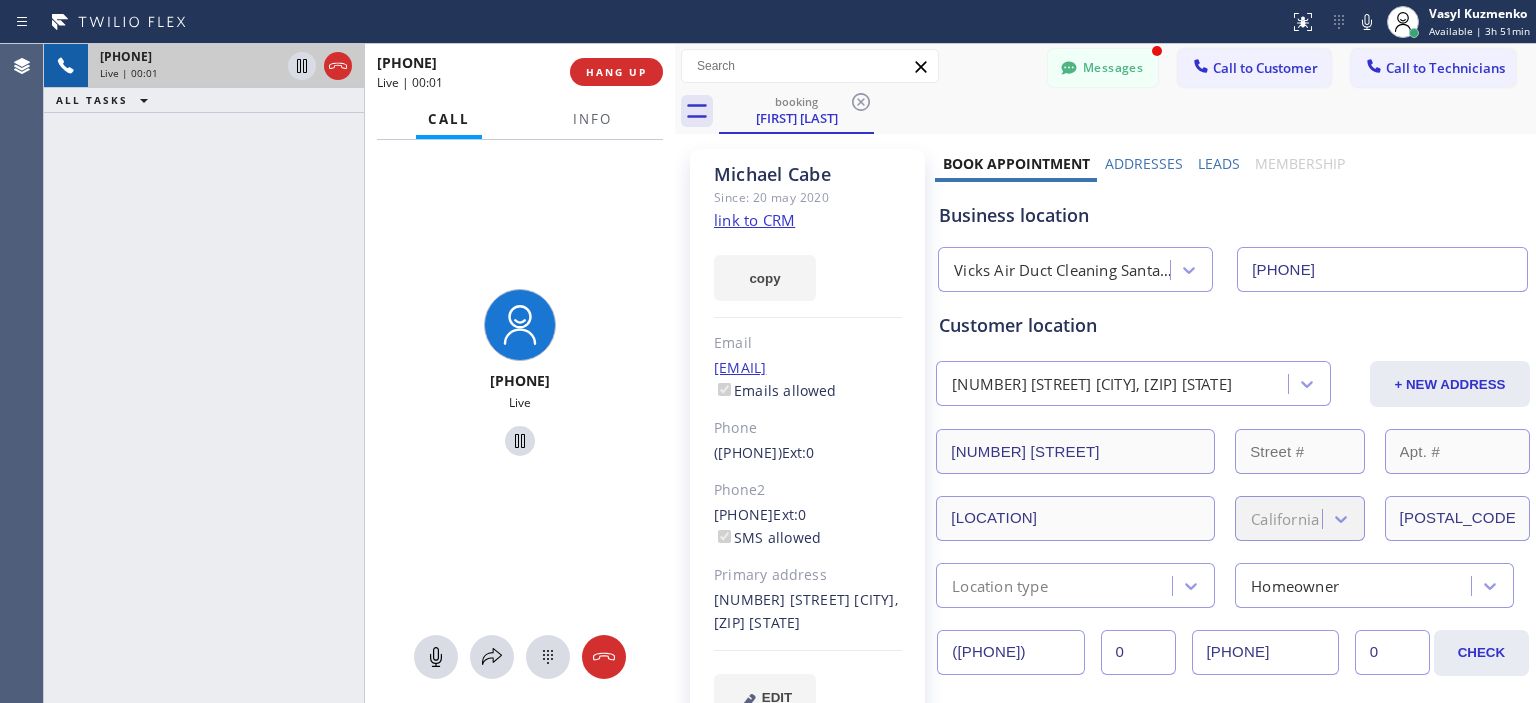 type on "[PHONE]" 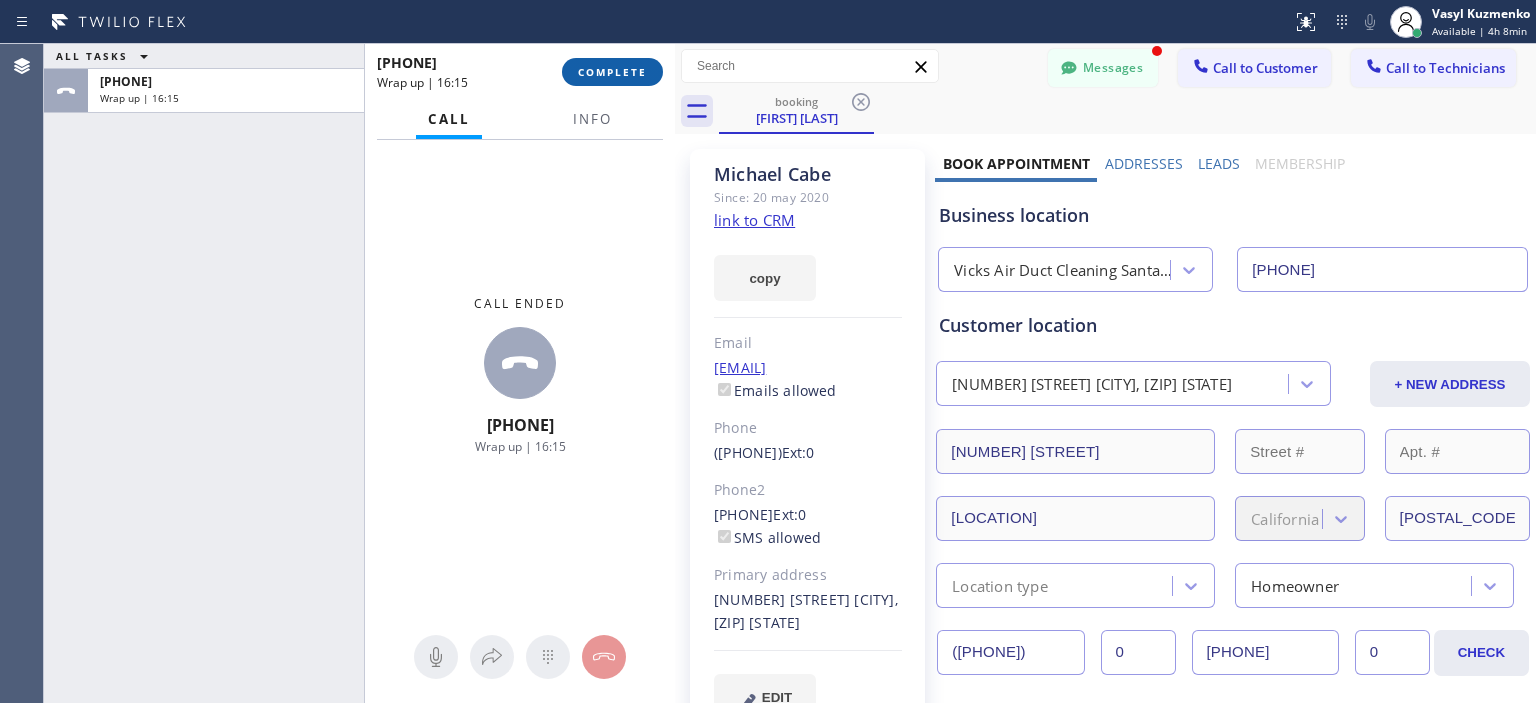 click on "COMPLETE" at bounding box center [612, 72] 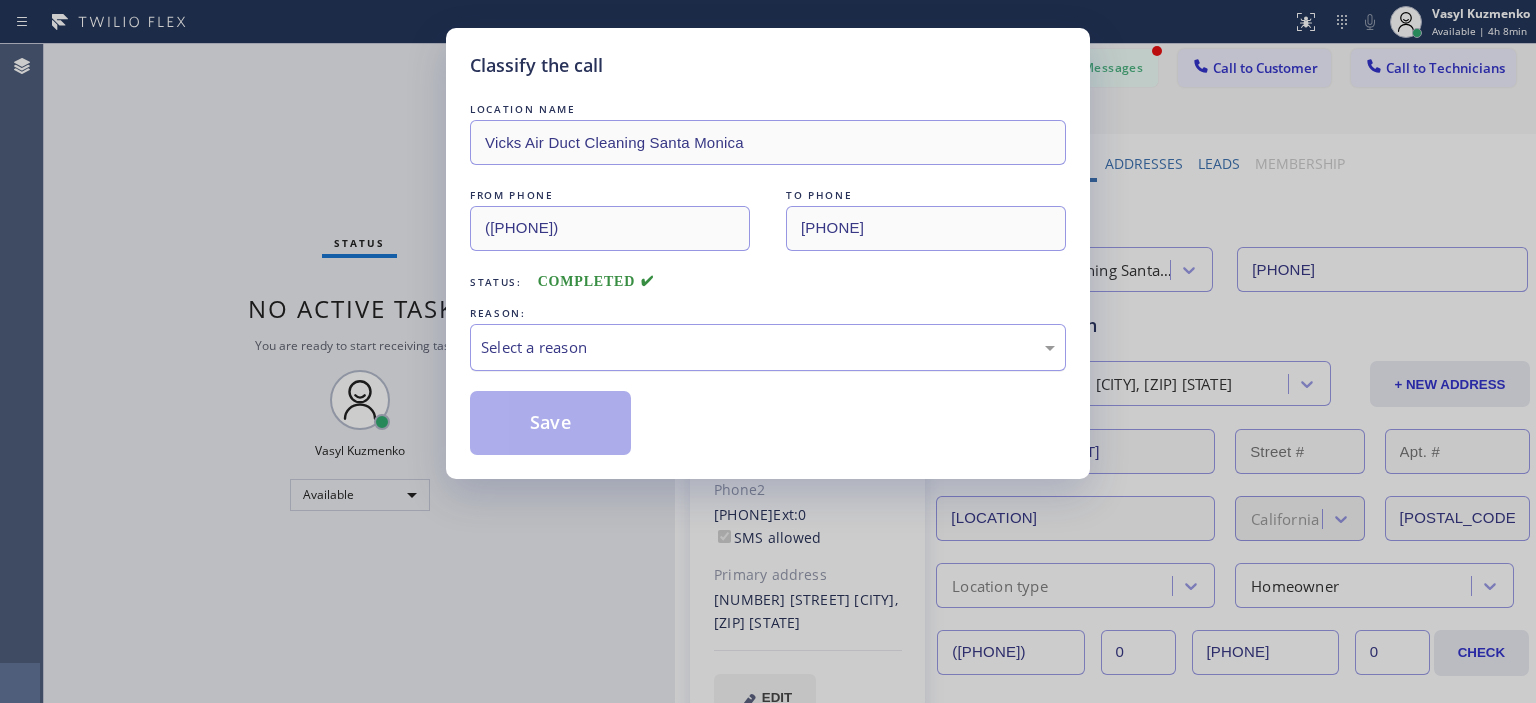 click on "Select a reason" at bounding box center (768, 347) 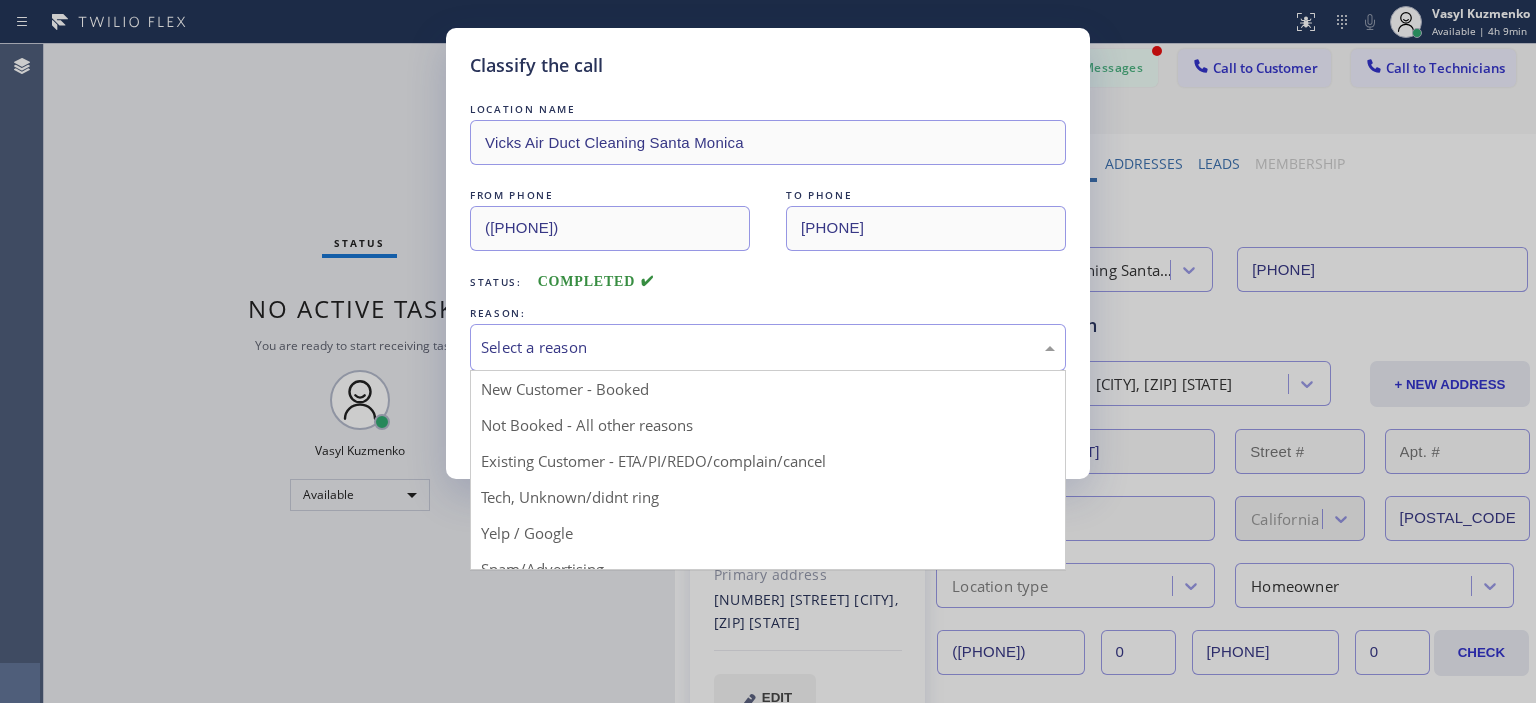 click on "Status: COMPLETED" at bounding box center [768, 277] 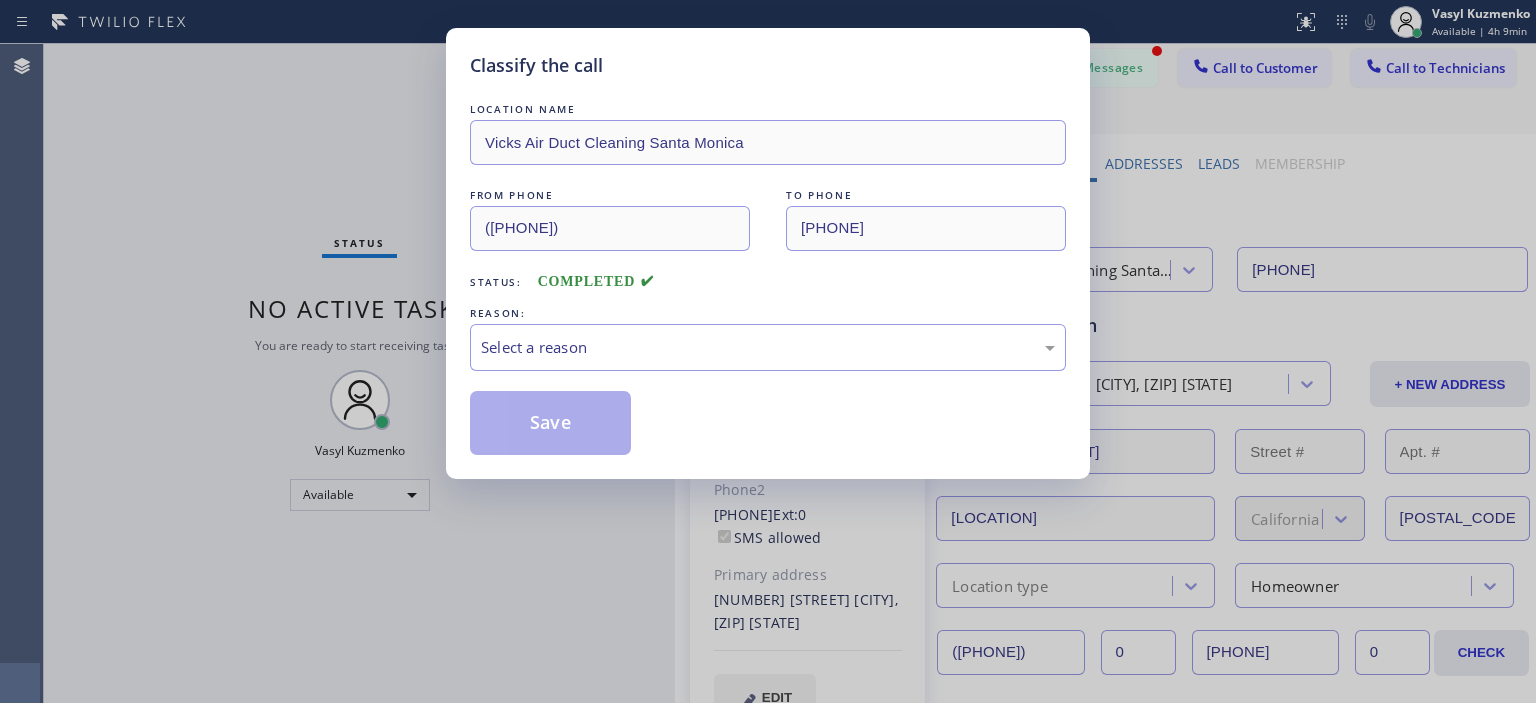 click on "Classify the call LOCATION NAME Vicks Air Duct Cleaning Santa Monica FROM PHONE [PHONE] TO PHONE [PHONE] Status: COMPLETED REASON: Select a reason Save" at bounding box center [768, 351] 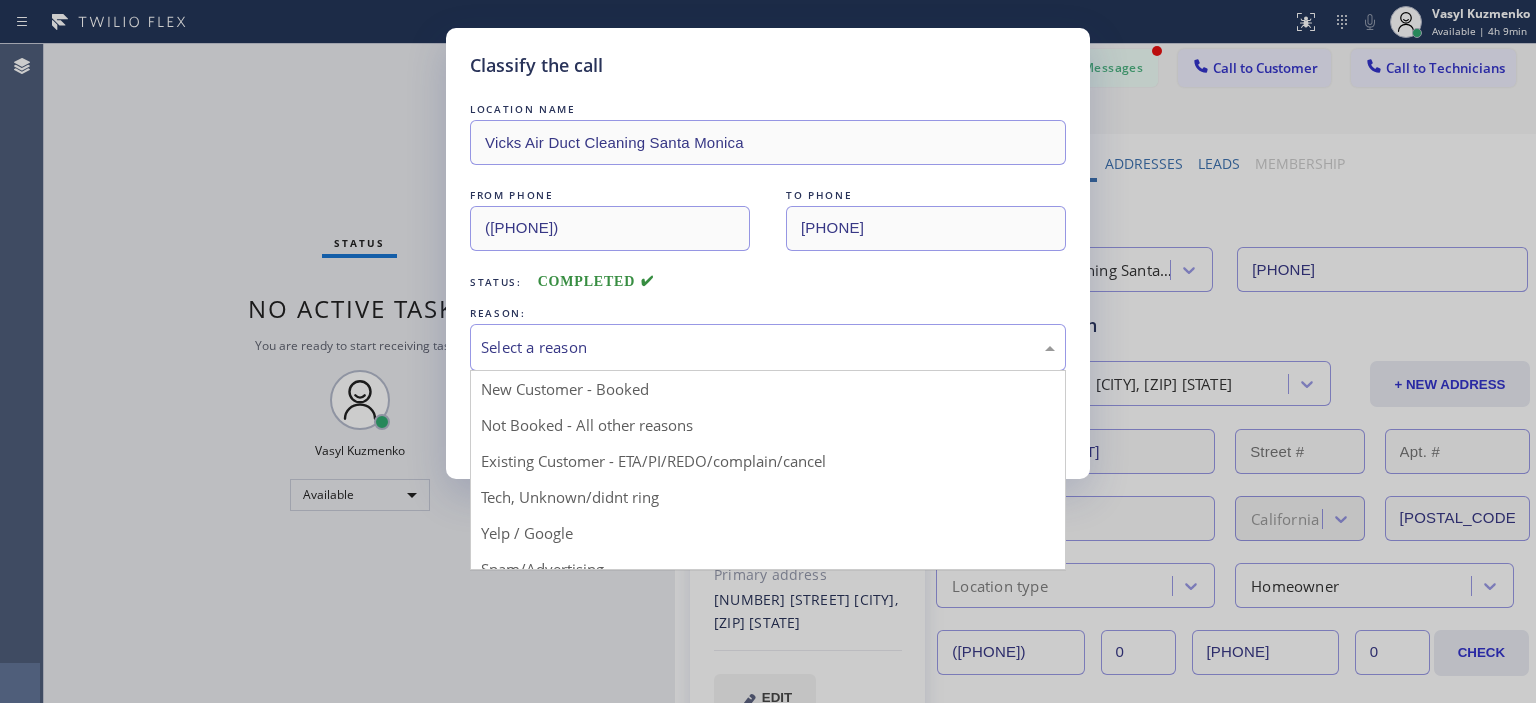 click on "Select a reason" at bounding box center [768, 347] 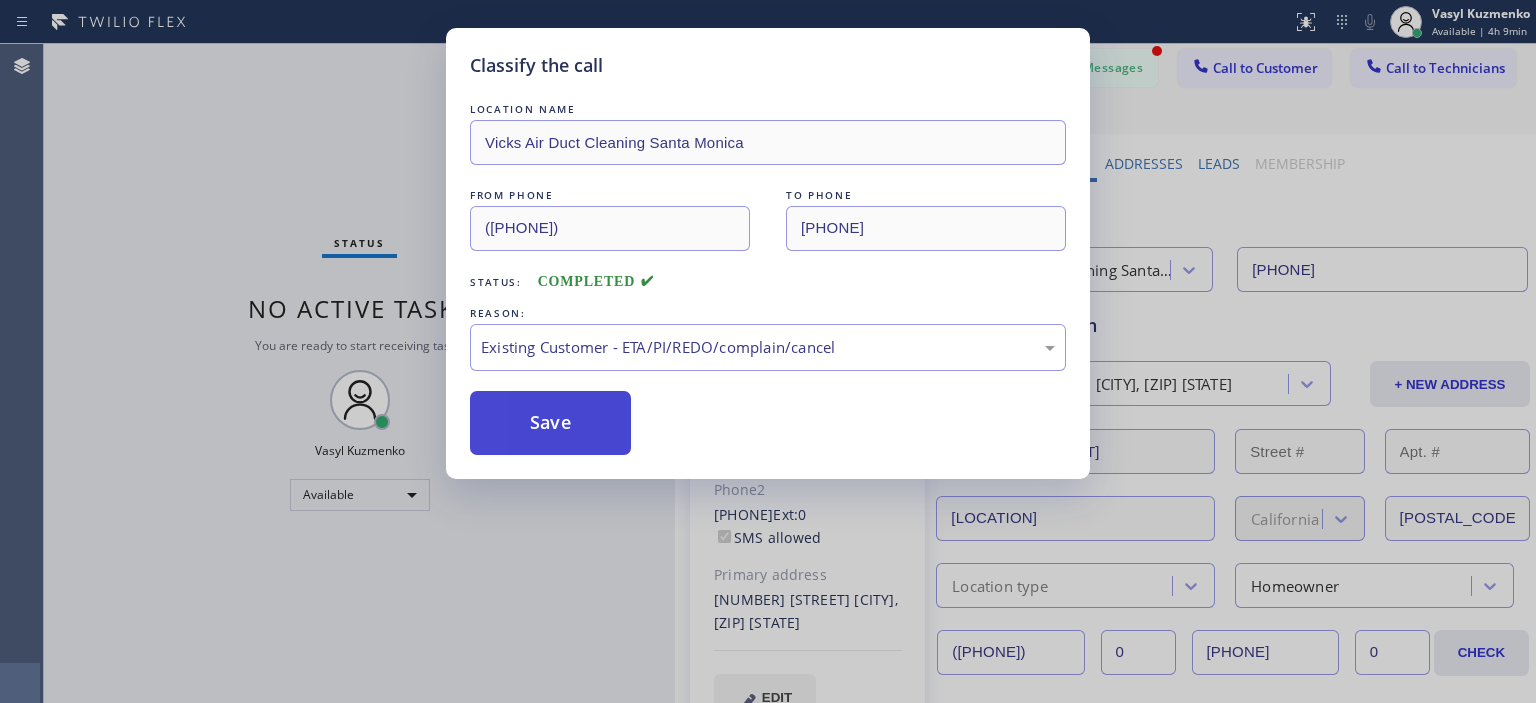 click on "Save" at bounding box center (550, 423) 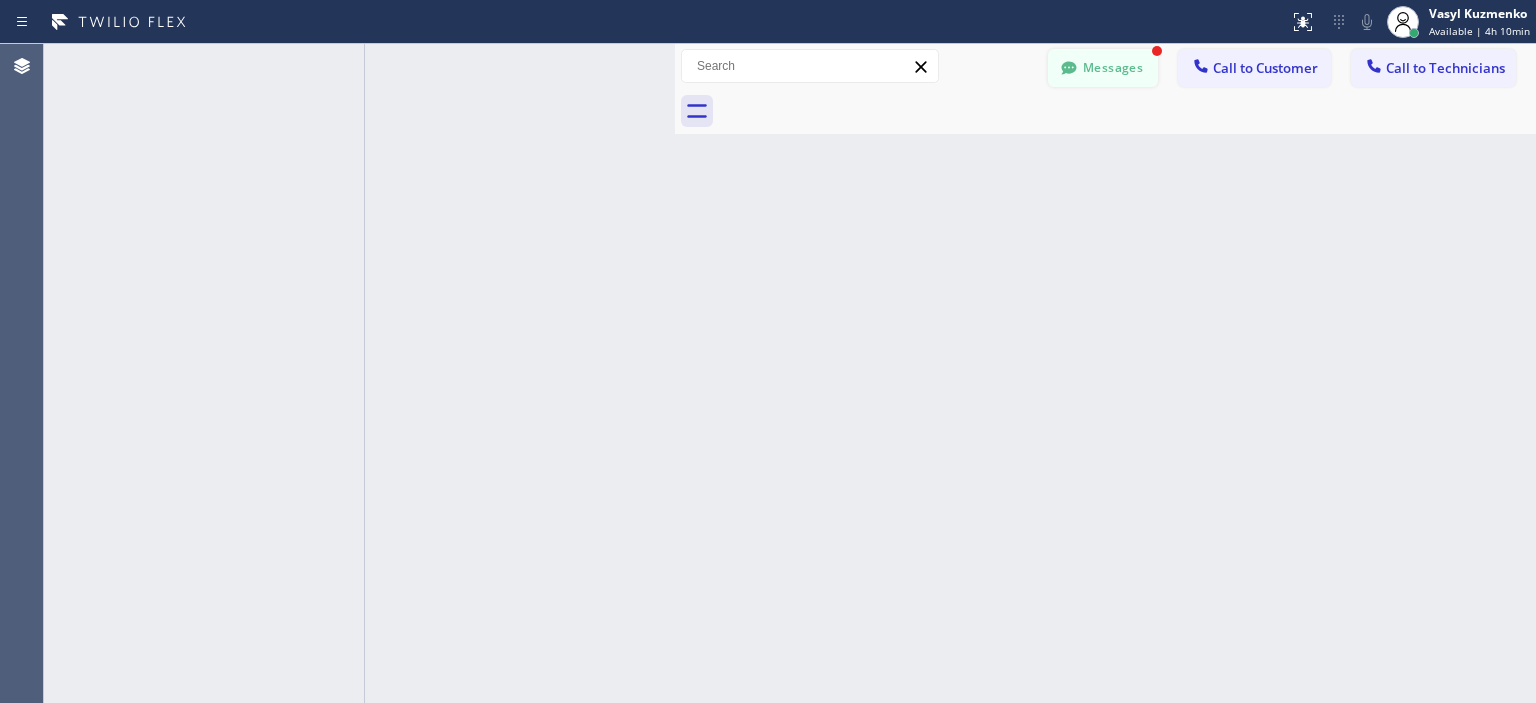 click on "Messages" at bounding box center [1103, 68] 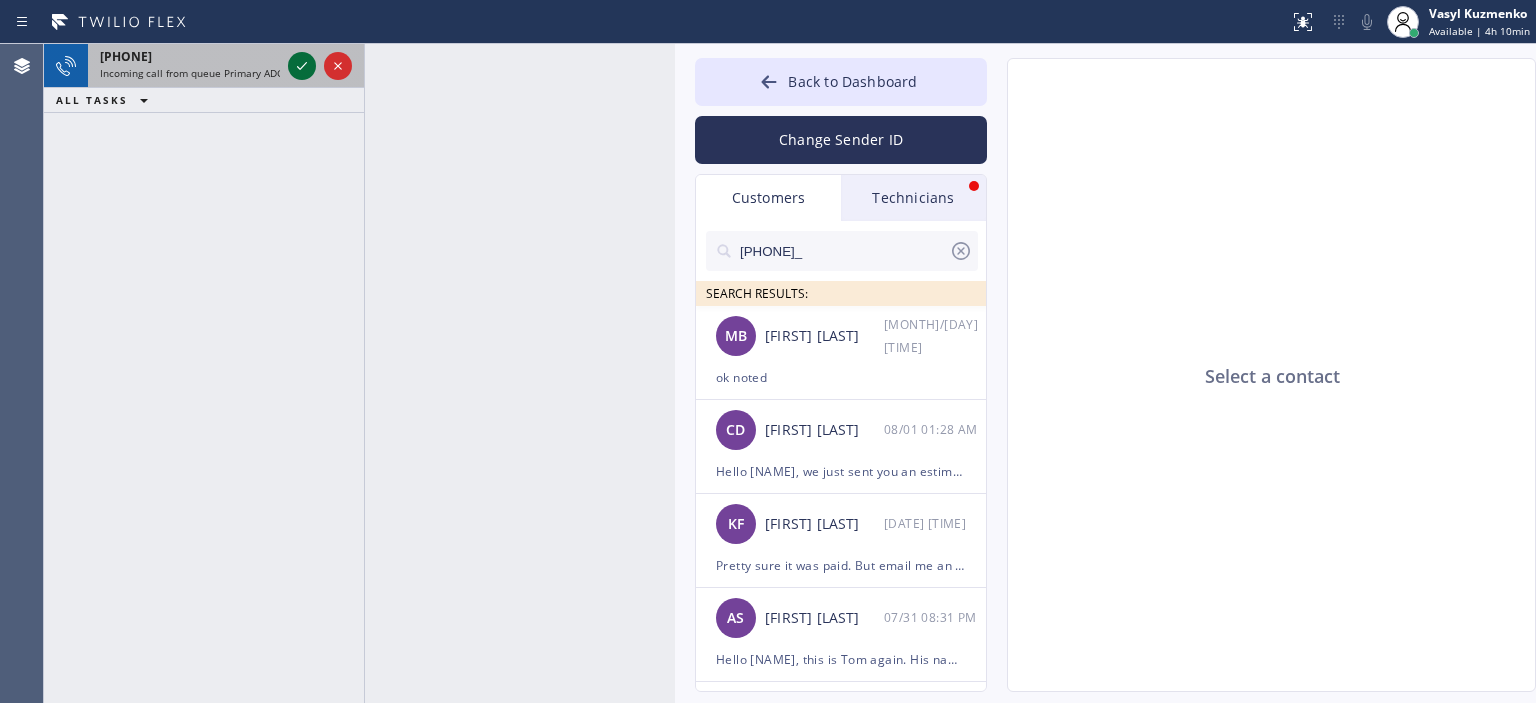 click 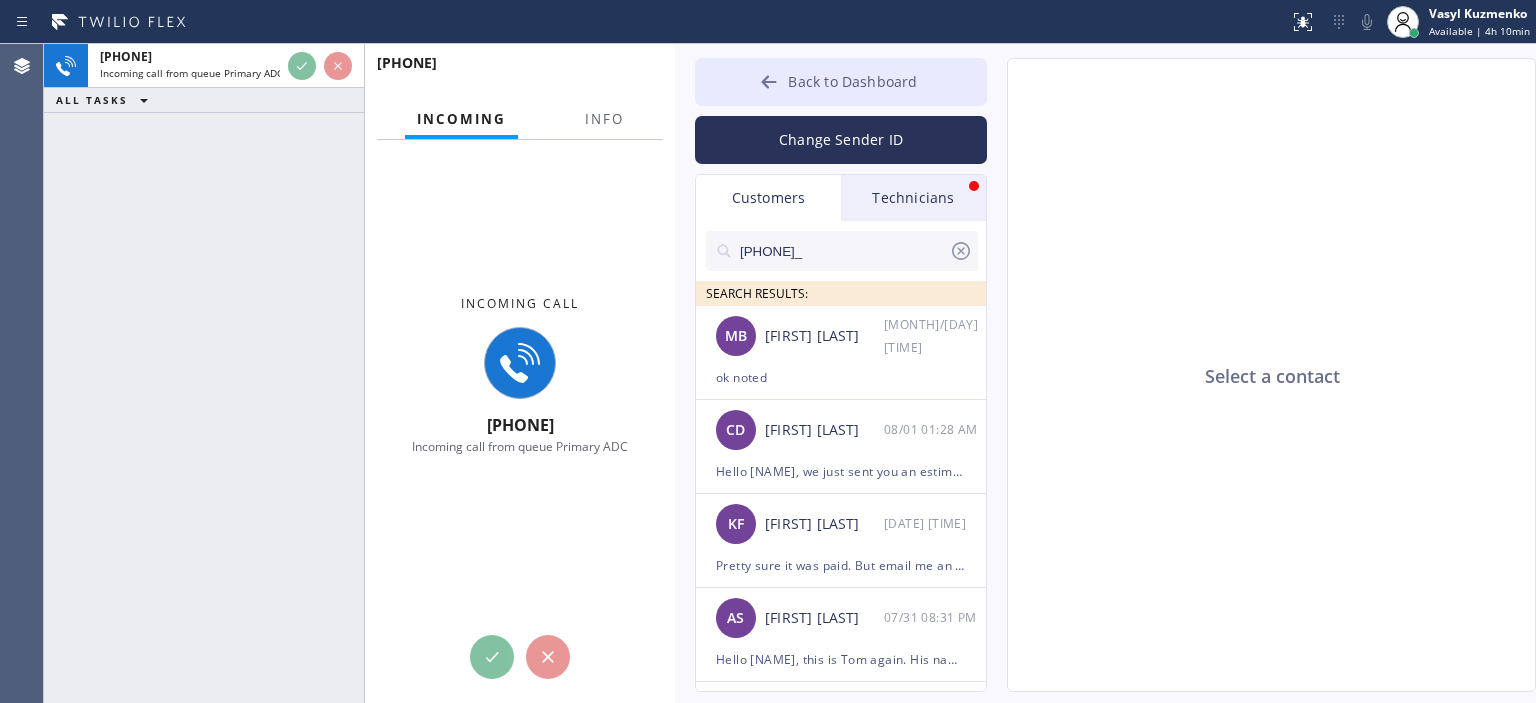 click on "Back to Dashboard" at bounding box center (841, 82) 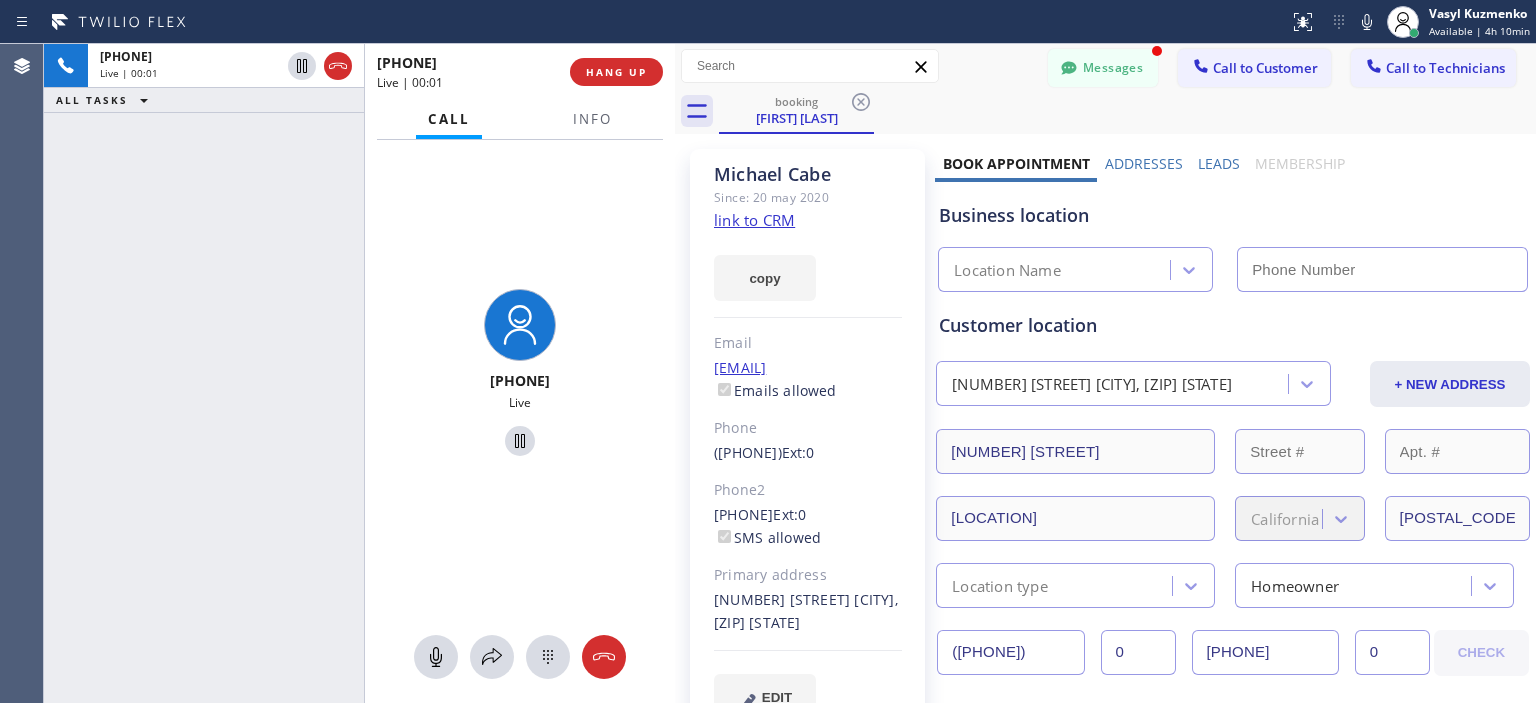 type on "[PHONE]" 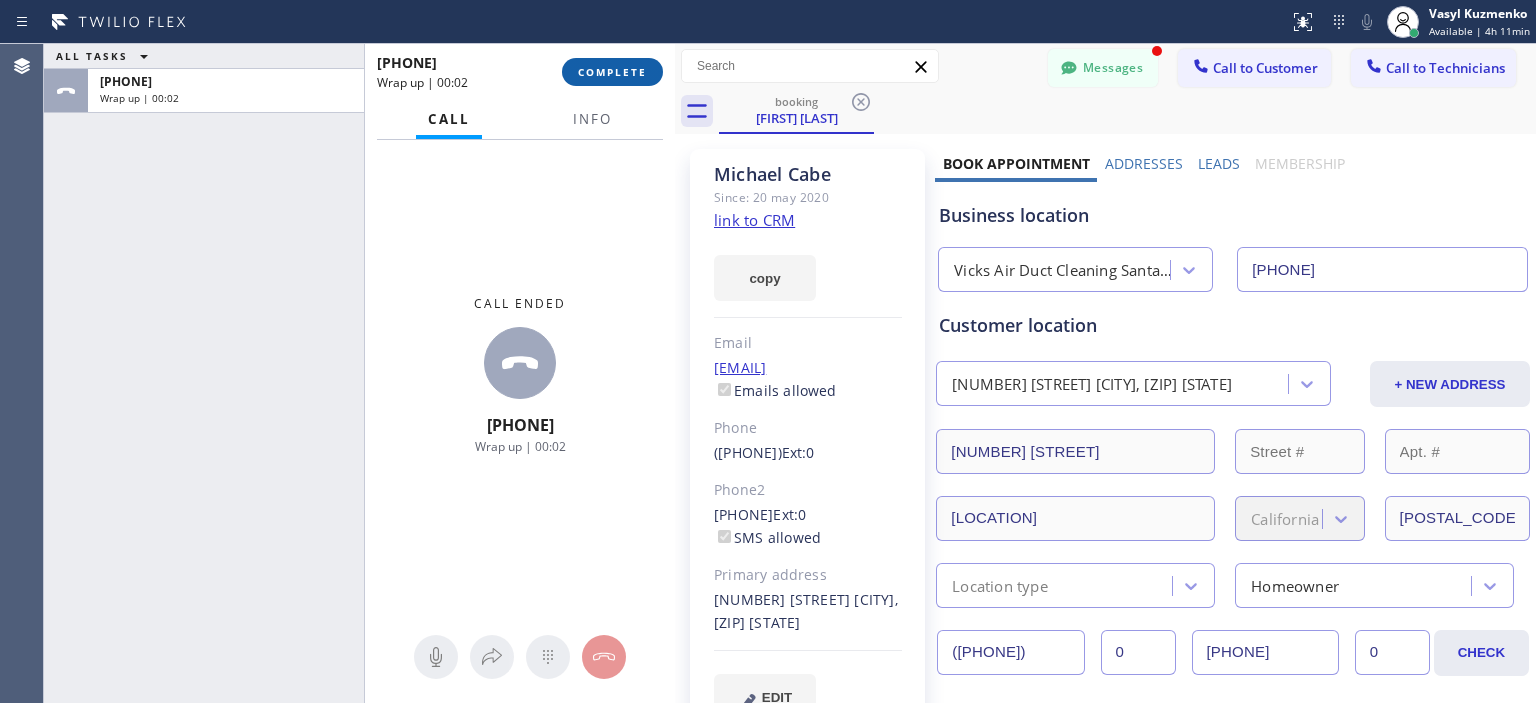 click on "COMPLETE" at bounding box center [612, 72] 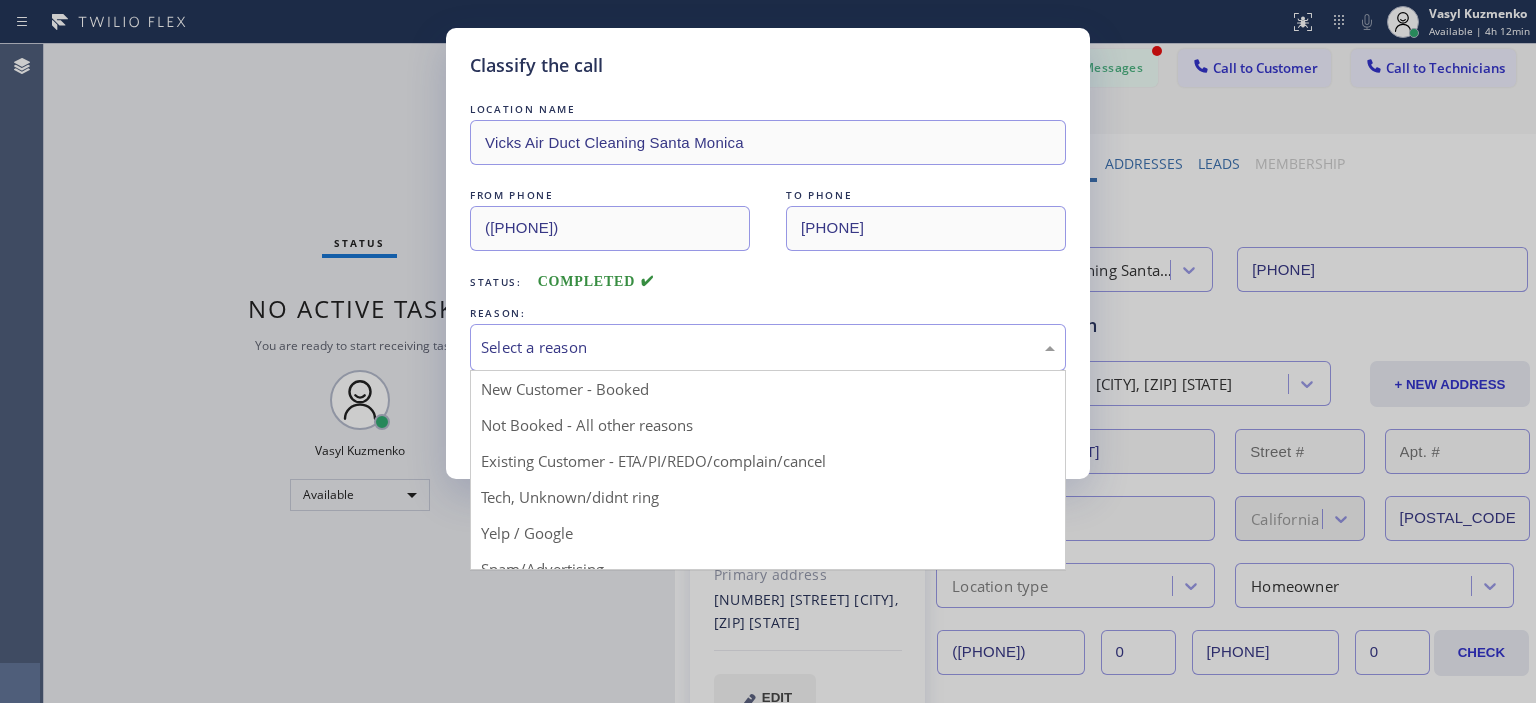 click on "Select a reason" at bounding box center [768, 347] 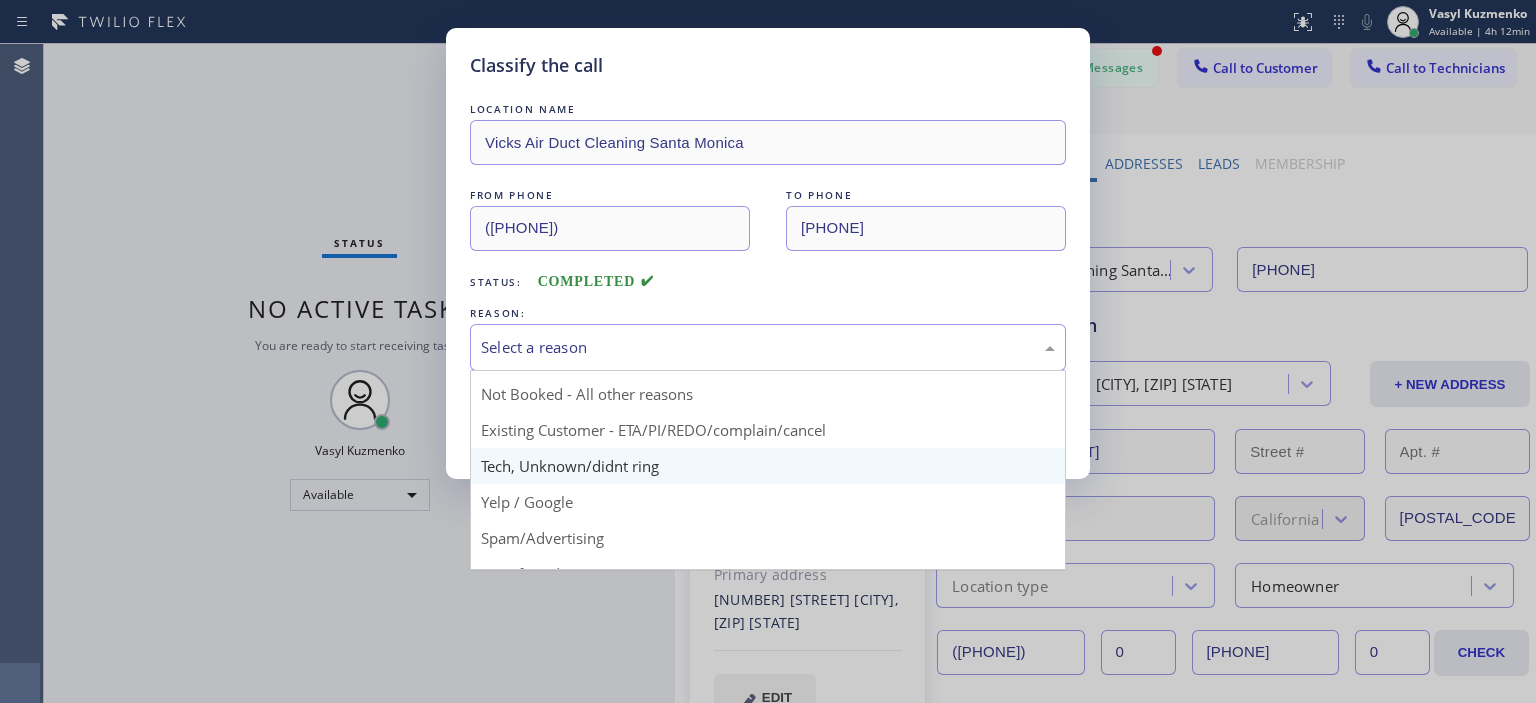 scroll, scrollTop: 0, scrollLeft: 0, axis: both 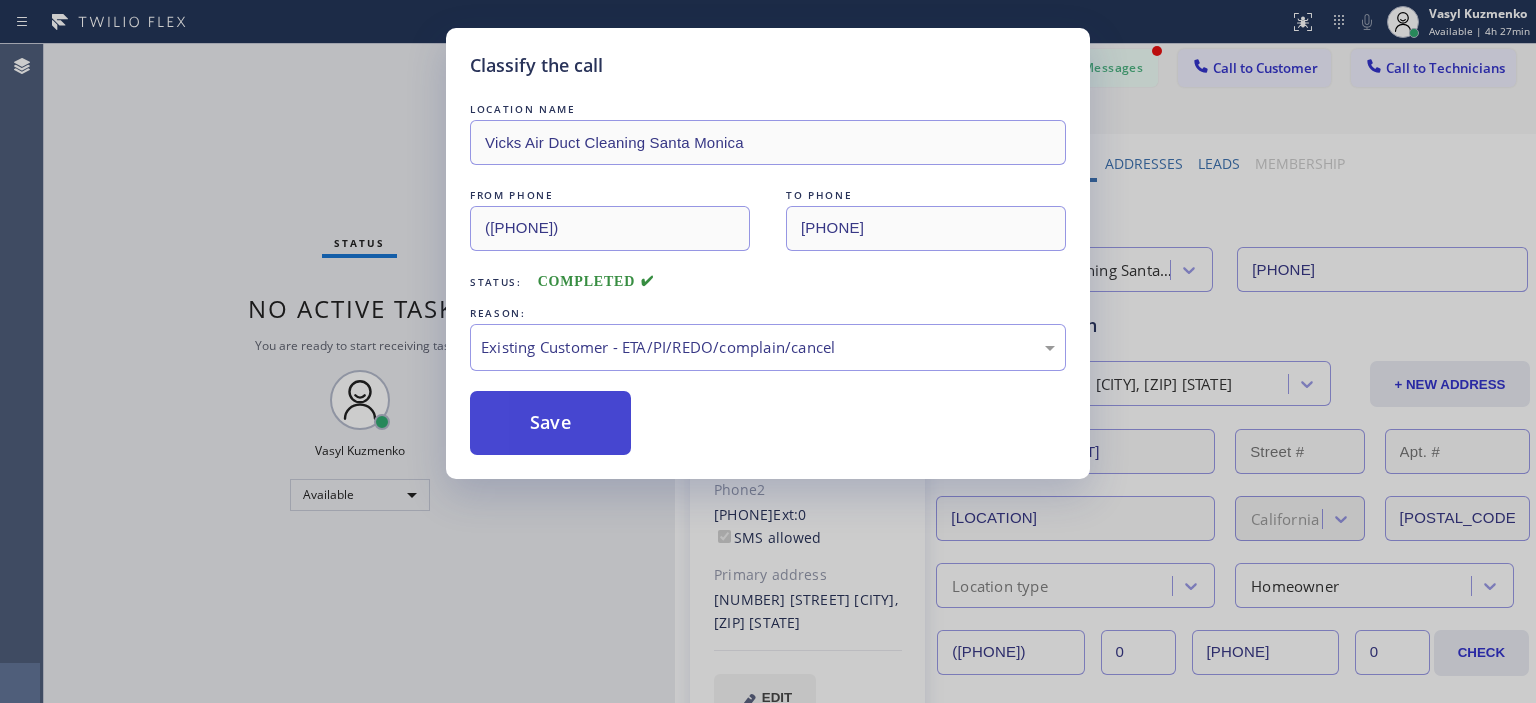 click on "Save" at bounding box center (550, 423) 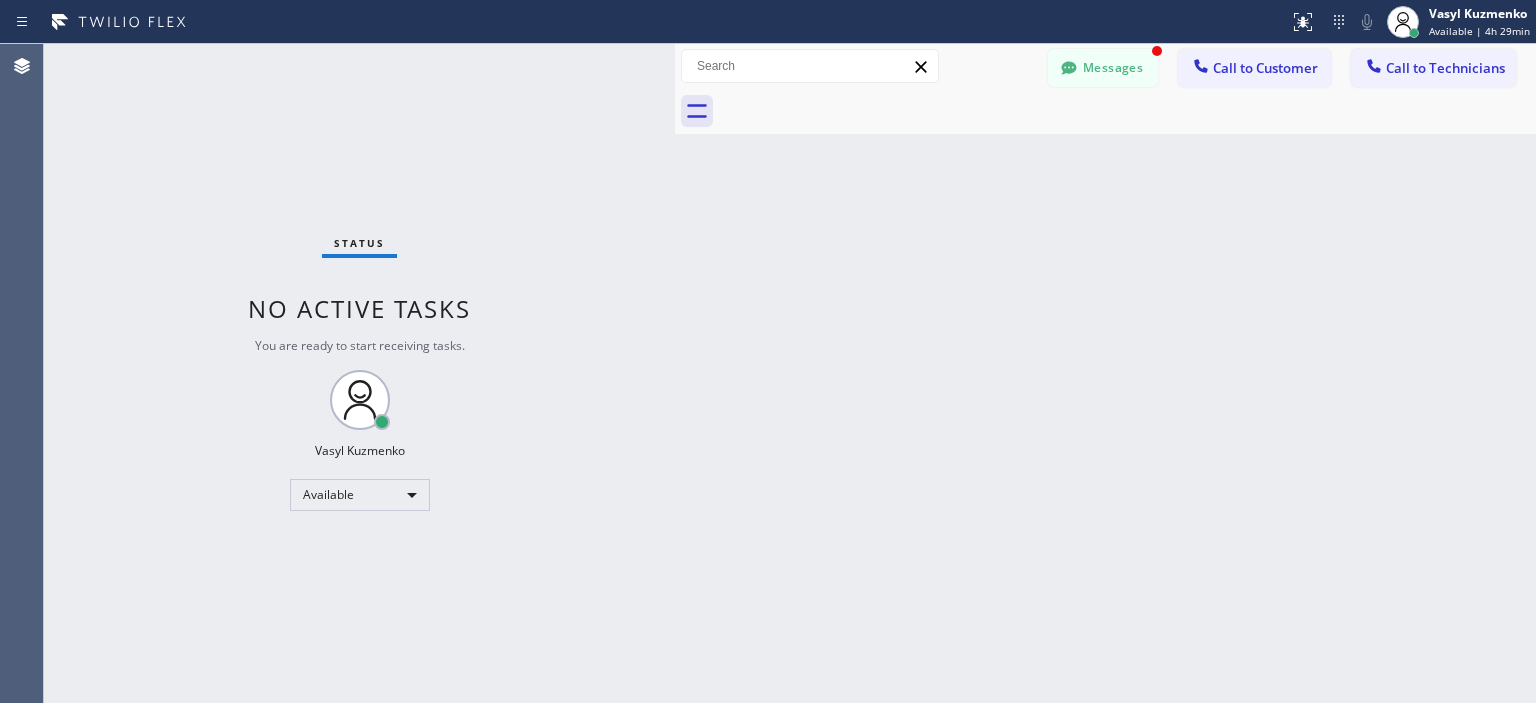 click on "Status   No active tasks     You are ready to start receiving tasks.   [FIRST] [LAST] Available" at bounding box center [359, 373] 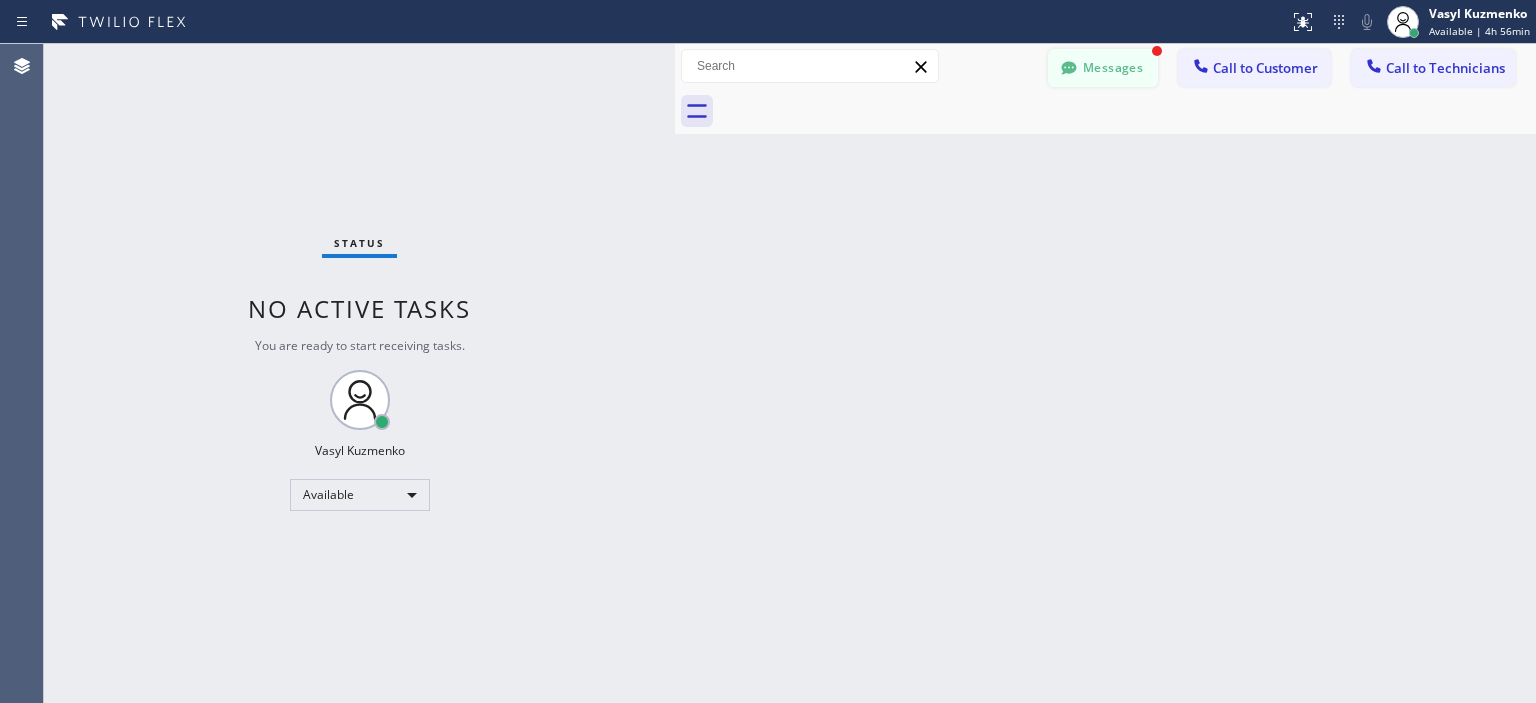 click on "Messages" at bounding box center [1103, 68] 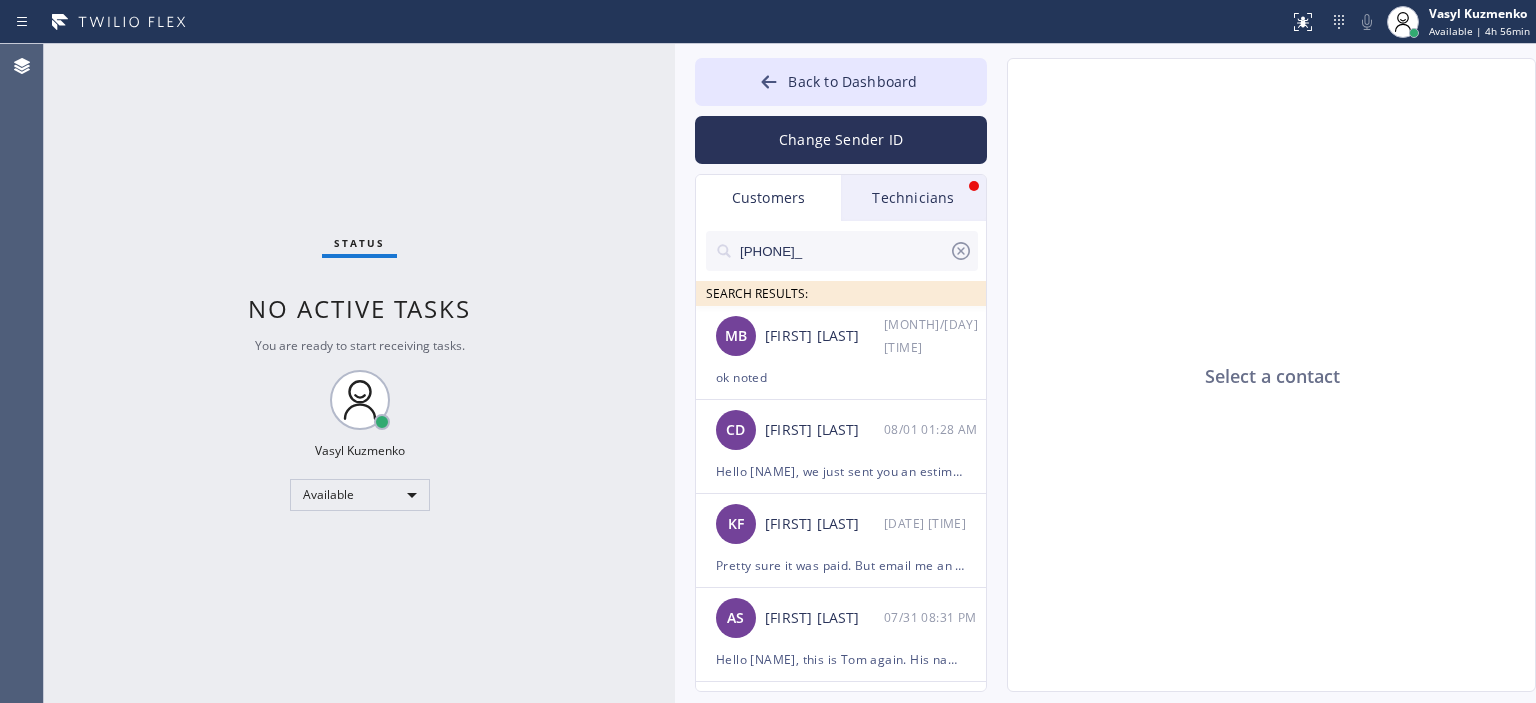 click on "[PHONE]_" at bounding box center (843, 251) 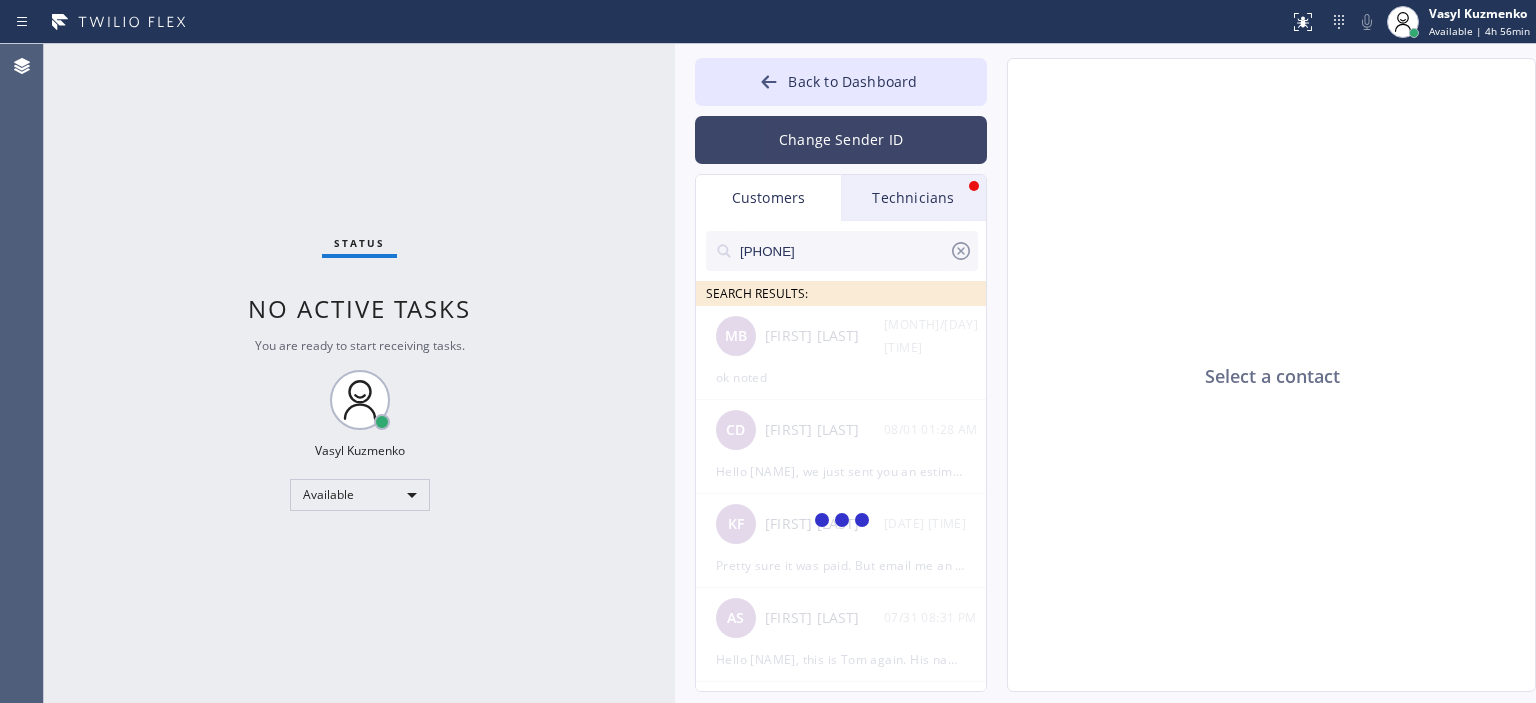 type on "[PHONE]" 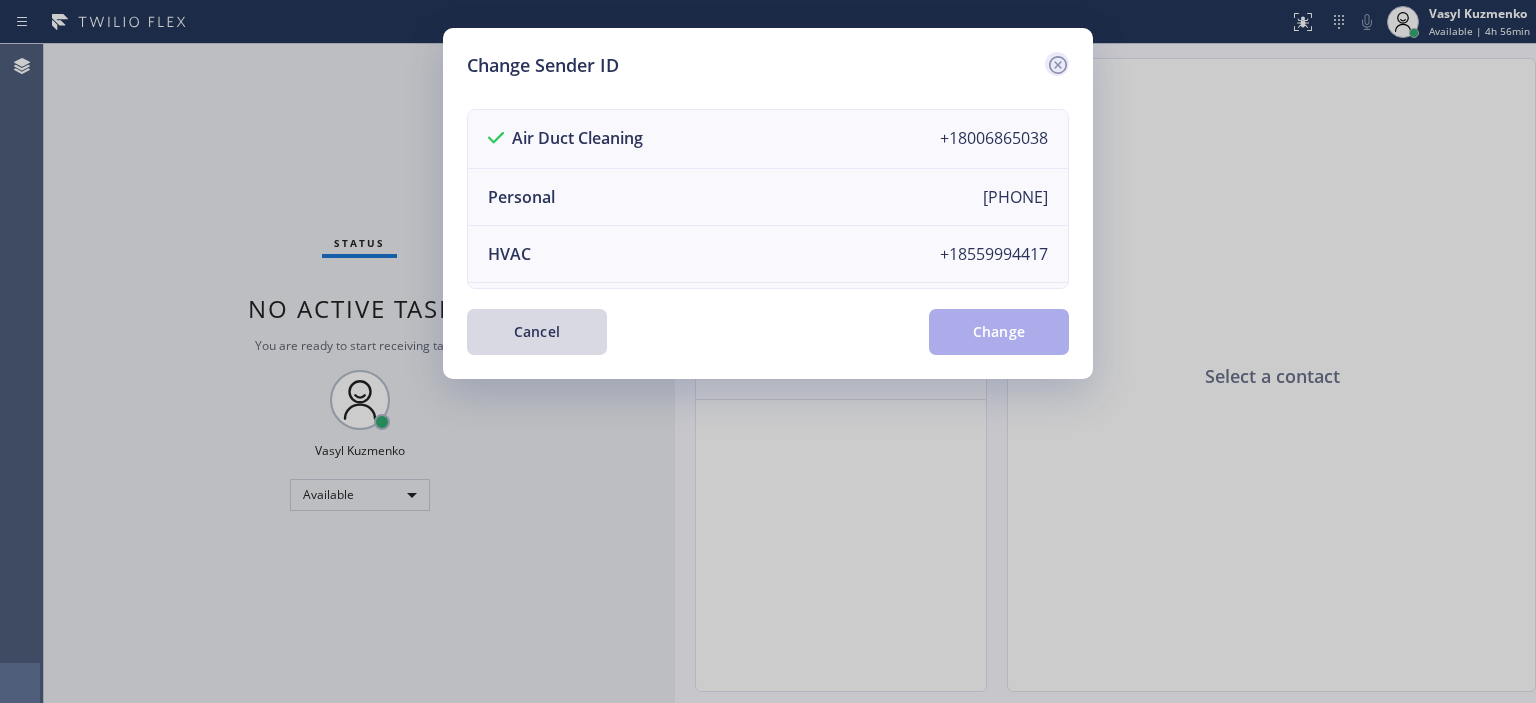 click 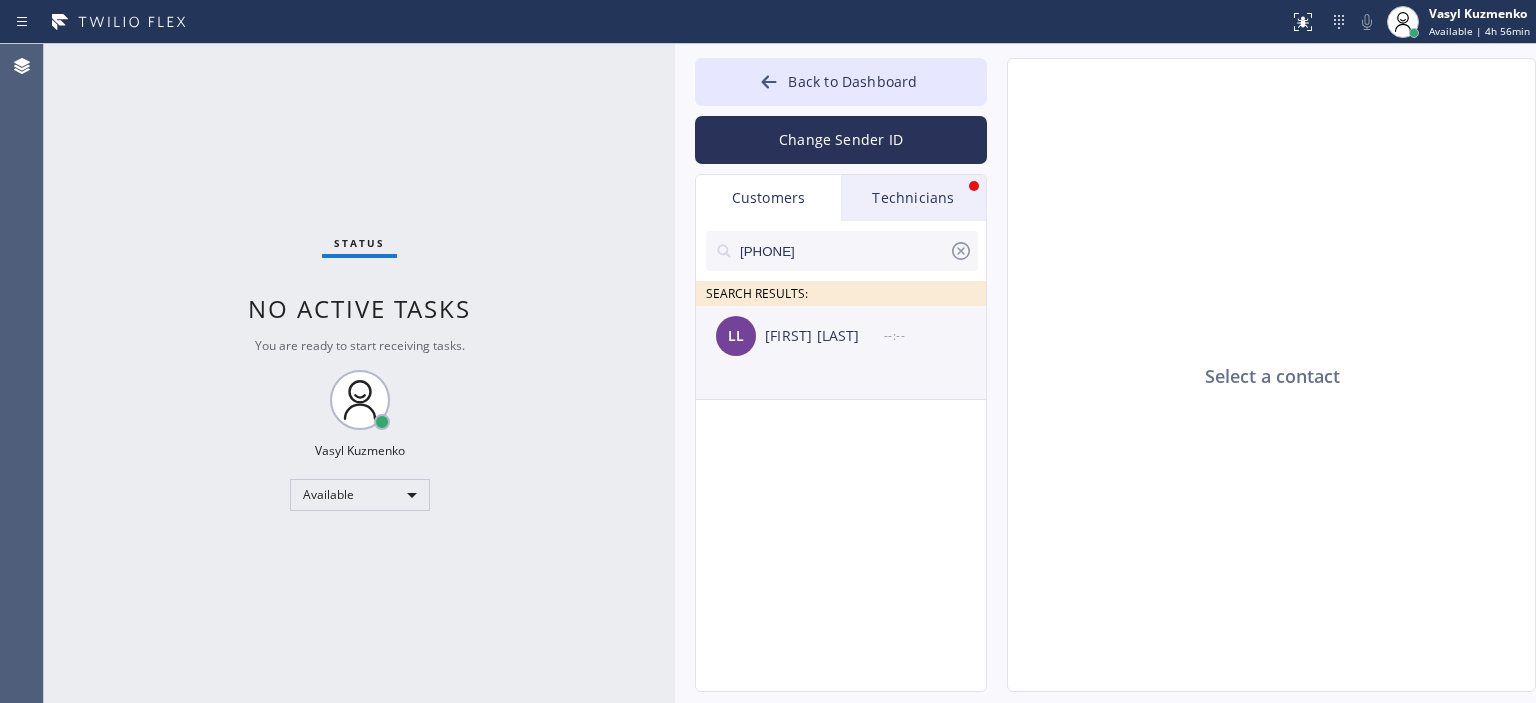 click on "[FIRST] [LAST]" at bounding box center (824, 336) 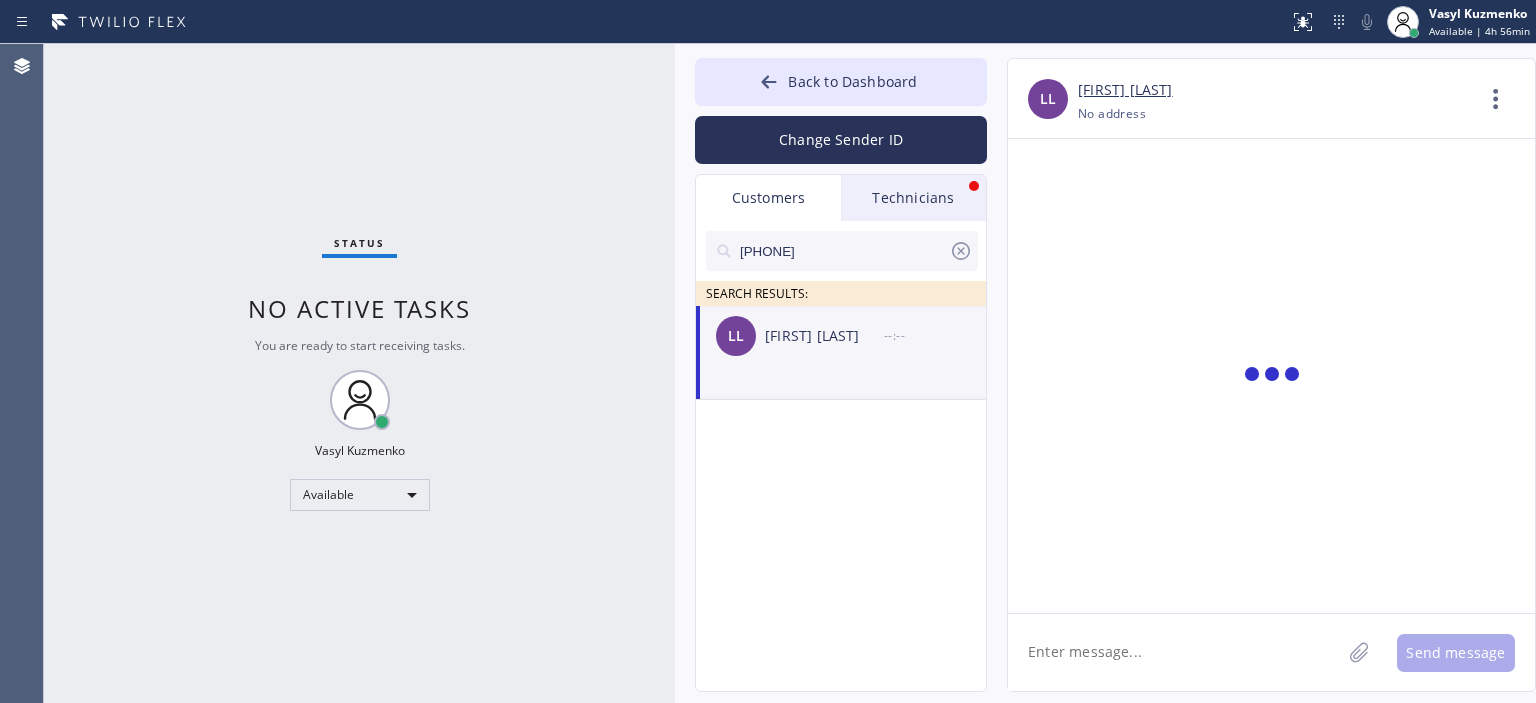 click 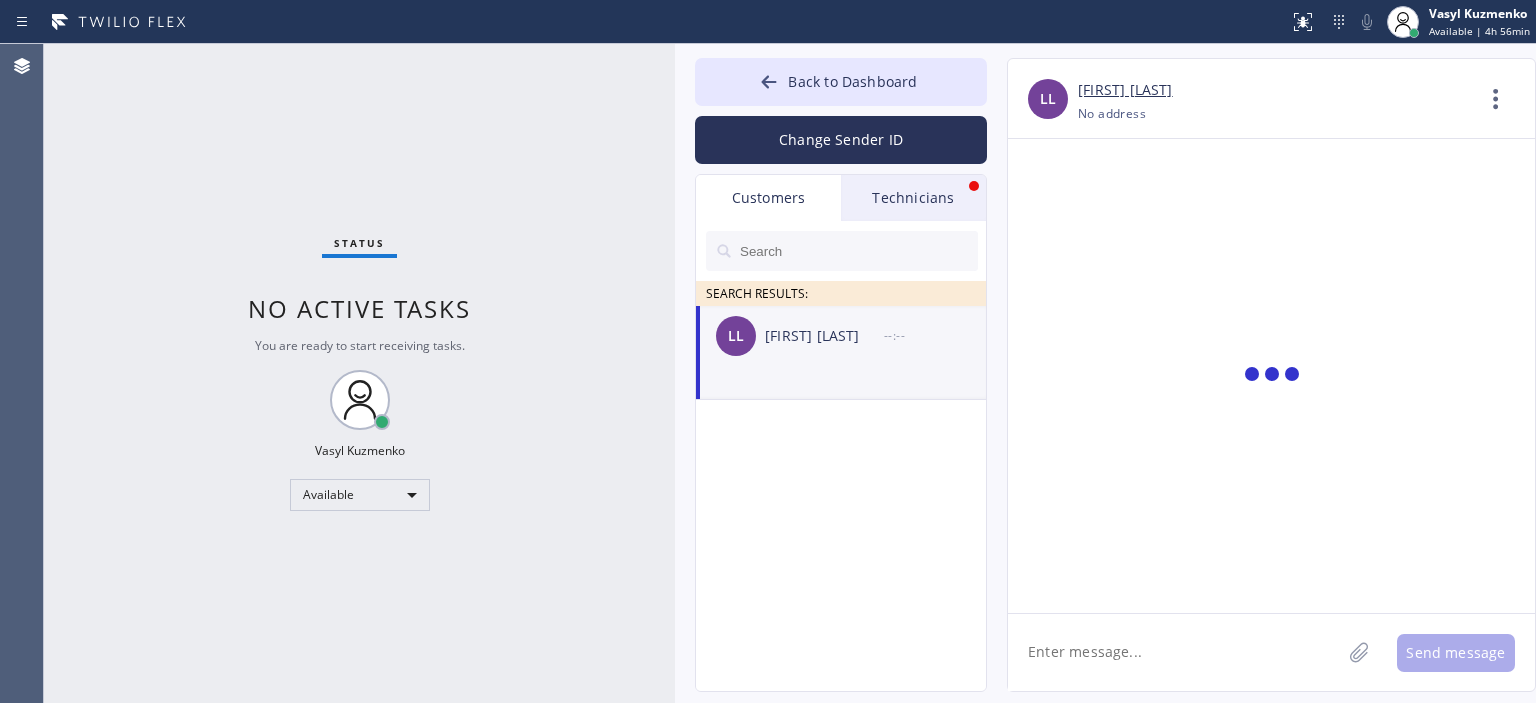 click on "Technicians" at bounding box center (913, 198) 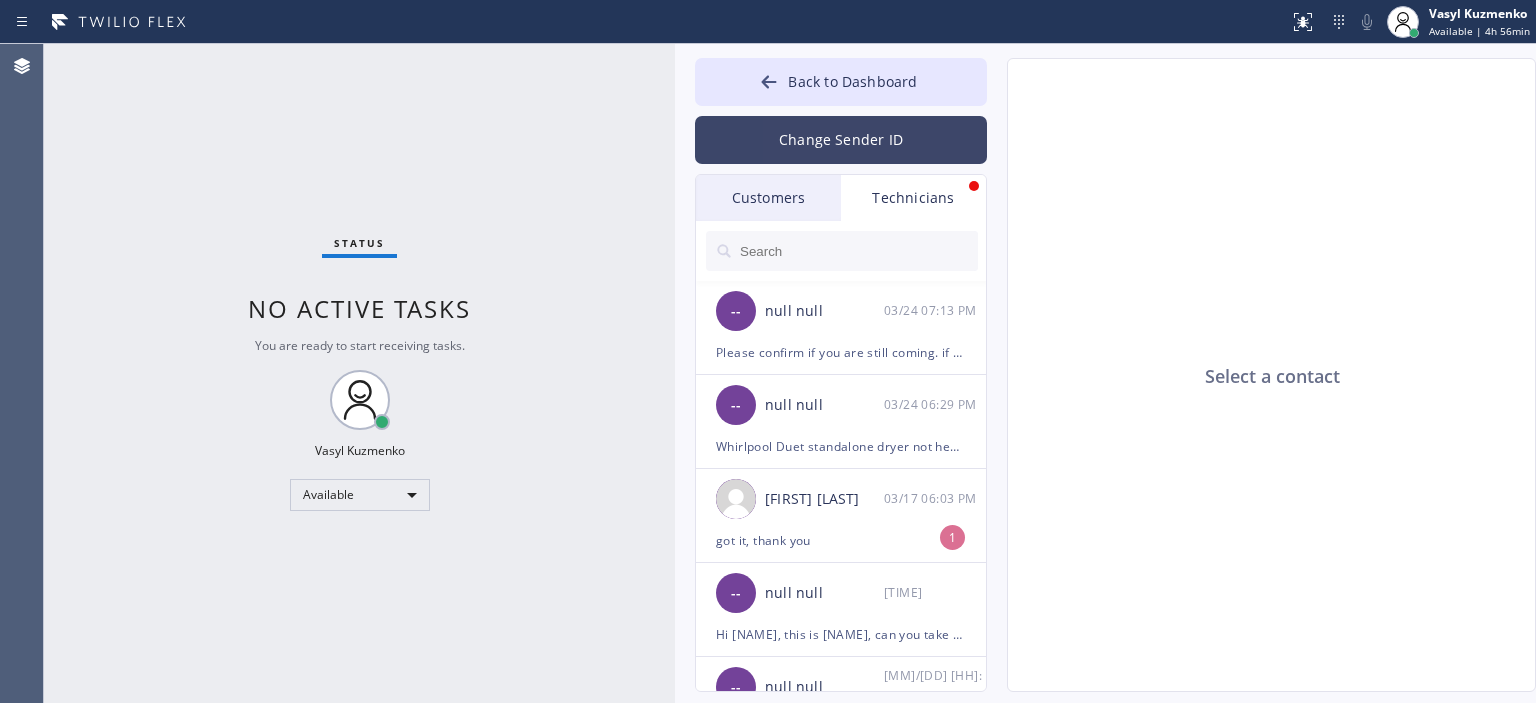 click on "Change Sender ID" at bounding box center [841, 140] 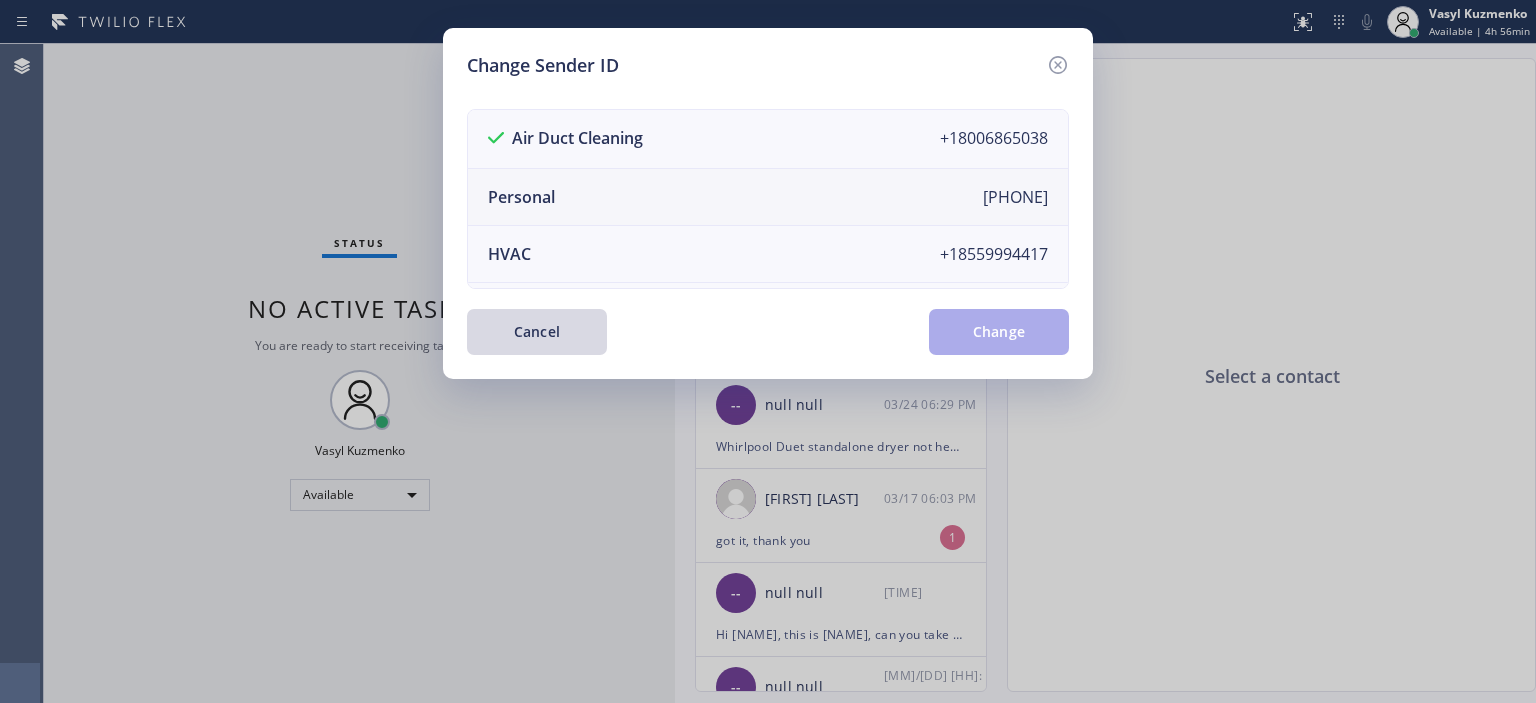 click on "Personal [PHONE]" at bounding box center (768, 197) 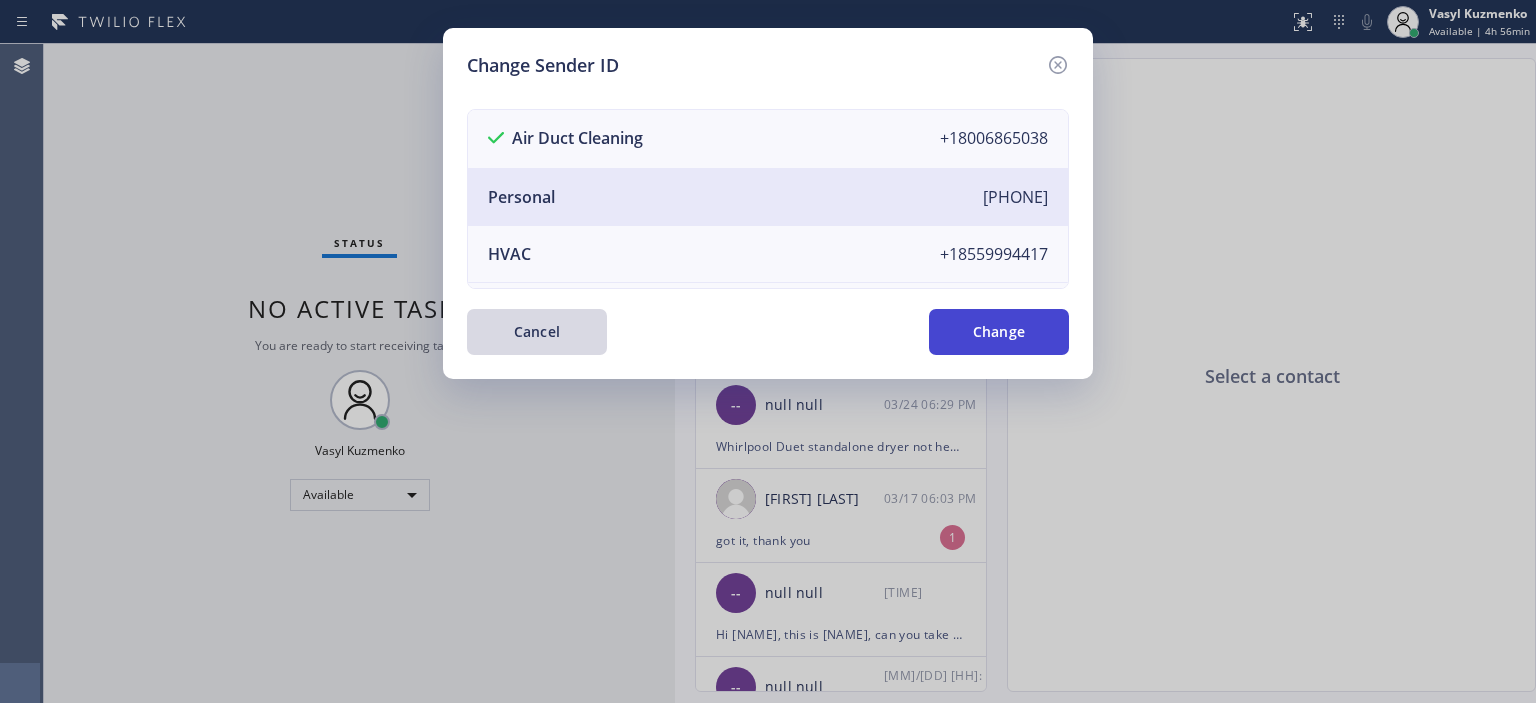 click on "Change" at bounding box center (999, 332) 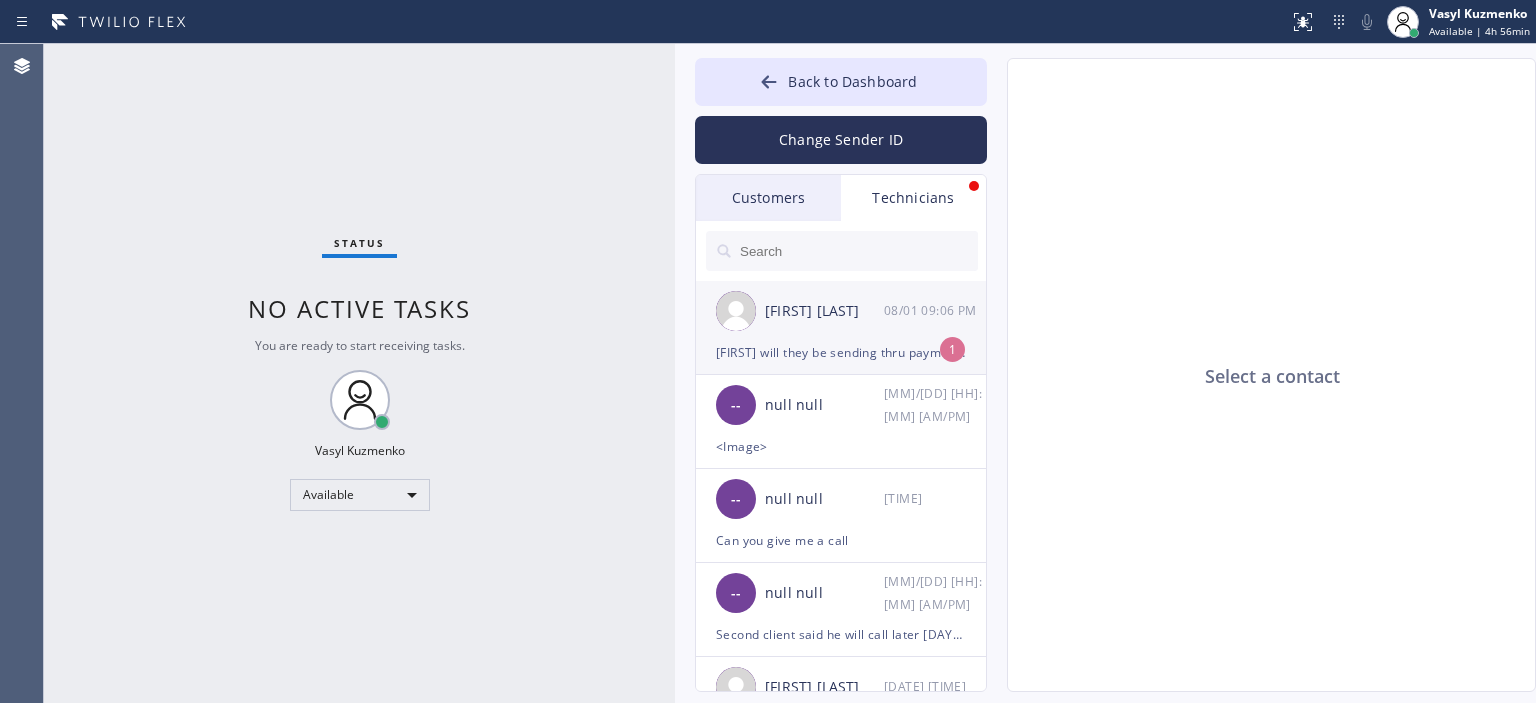 click on "08/01 09:06 PM" at bounding box center (936, 310) 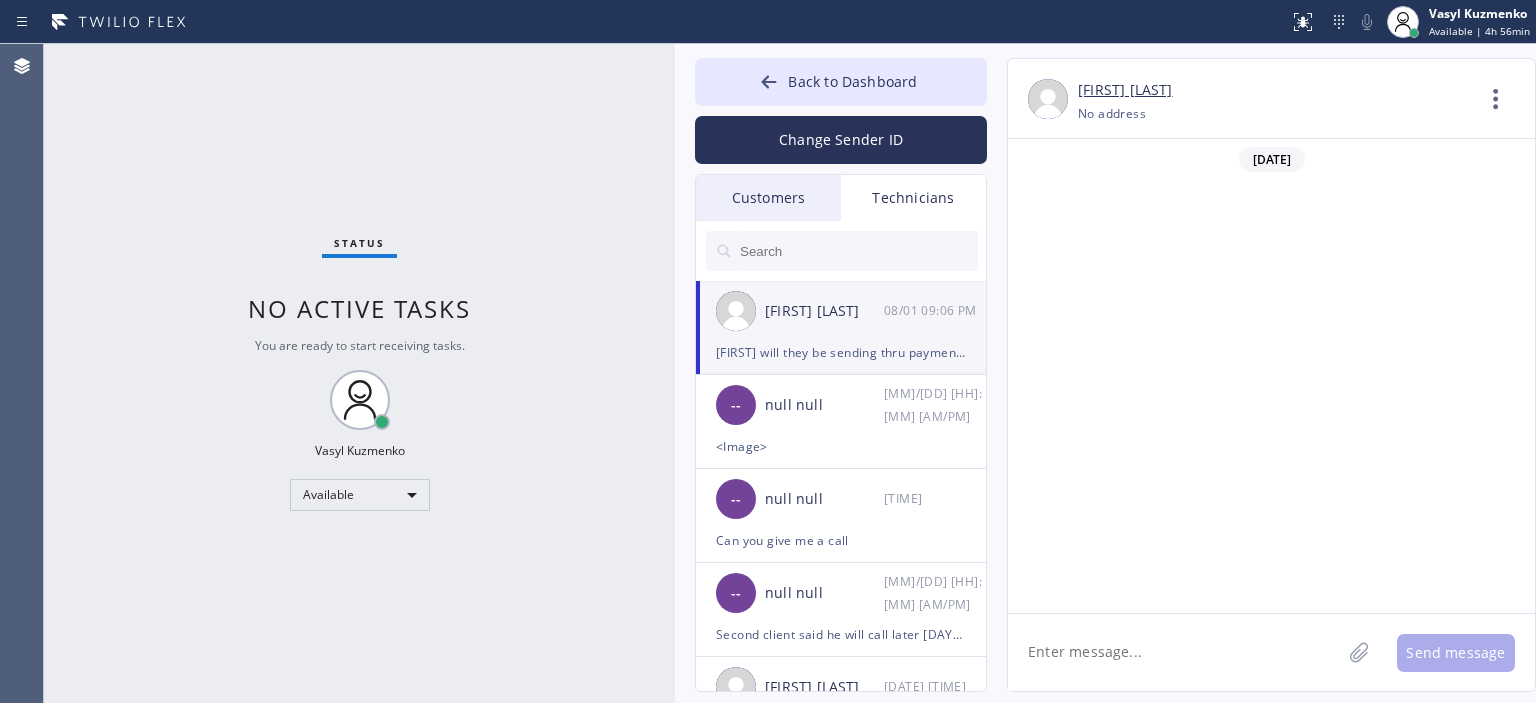 scroll, scrollTop: 118922, scrollLeft: 0, axis: vertical 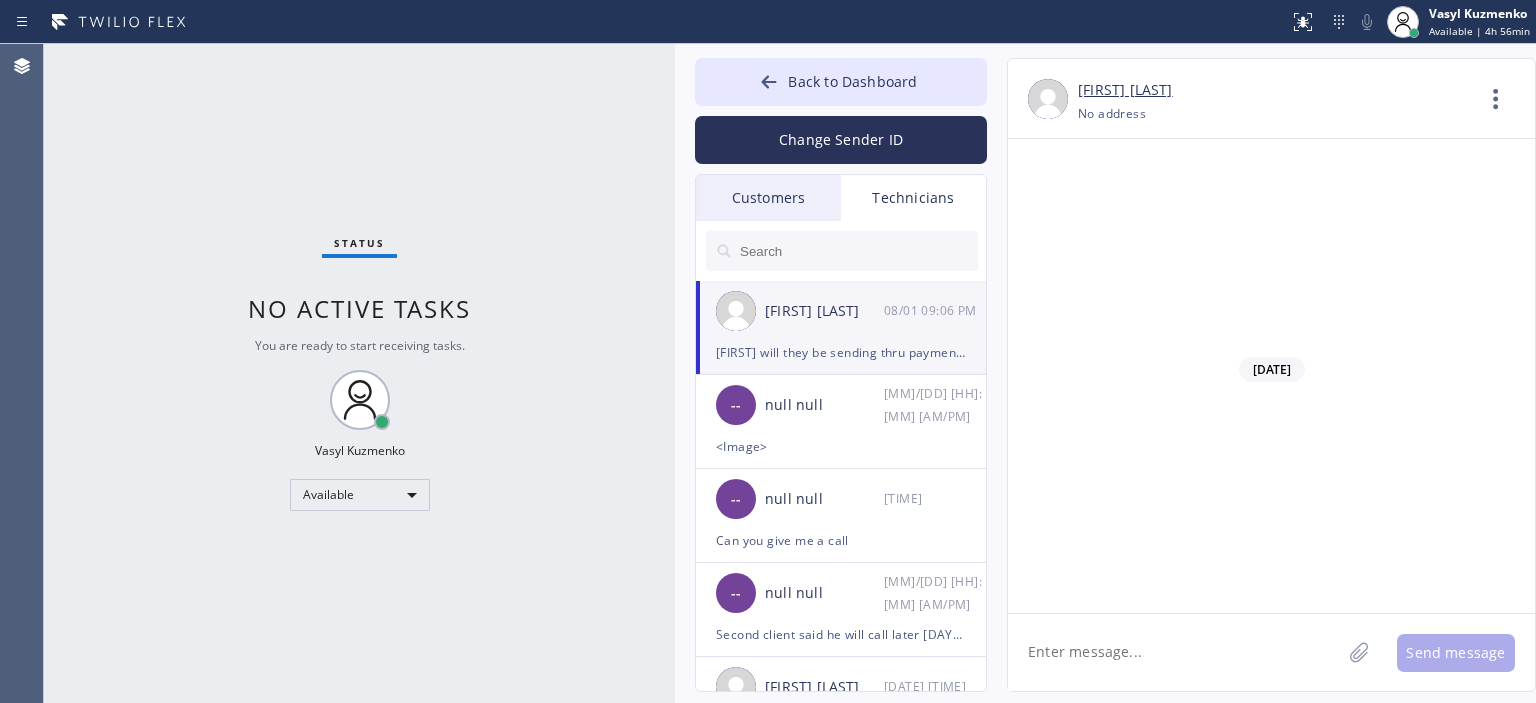 click 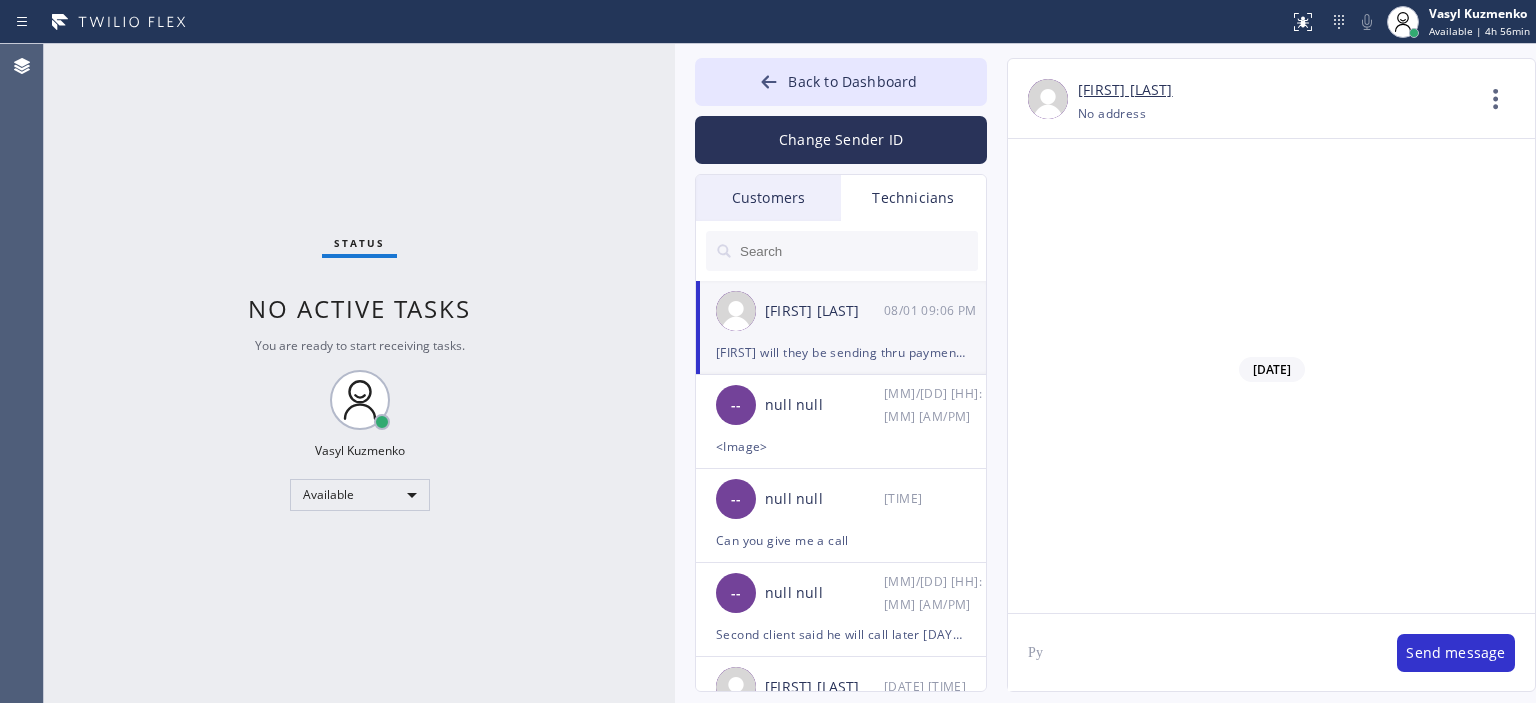 type on "Р" 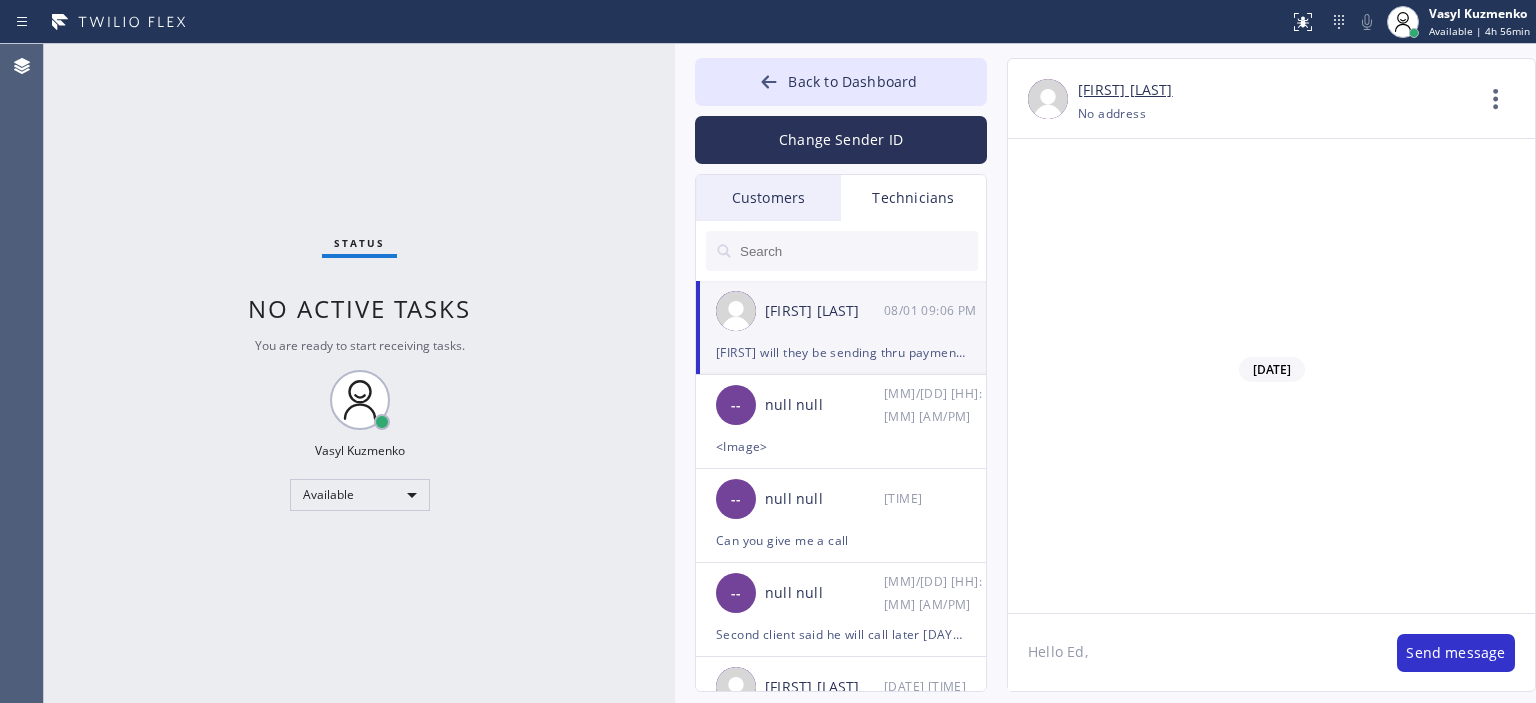 click on "08/01/2025" at bounding box center [1271, 3678] 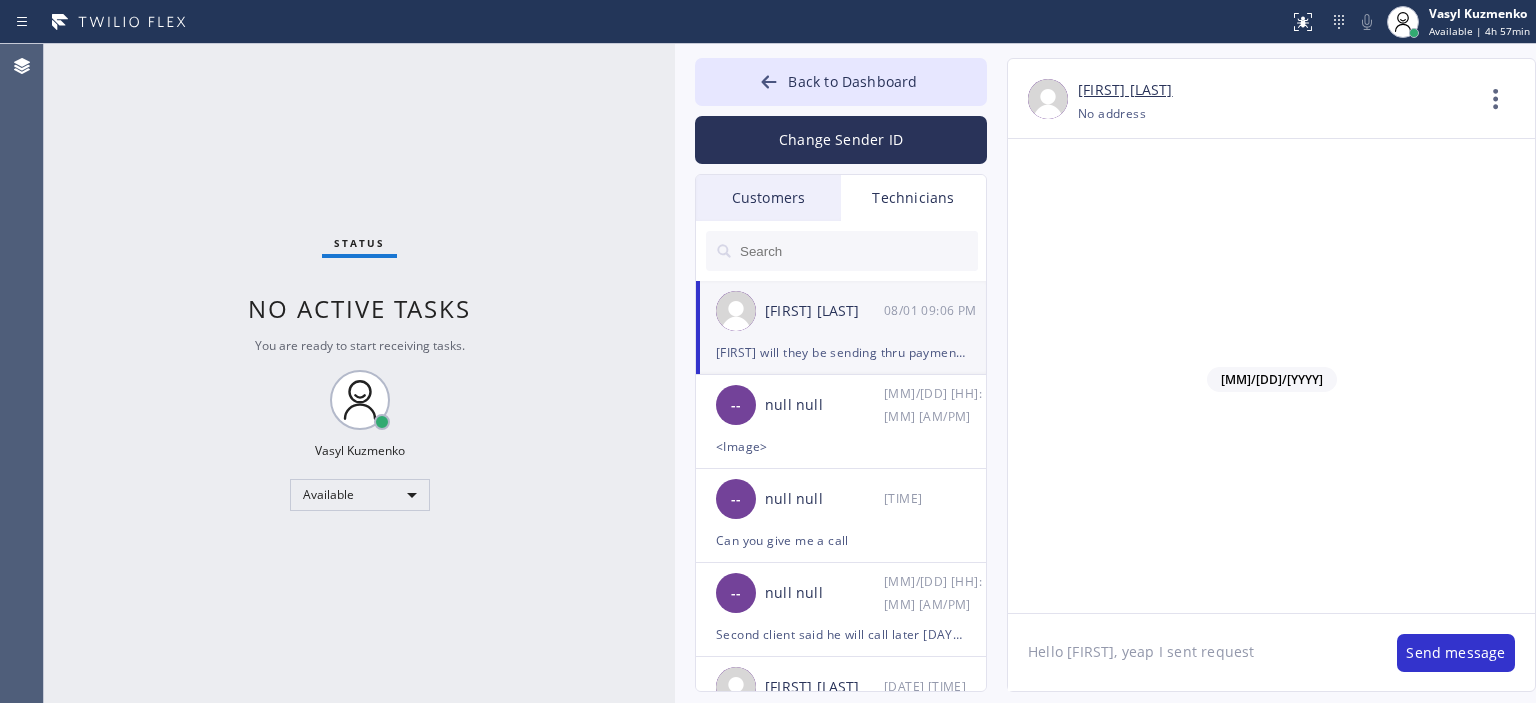 scroll, scrollTop: 118922, scrollLeft: 0, axis: vertical 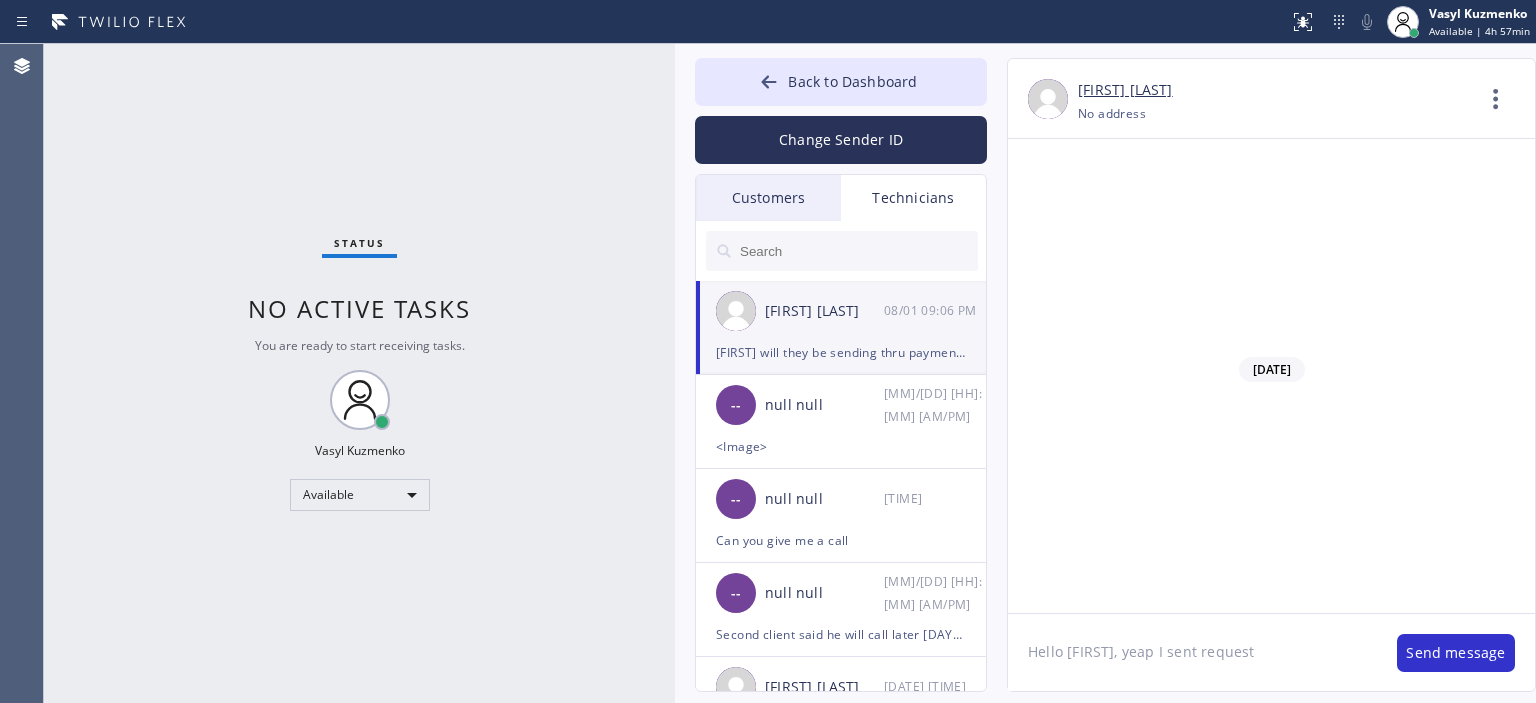 click on "Hello [FIRST], yeap I sent request" 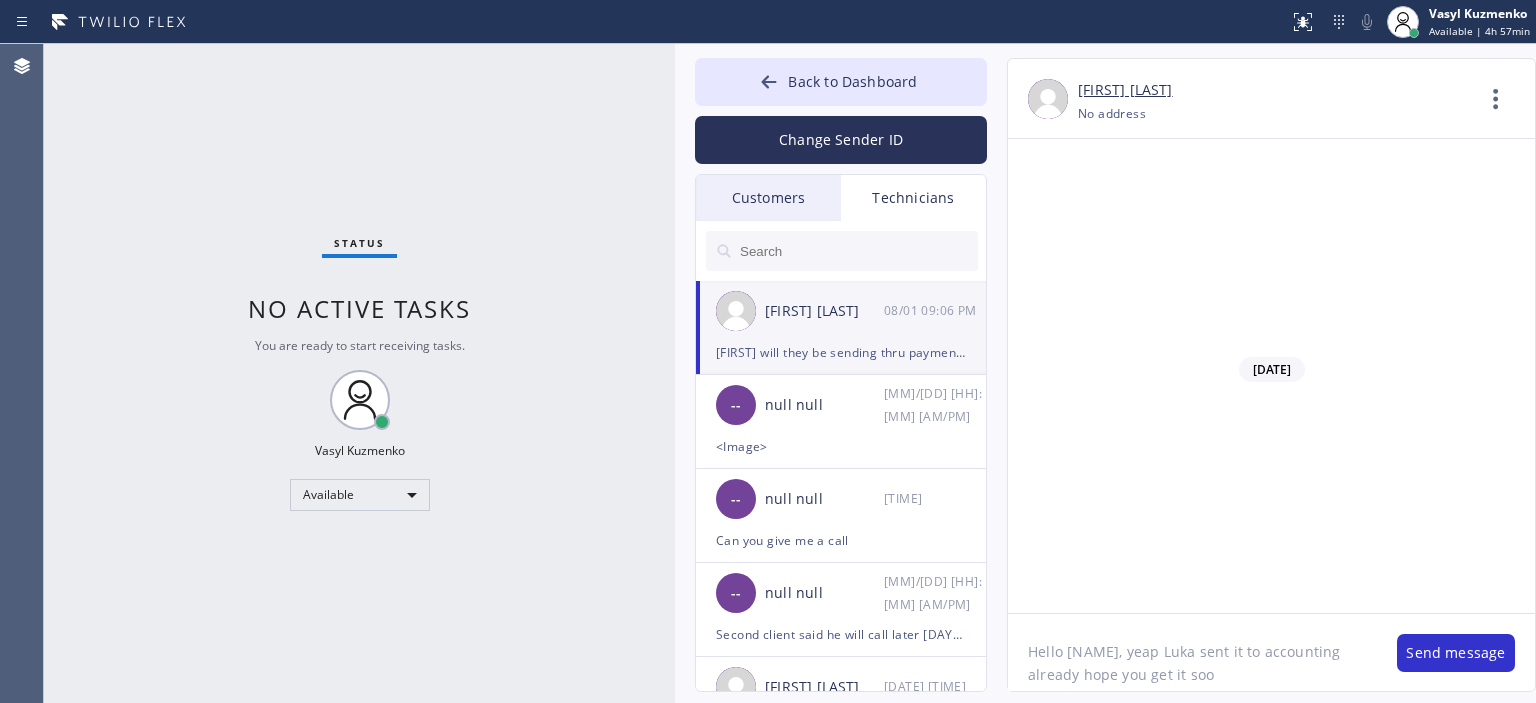 type on "Hello [FIRST], yeap [FIRST] sent it to accounting already hope you get it soon" 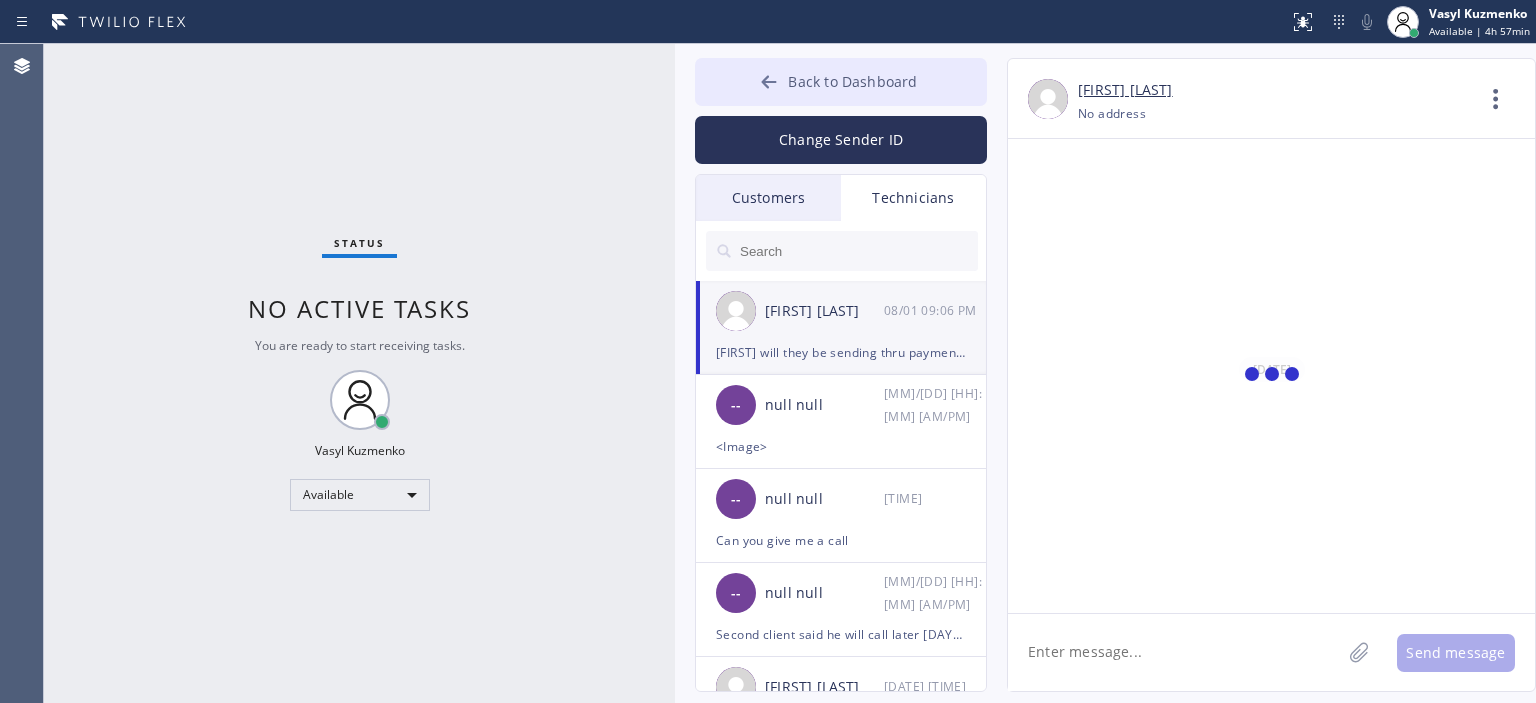 type 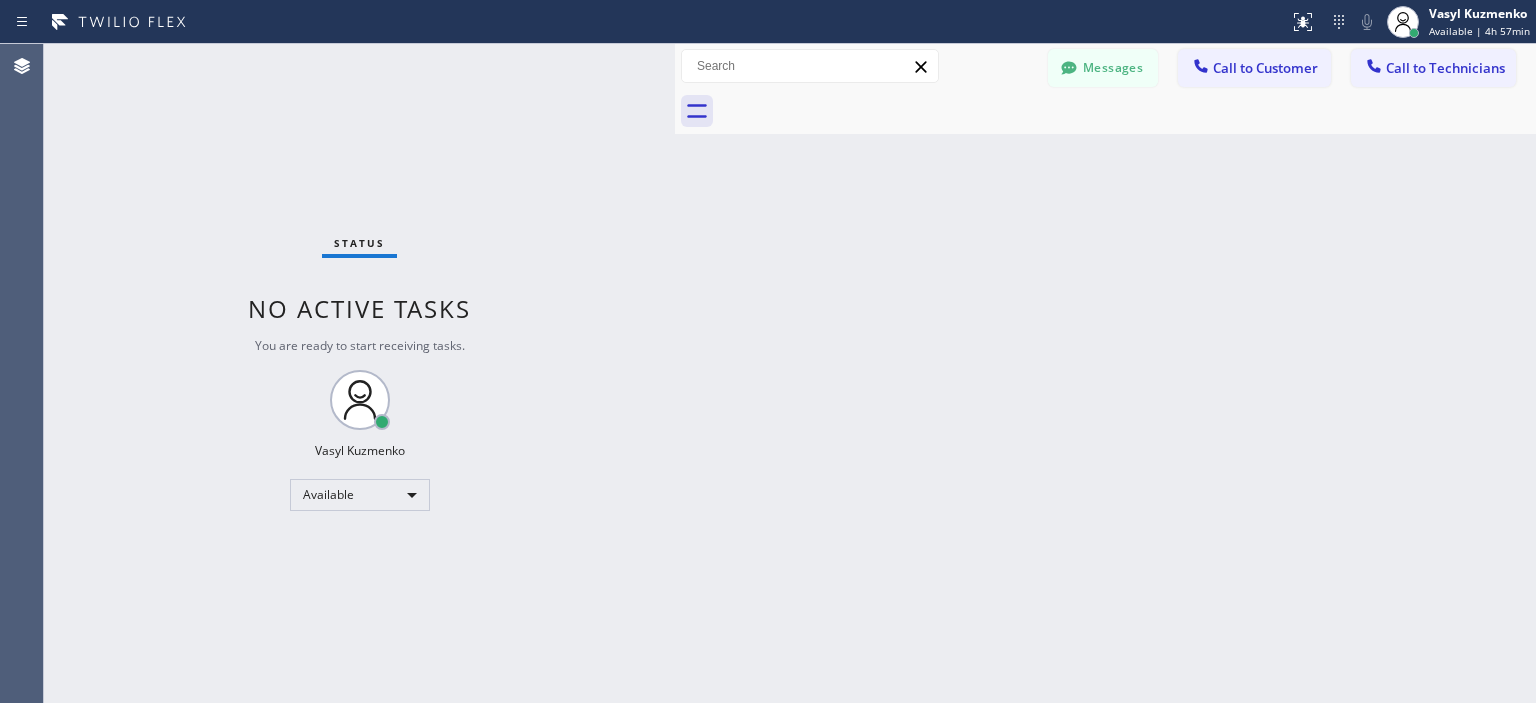 scroll, scrollTop: 119056, scrollLeft: 0, axis: vertical 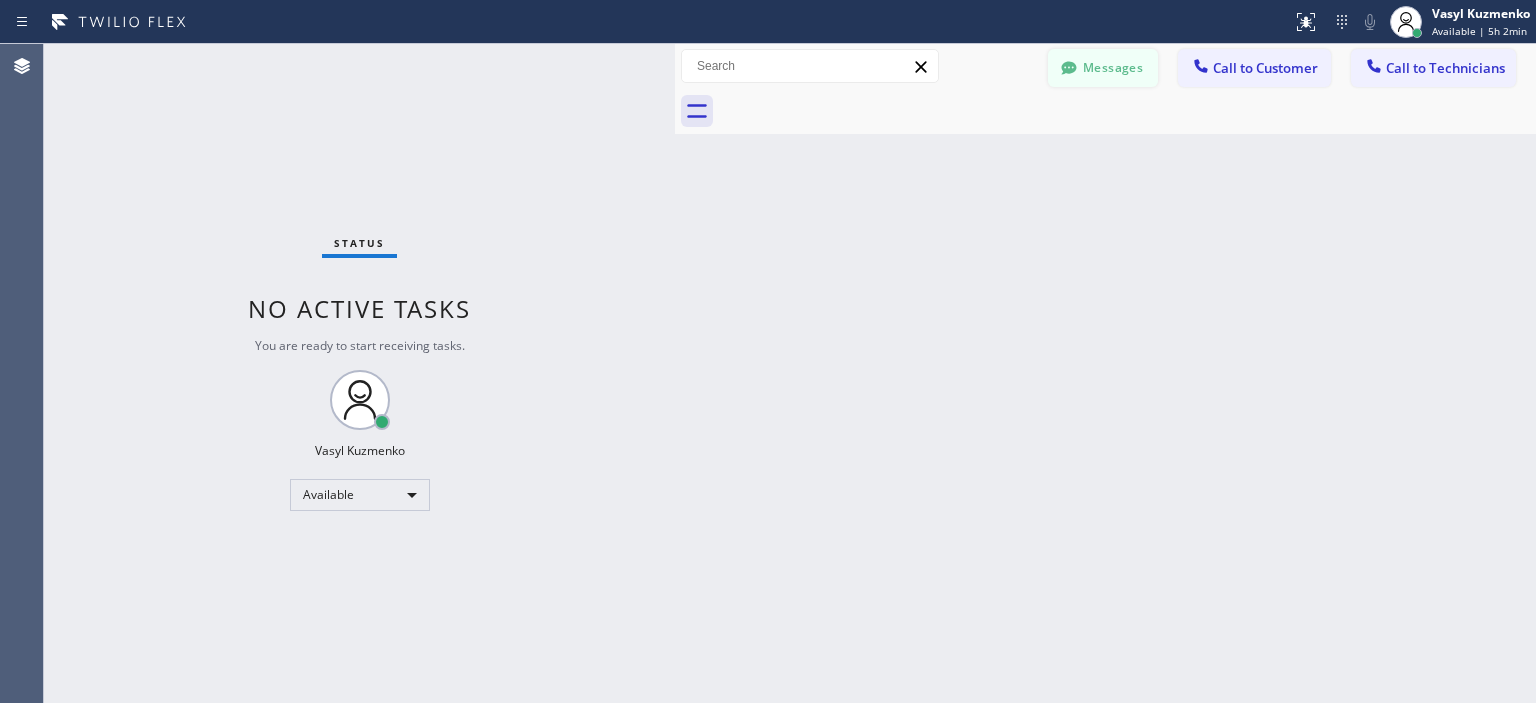 click on "Messages" at bounding box center [1103, 68] 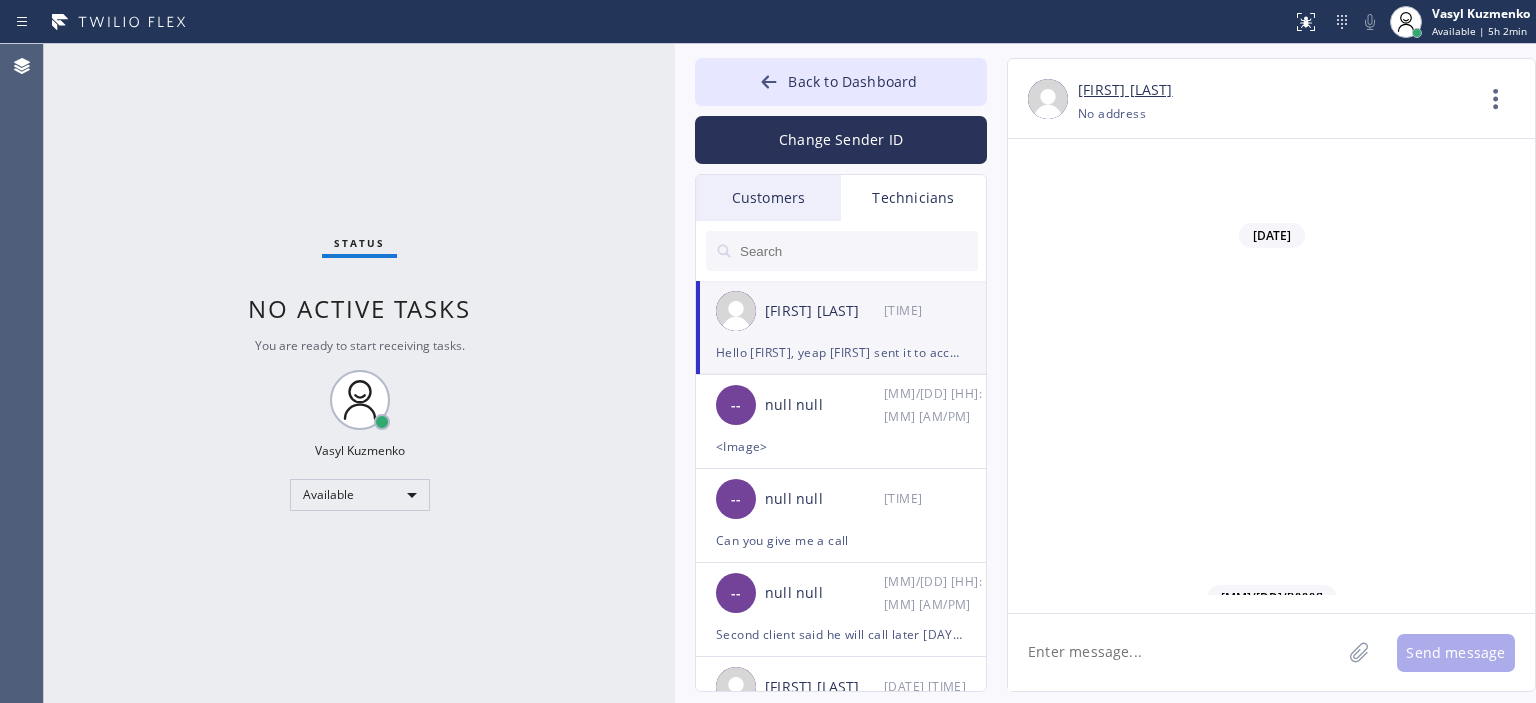 click on "Customers" at bounding box center (768, 198) 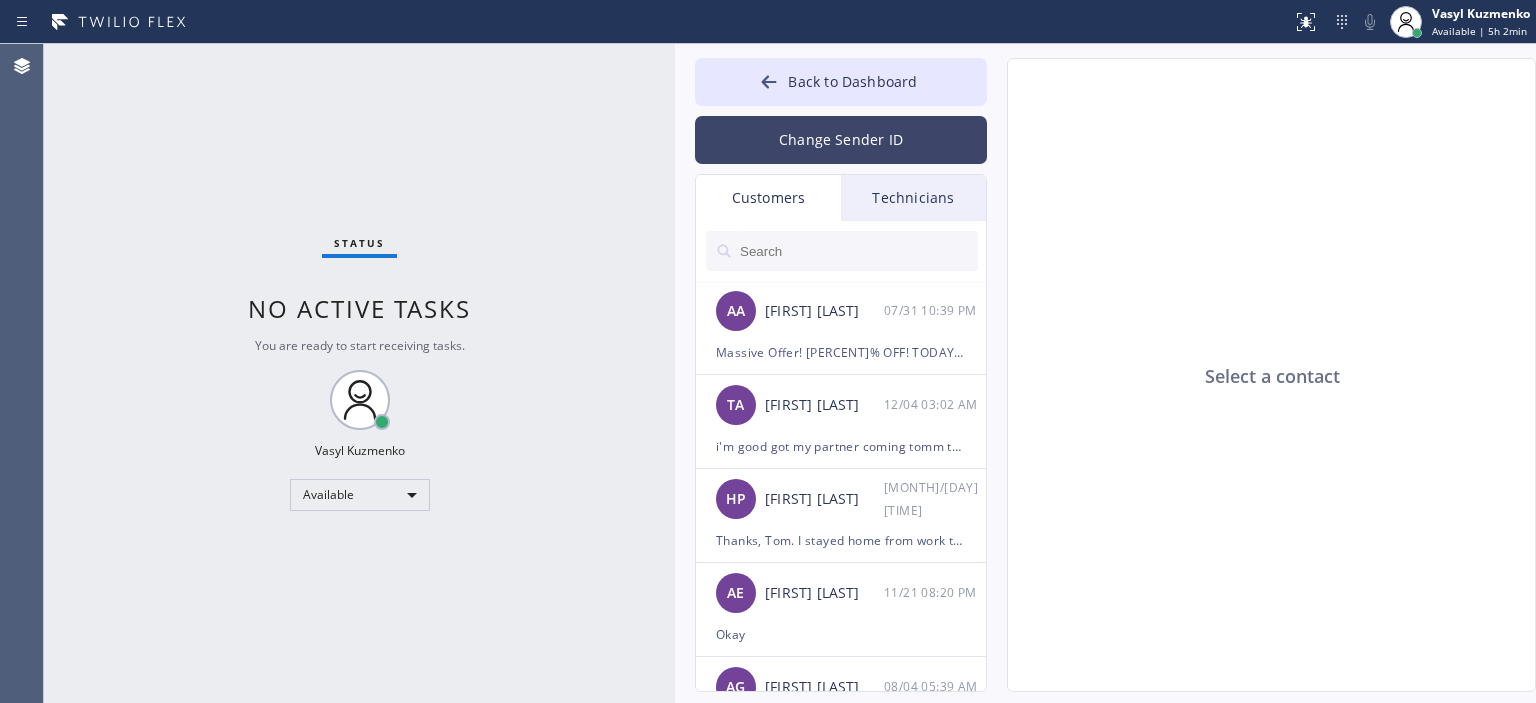 click on "Change Sender ID" at bounding box center (841, 140) 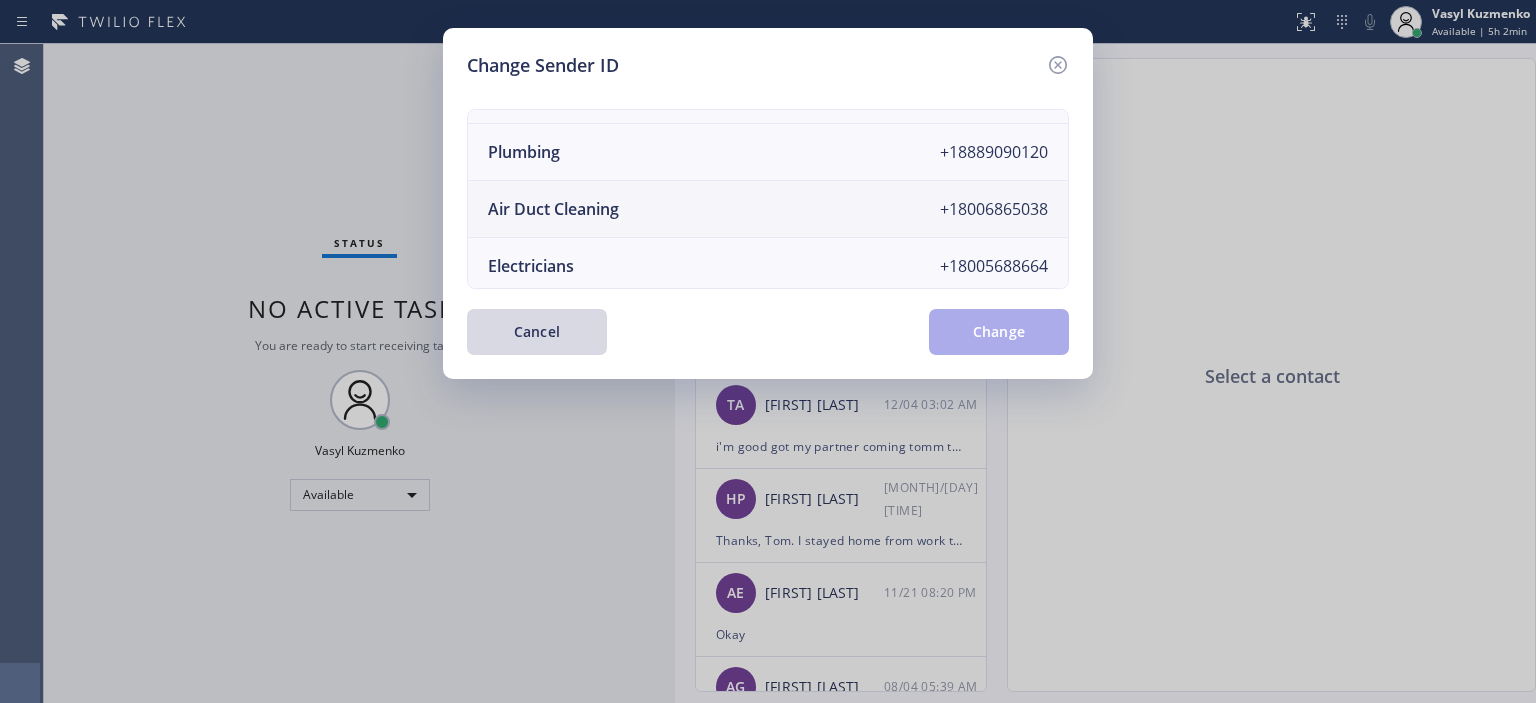 scroll, scrollTop: 215, scrollLeft: 0, axis: vertical 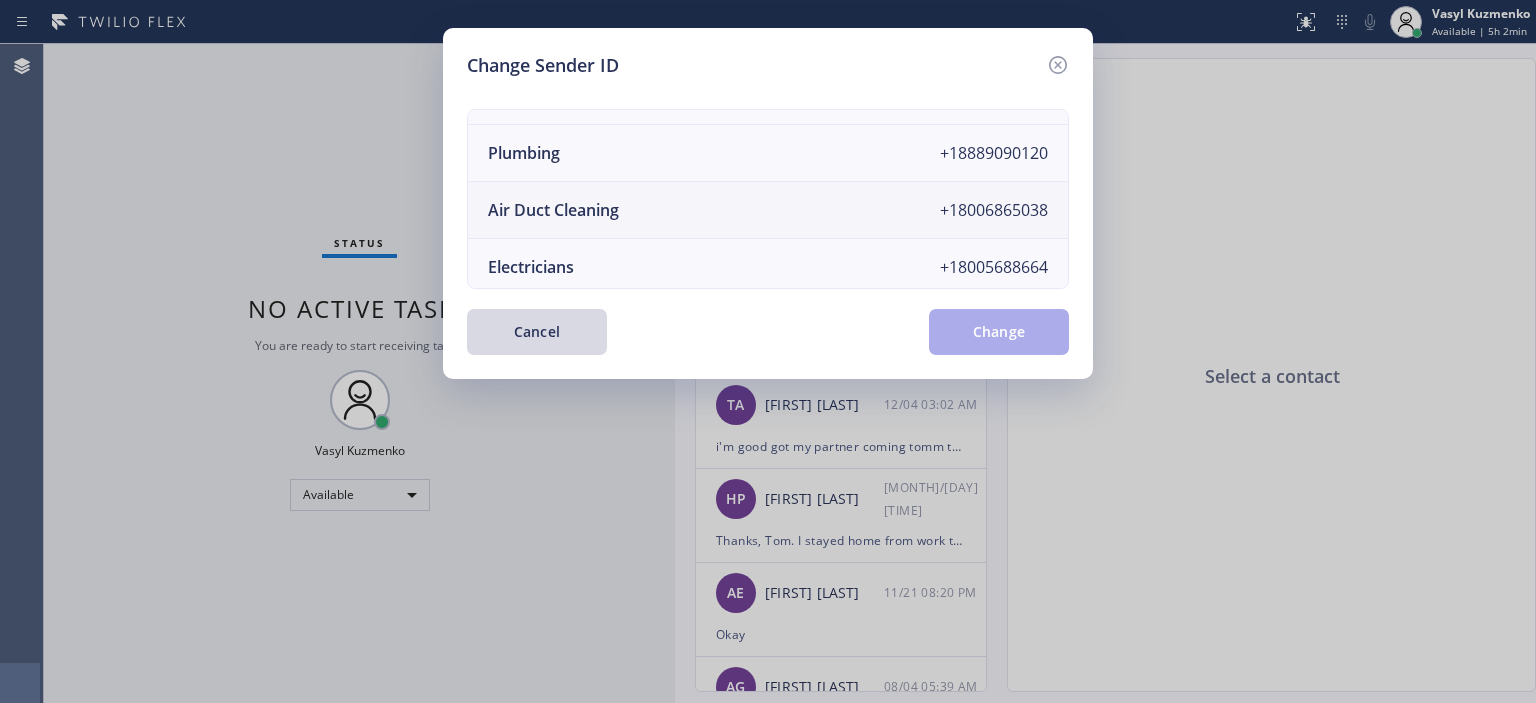 click on "Air Duct Cleaning +[PHONE]" at bounding box center (768, 210) 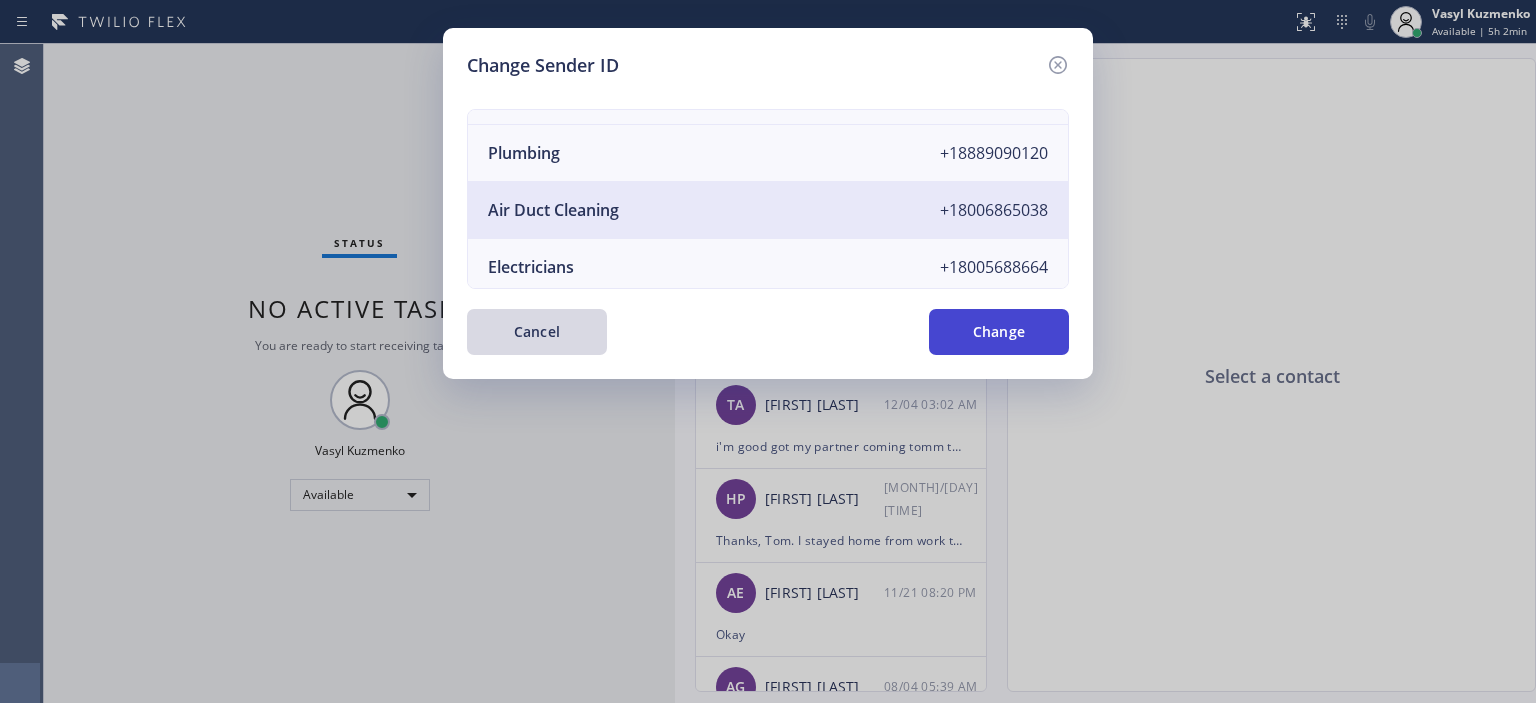 click on "Change" at bounding box center (999, 332) 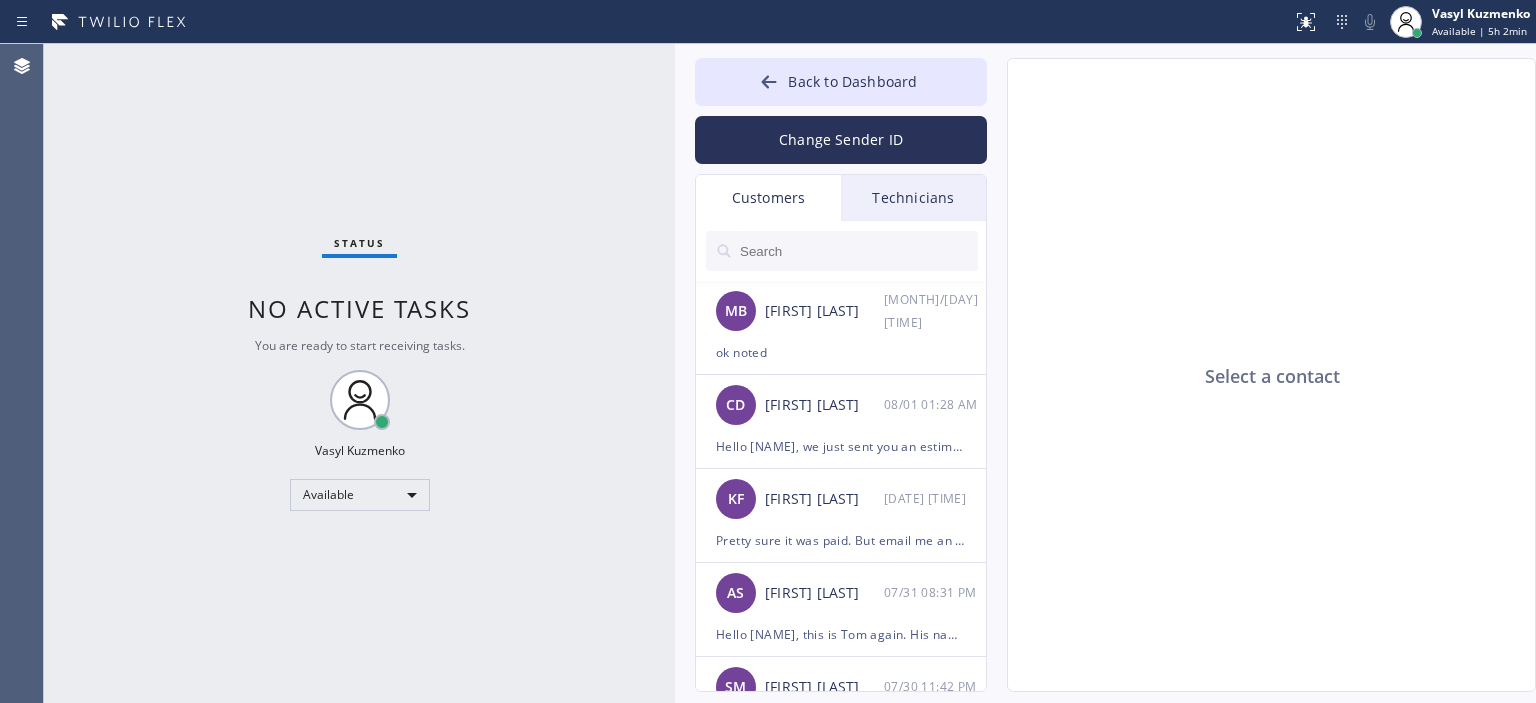 click at bounding box center [858, 251] 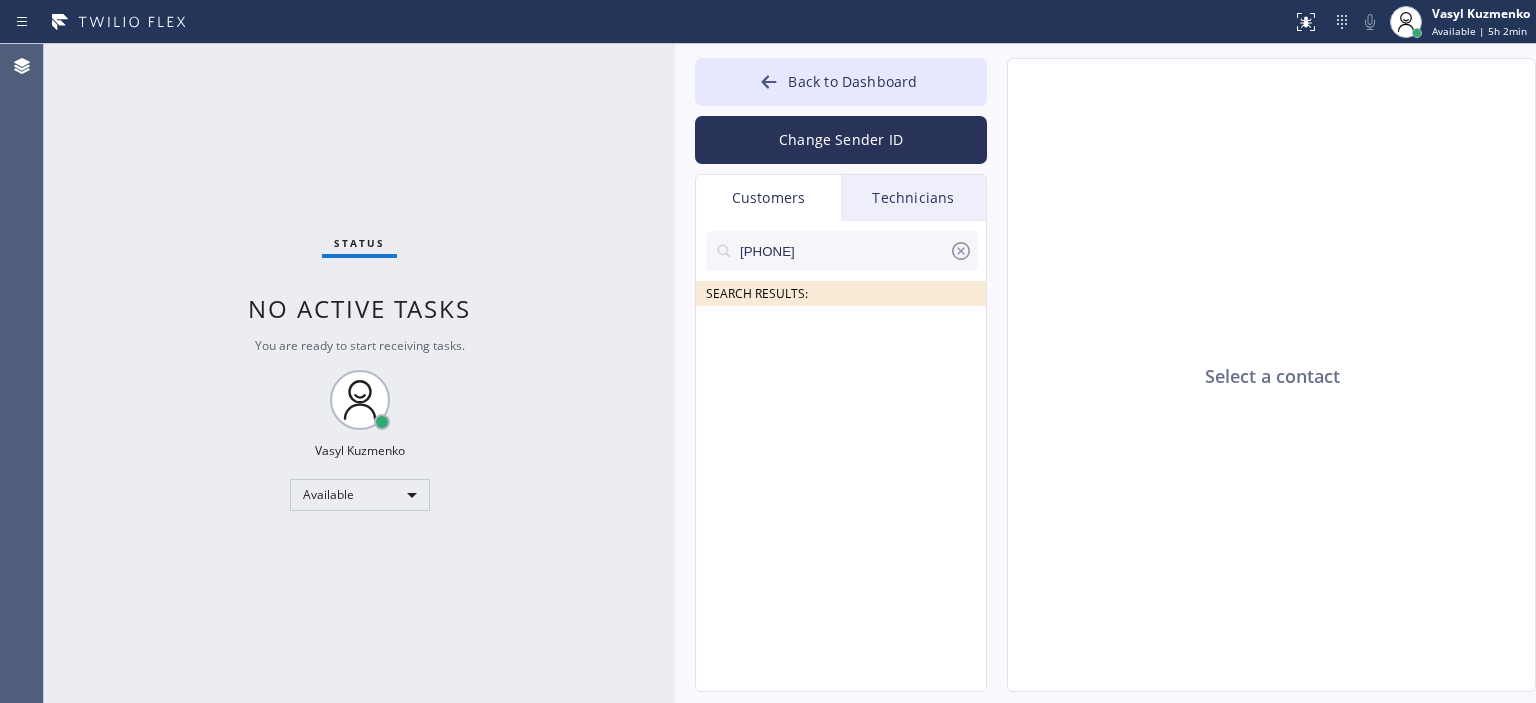 click on "[PHONE]" at bounding box center (843, 251) 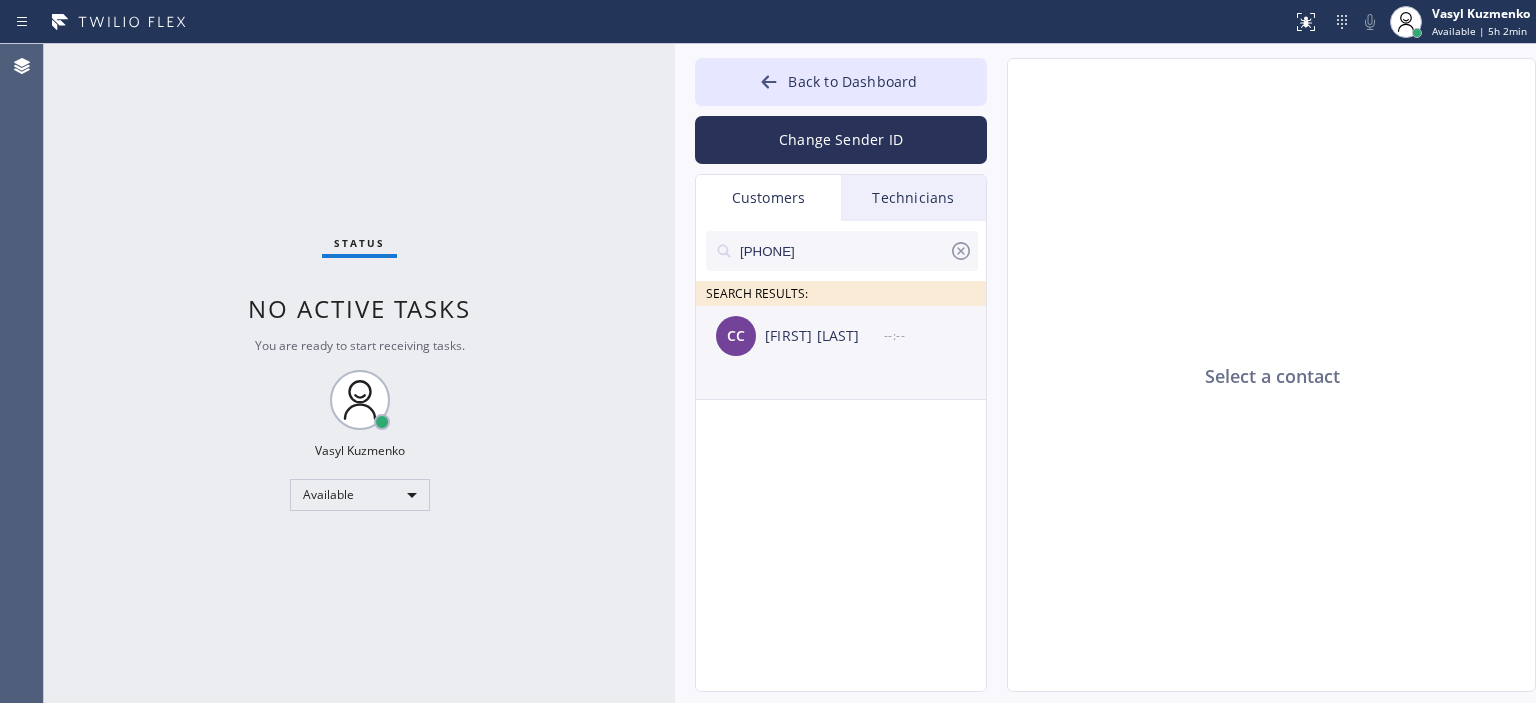 click on "[FIRST] [LAST]" at bounding box center (824, 336) 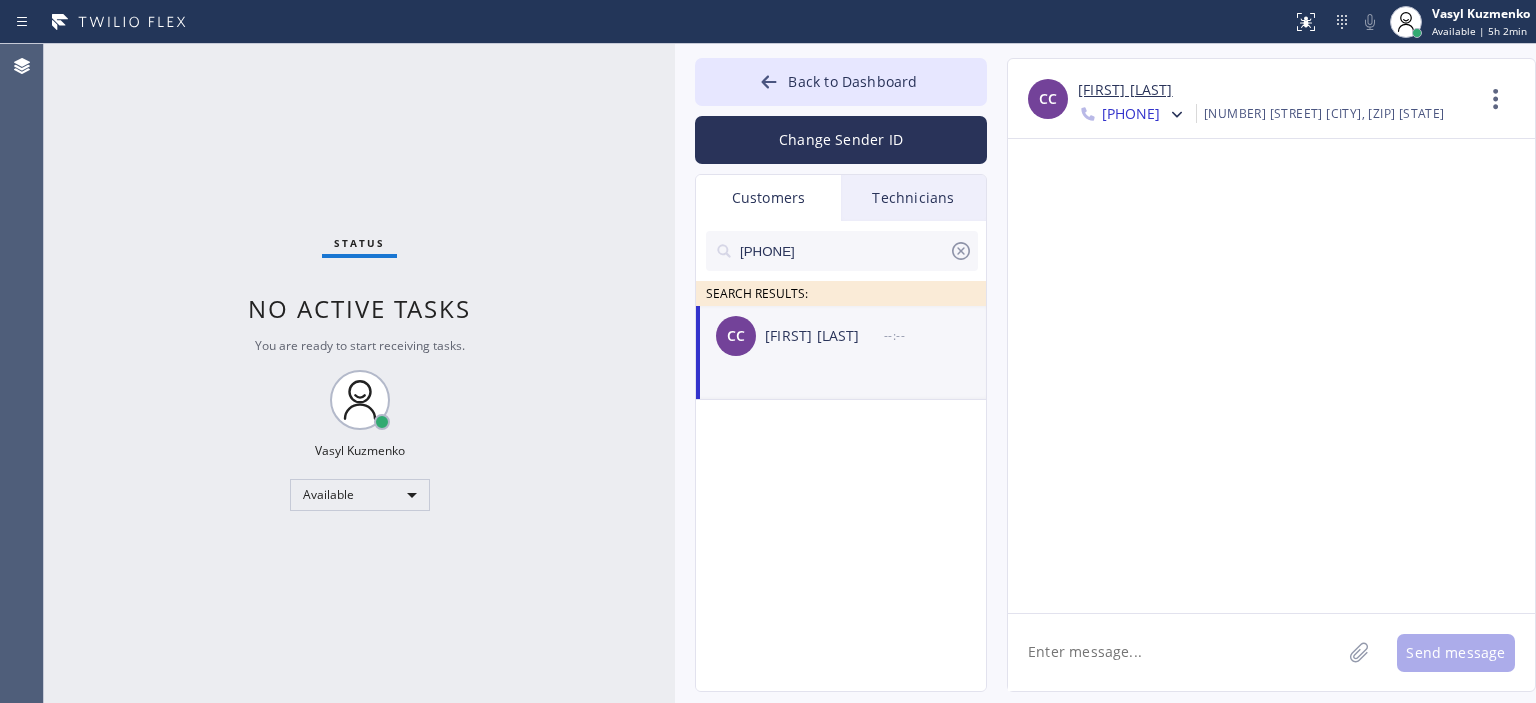 click 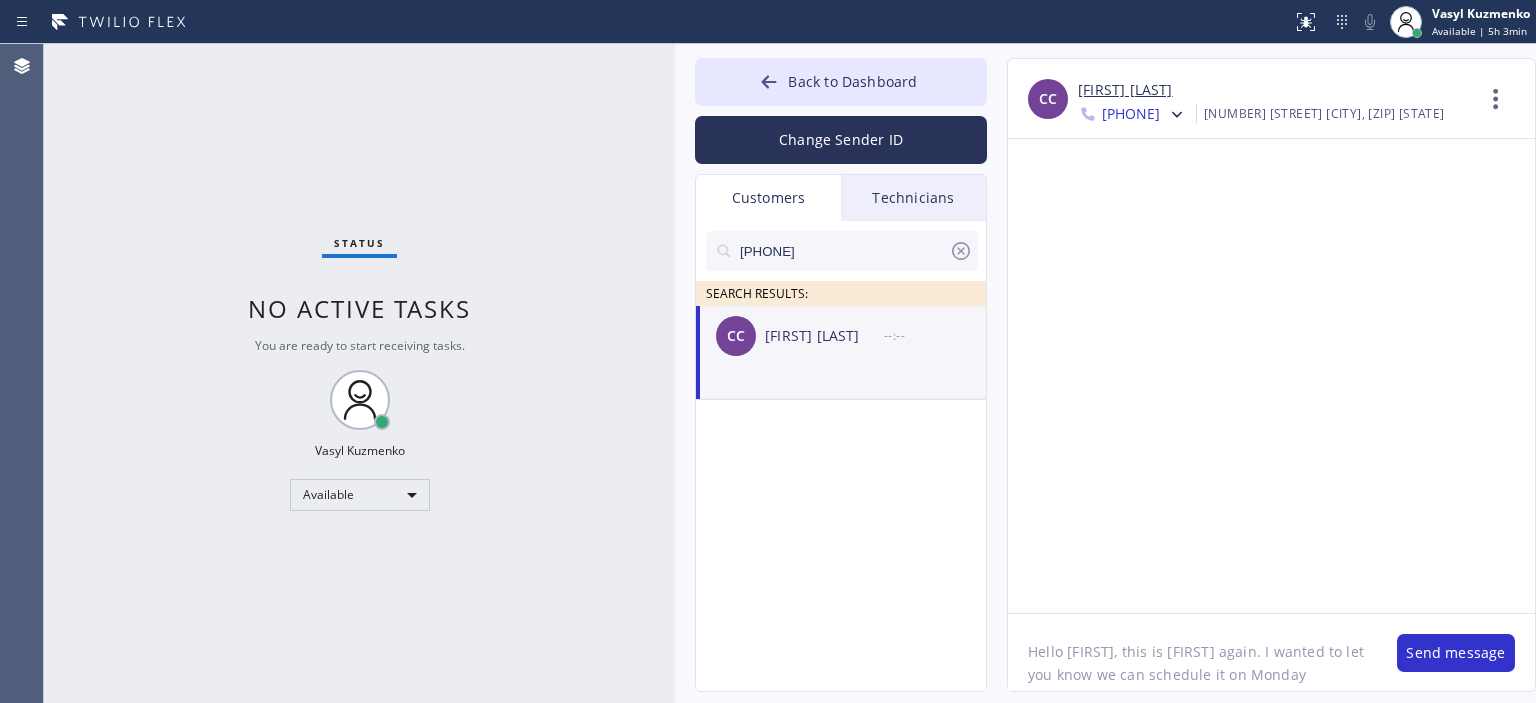 click on "Hello [FIRST], this is [FIRST] again. I wanted to let you know we can schedule it on Monday" 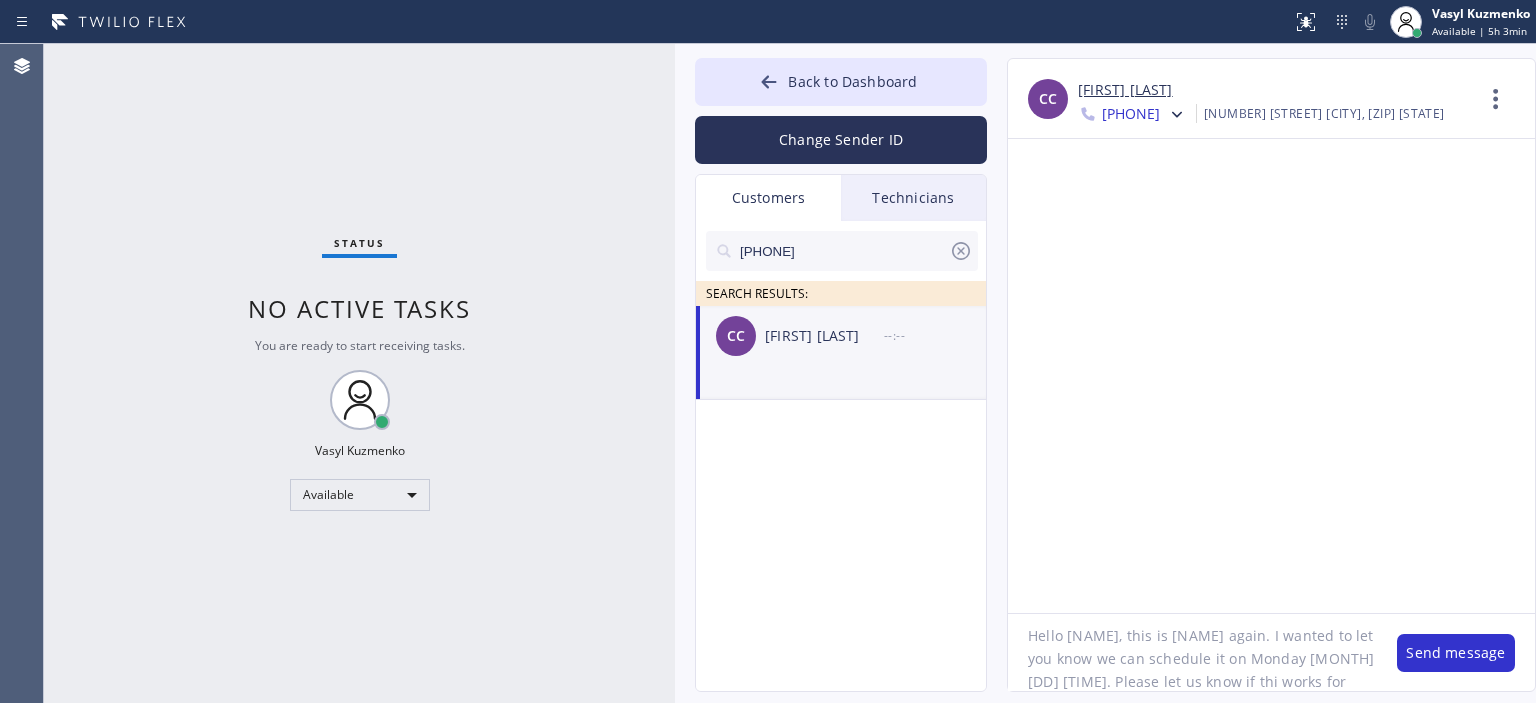 scroll, scrollTop: 18, scrollLeft: 0, axis: vertical 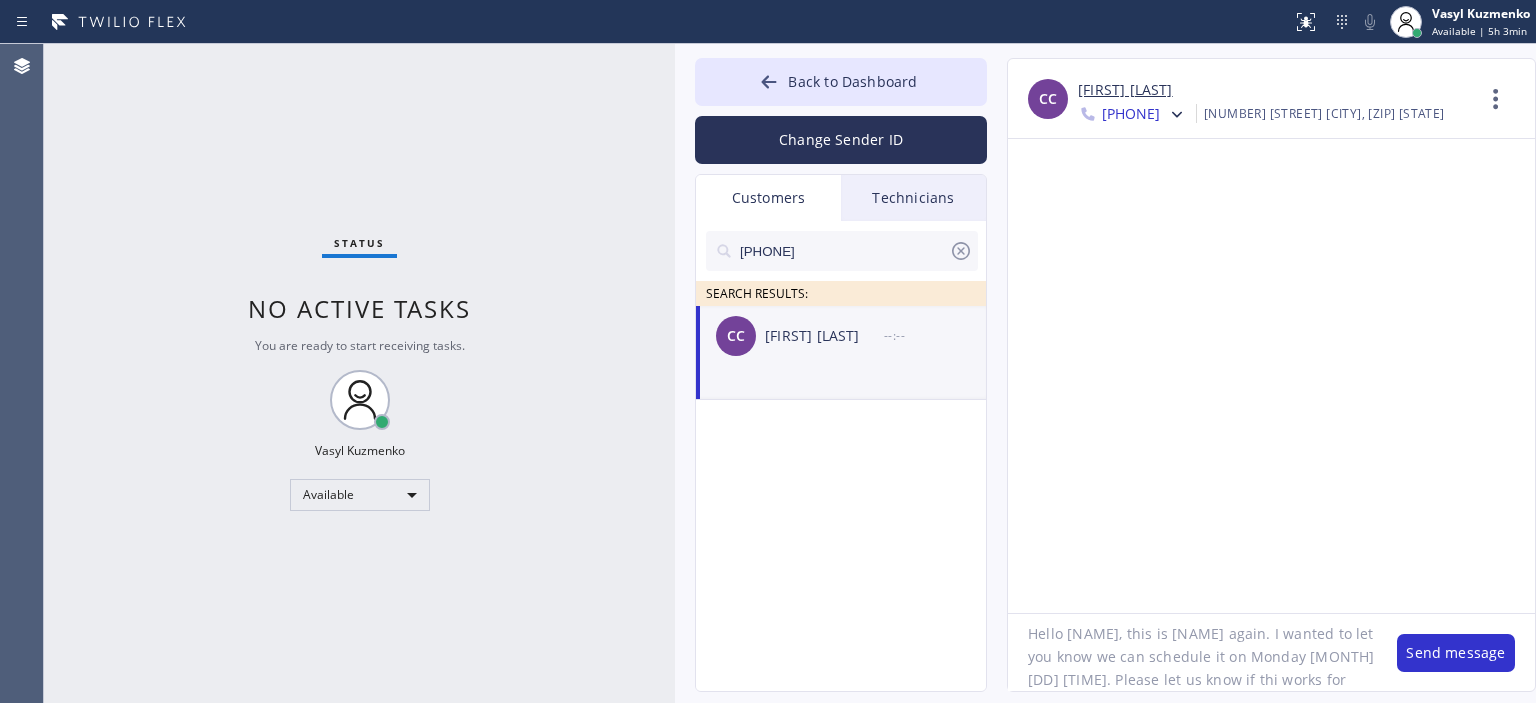 click on "Hello [NAME], this is [NAME] again. I wanted to let you know we can schedule it on Monday [MONTH] [DD] [TIME]. Please let us know if thi works for you." 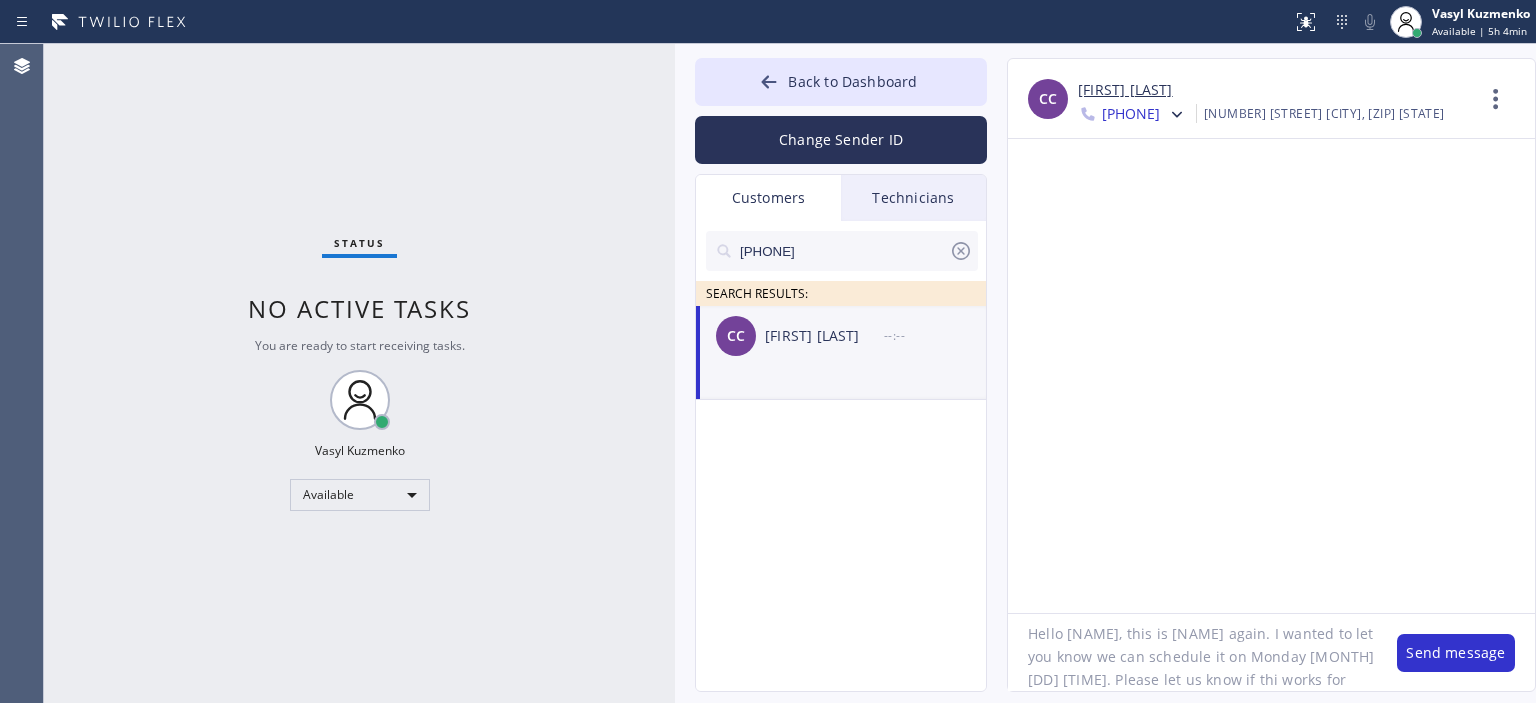 click on "Hello [NAME], this is [NAME] again. I wanted to let you know we can schedule it on Monday [MONTH] [DD] [TIME]. Please let us know if thi works for you." 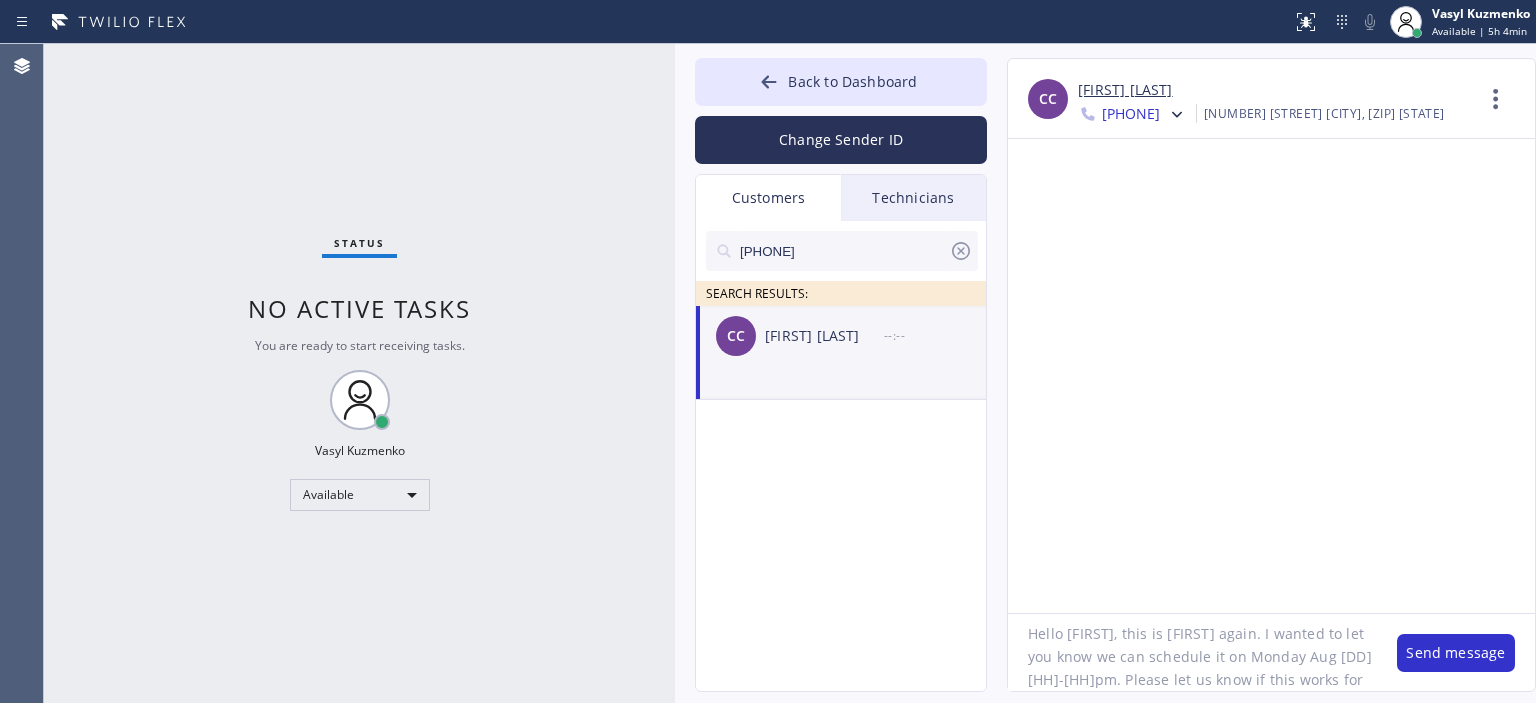click on "Hello [FIRST], this is [FIRST] again. I wanted to let you know we can schedule it on Monday Aug [DD] [HH]-[HH]pm. Please let us know if this works for you." 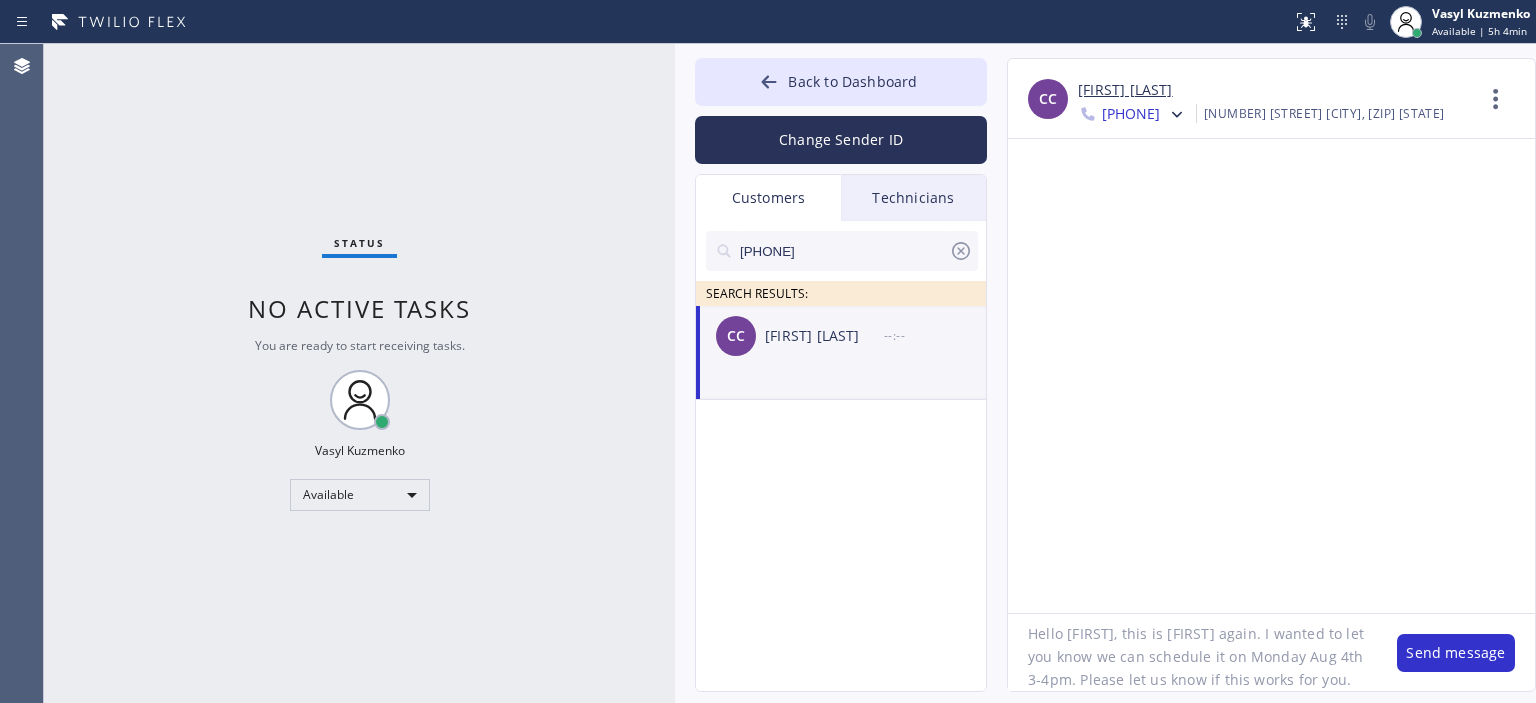scroll, scrollTop: 40, scrollLeft: 0, axis: vertical 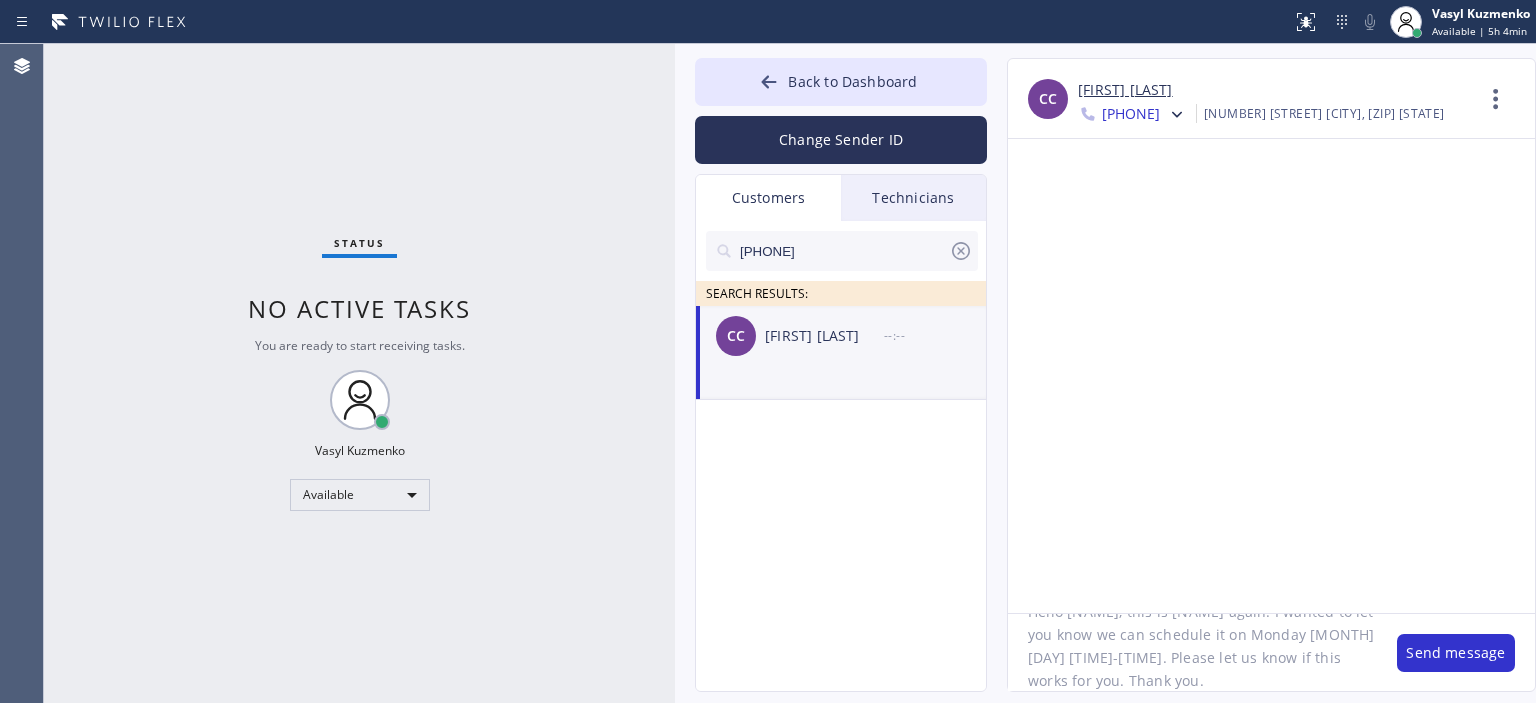 click on "Hello [NAME], this is [NAME] again. I wanted to let you know we can schedule it on Monday [MONTH] [DAY] [TIME]-[TIME]. Please let us know if this works for you. Thank you." 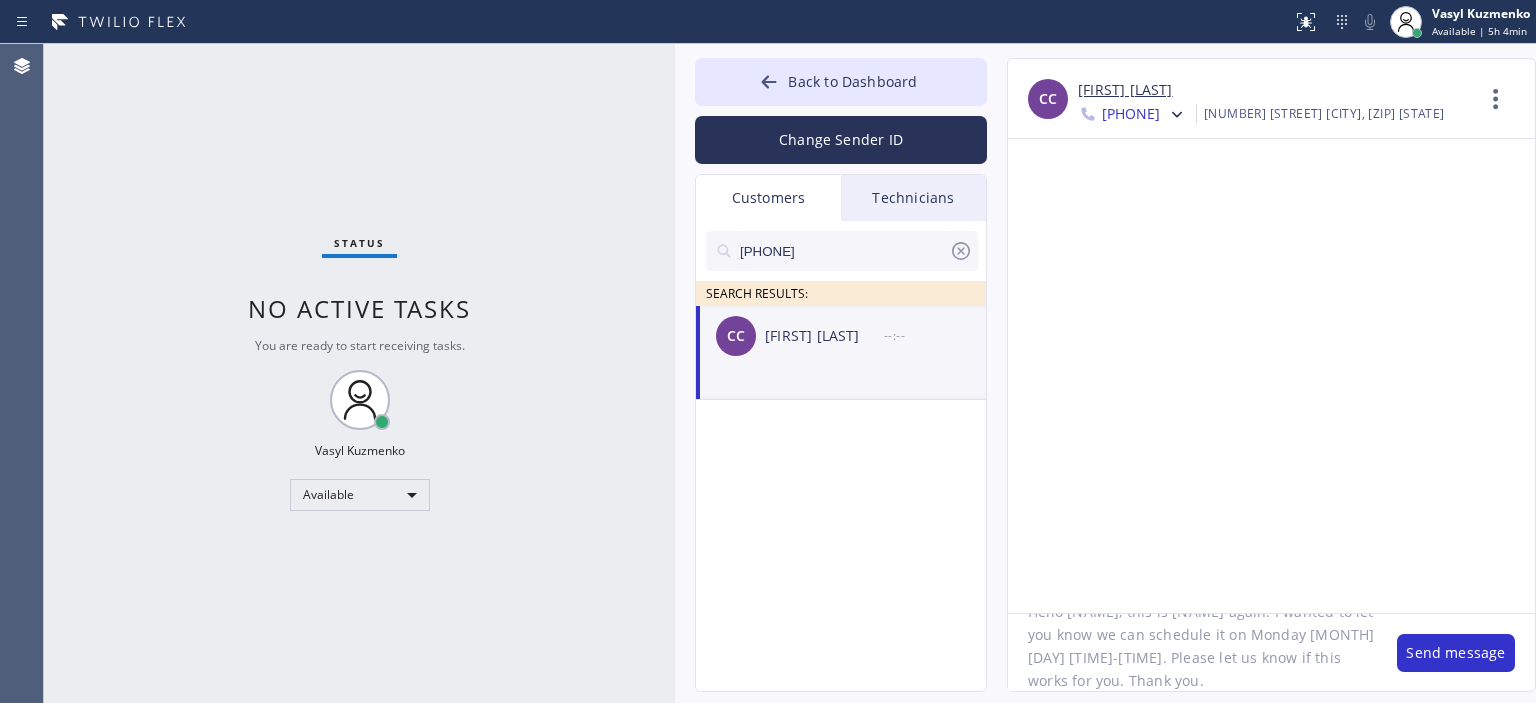 type on "Hello [NAME], this is [NAME] again. I wanted to let you know we can schedule it on Monday [MONTH] [DAY] [TIME]-[TIME]. Please let us know if this works for you. Thank you." 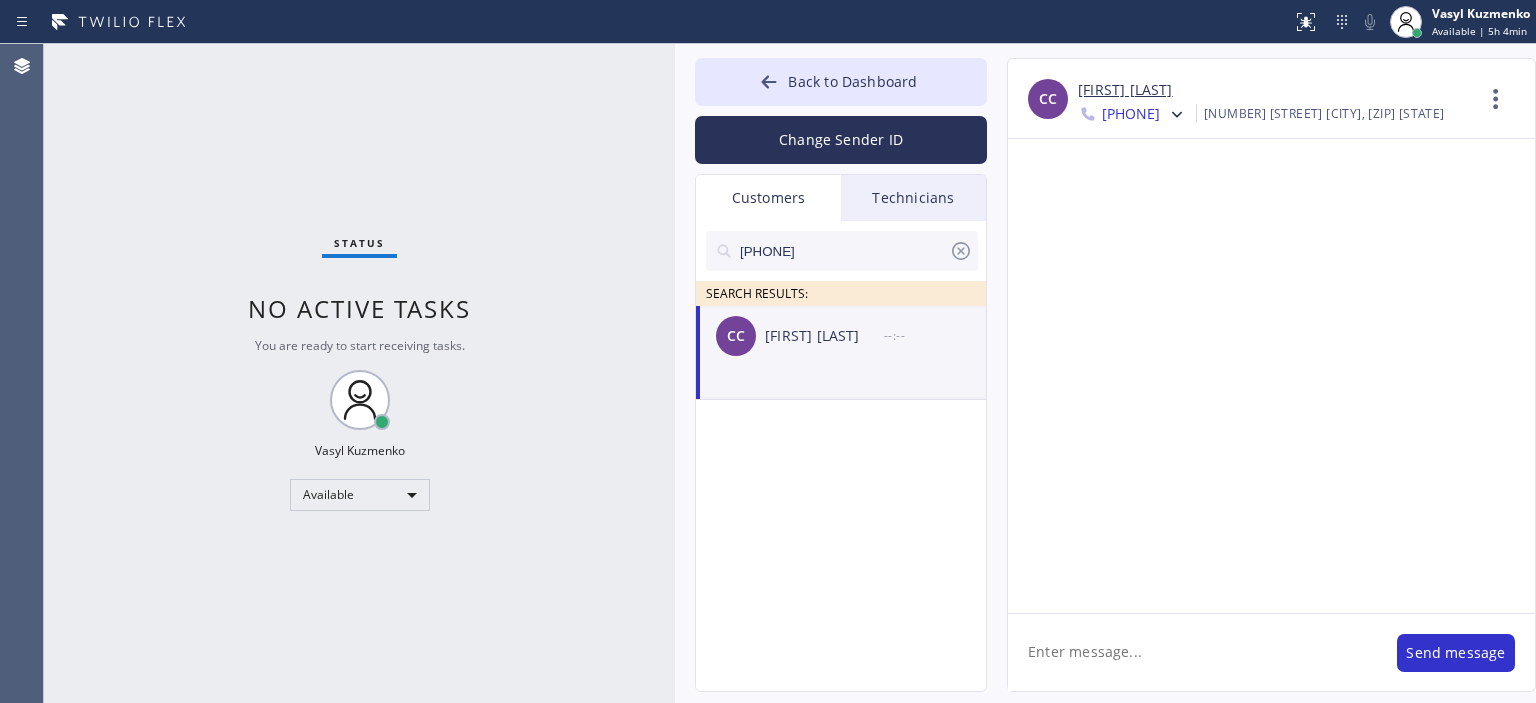scroll, scrollTop: 0, scrollLeft: 0, axis: both 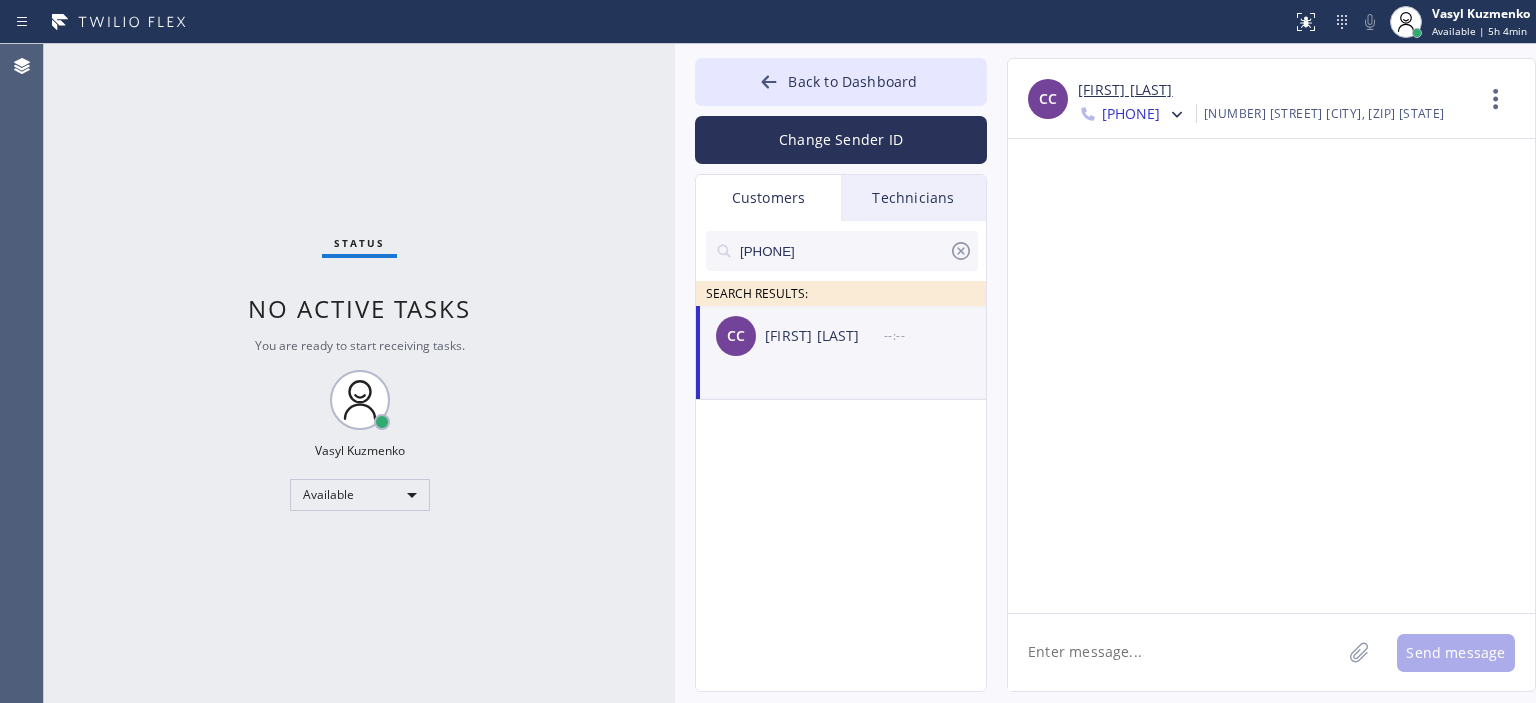 paste on "Hello [NAME], this is [NAME] again. I wanted to let you know we can schedule it on Monday [MONTH] [DAY] [TIME]-[TIME]. Please let us know if this works for you. Thank you." 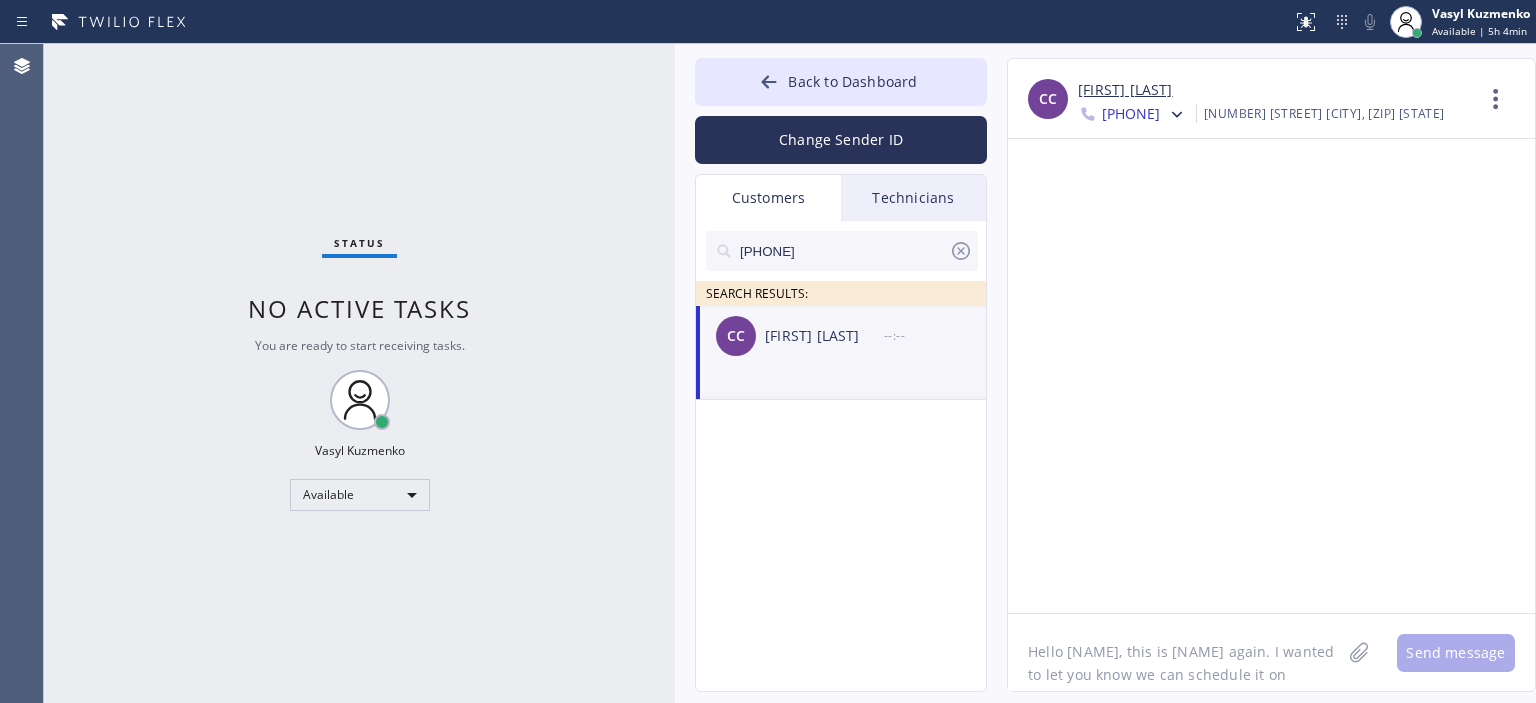 scroll, scrollTop: 40, scrollLeft: 0, axis: vertical 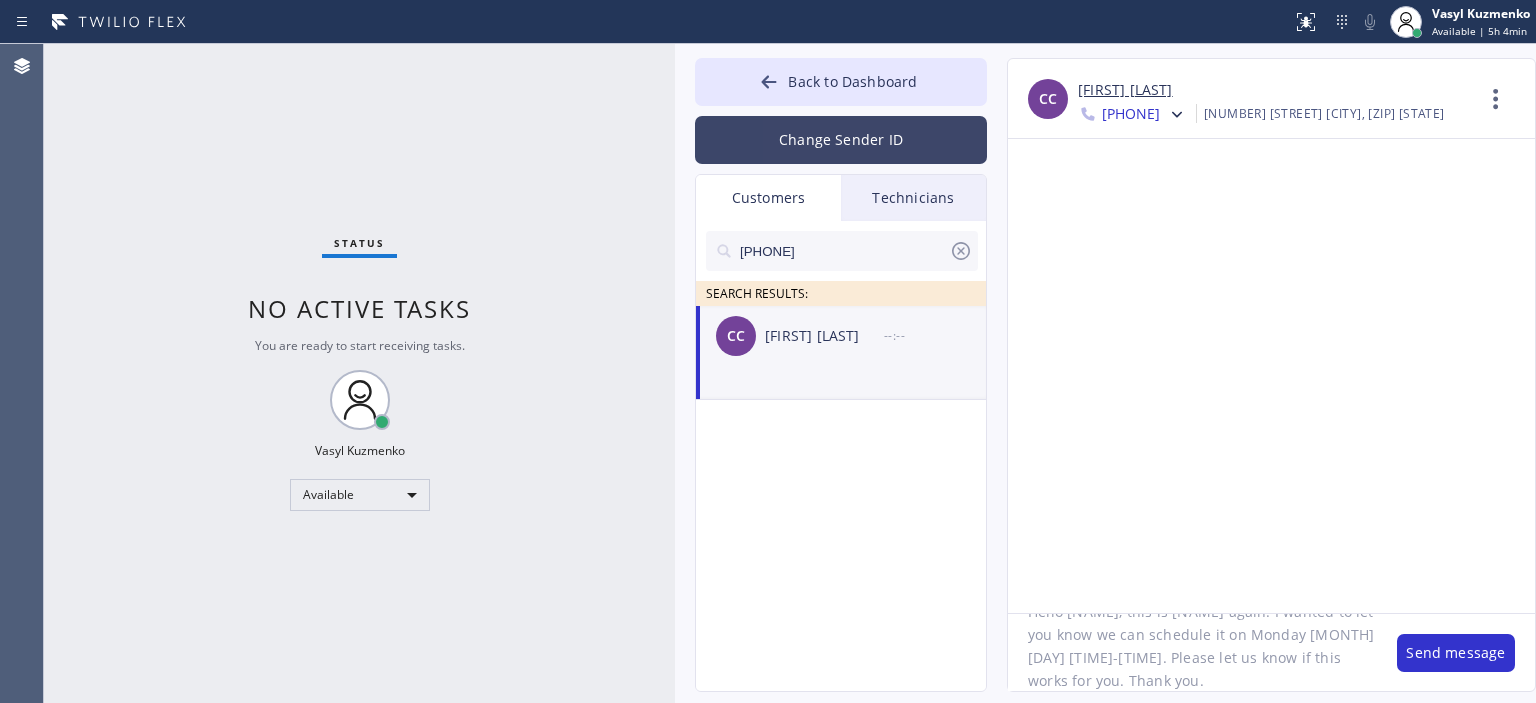 click on "Change Sender ID" at bounding box center [841, 140] 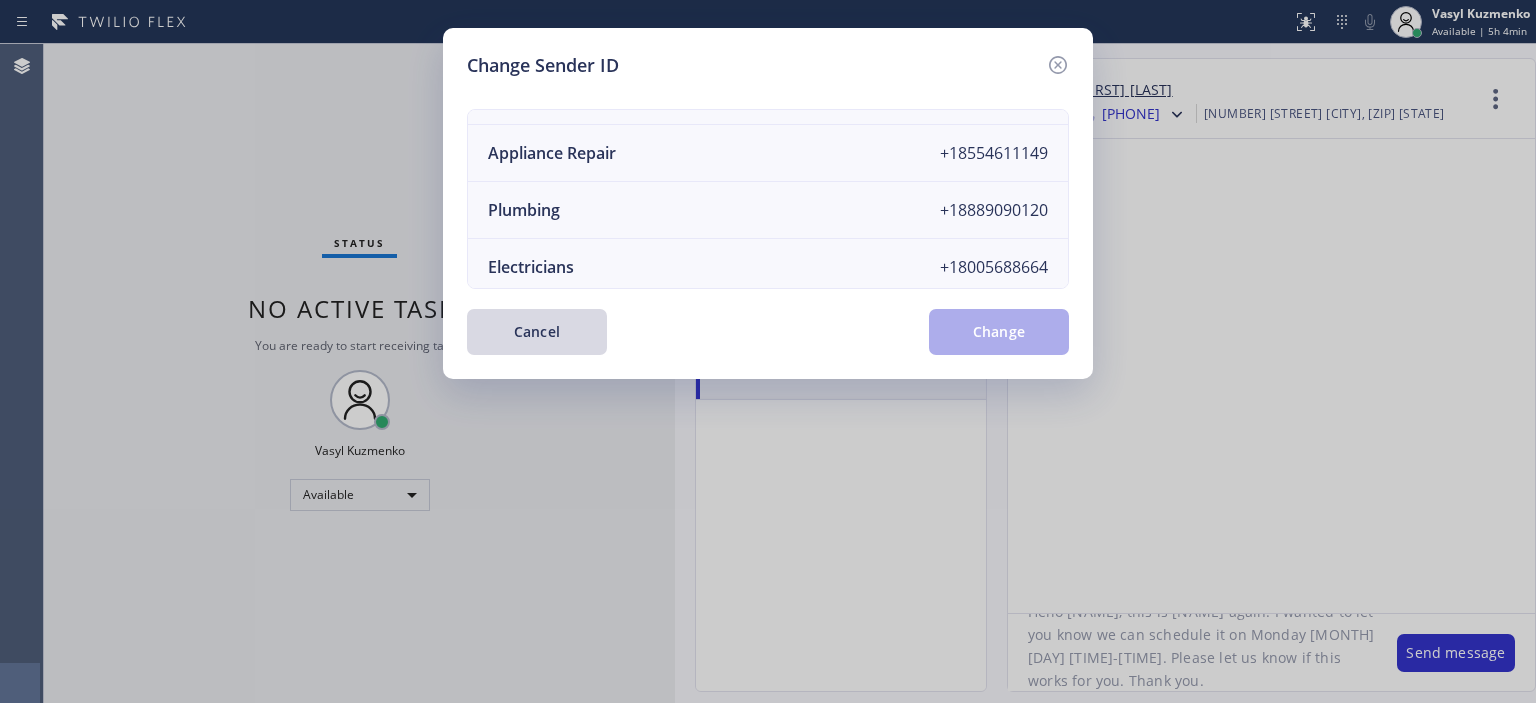 scroll, scrollTop: 0, scrollLeft: 0, axis: both 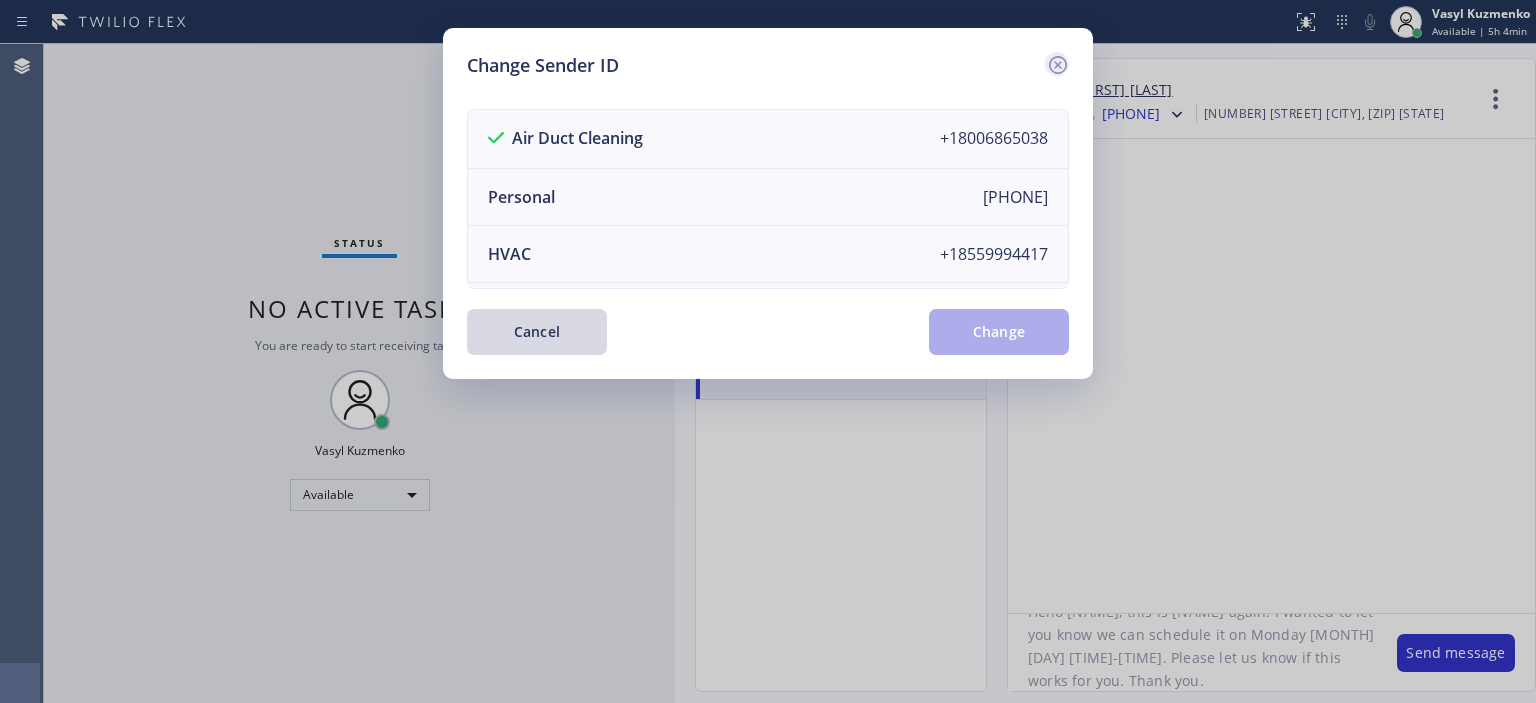 click 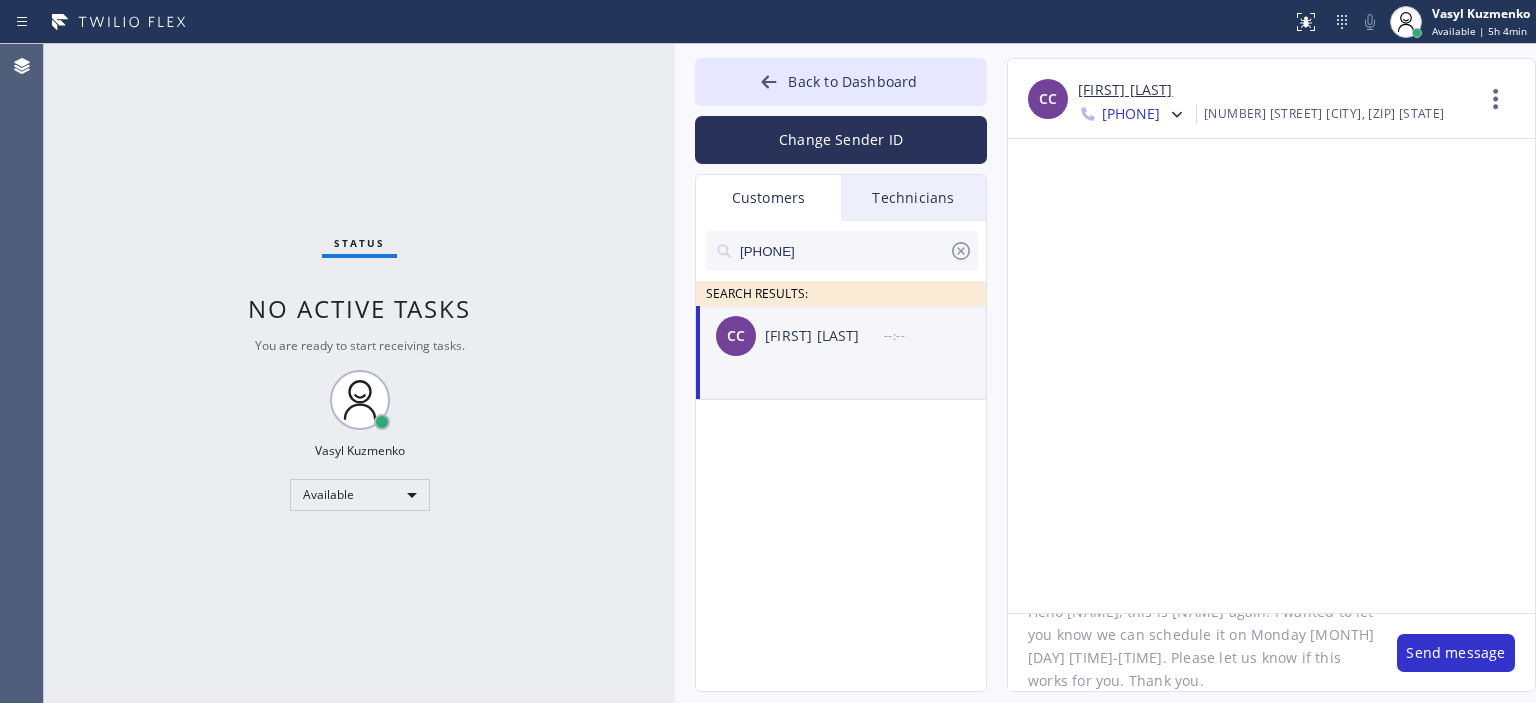 click on "Hello [NAME], this is [NAME] again. I wanted to let you know we can schedule it on Monday [MONTH] [DAY] [TIME]-[TIME]. Please let us know if this works for you. Thank you." 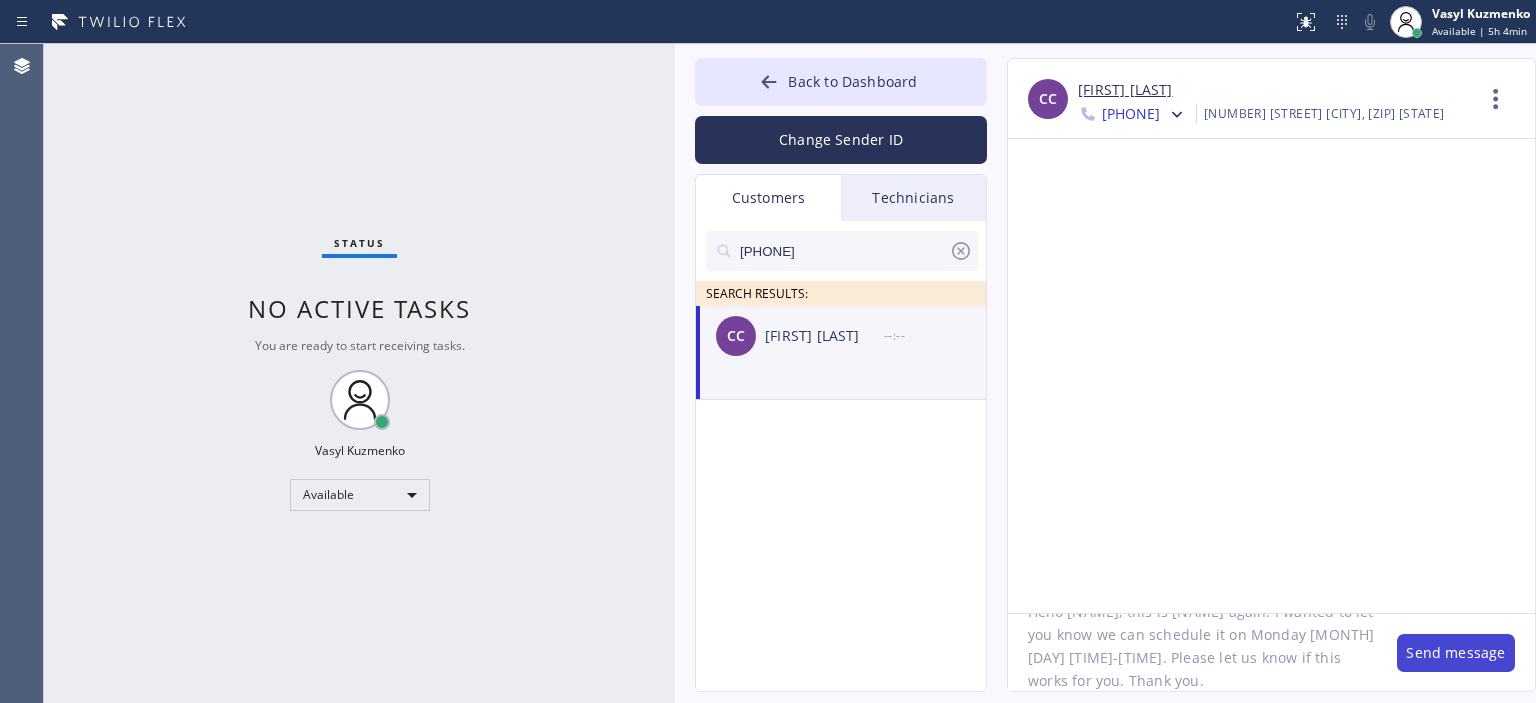 click on "Send message" at bounding box center [1456, 653] 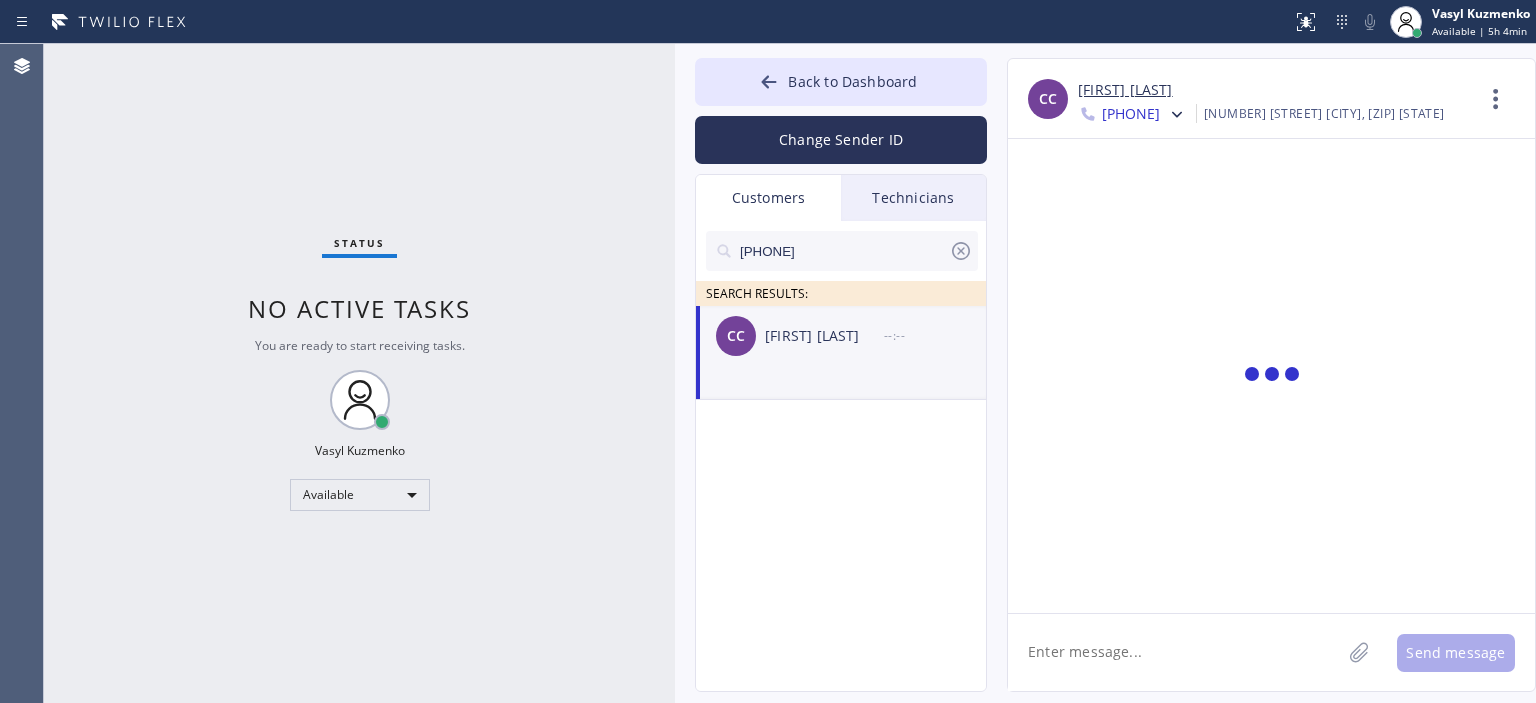 scroll, scrollTop: 0, scrollLeft: 0, axis: both 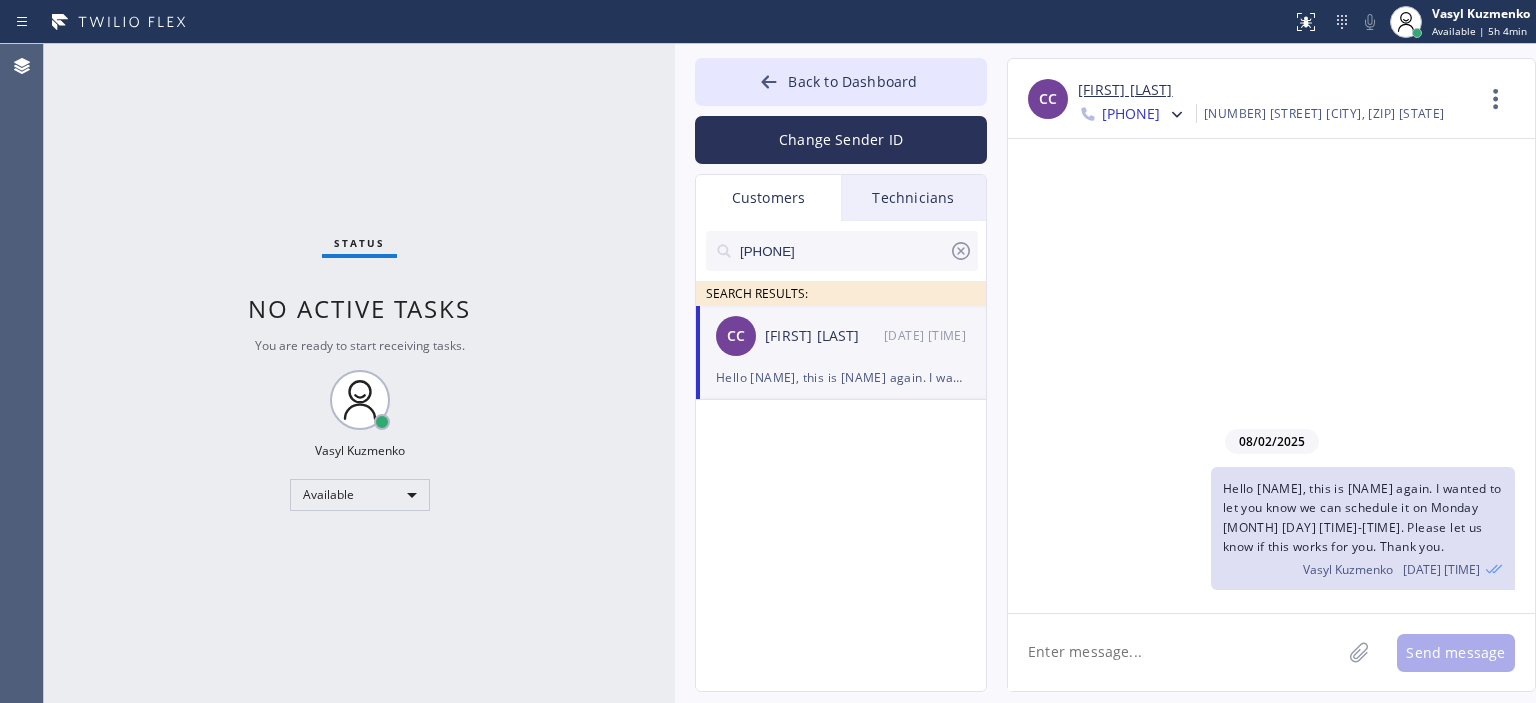 click 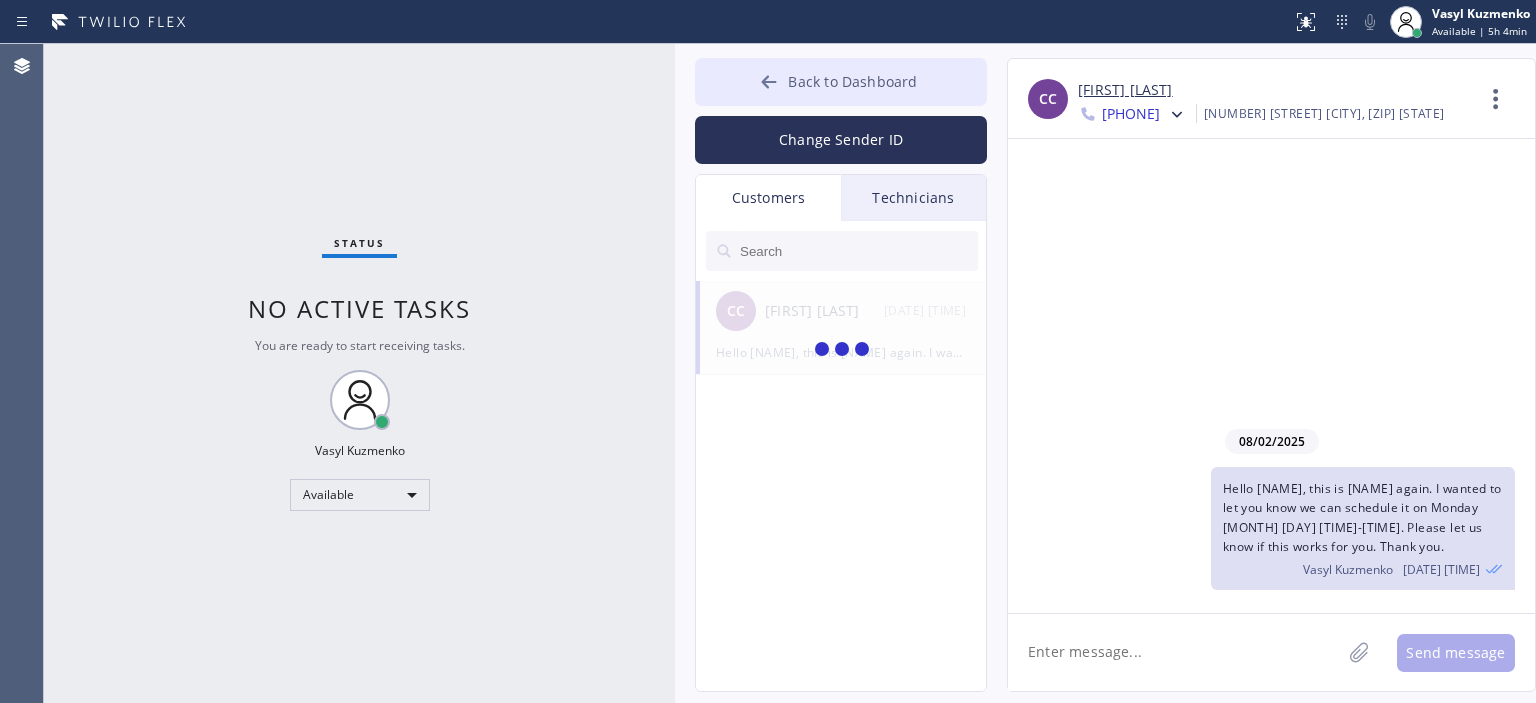 click 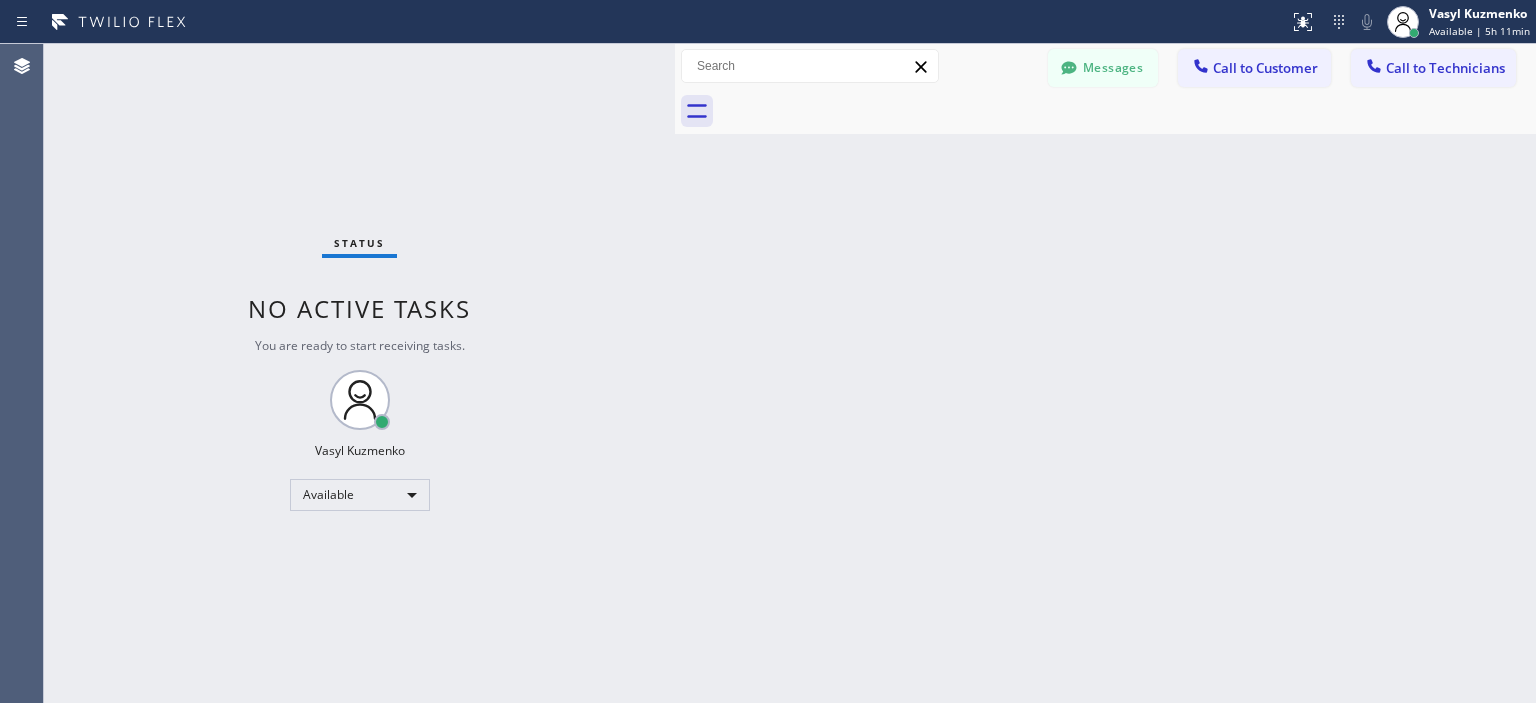 click on "Back to Dashboard Change Sender ID Customers Technicians CC [NAME] [NAME] [DATE] [TIME] Hello [NAME], this is Tom again. I wanted to let you know we can schedule it on [DAY] [MONTH] [NUMBER]-[NUMBER]. Please let us know if this works for you. Thank you. MB [NAME] [NAME] [DATE] [TIME] ok noted CD [NAME] [NAME] [DATE] [TIME] Hello [NAME], we just sent you an estimate for dryer vent installation on this email [EMAIL]. Please check it, don't forget to check the spambox just in case. Feel free to contact us back if you have any questions or concerns. Thank you. KF [NAME] [NAME] [DATE] [TIME] Pretty sure it was paid.
But email me an invoice and I will pay it if we haven't yet.
[EMAIL] AS [NAME] [NAME] [DATE] [TIME] SM [NAME] [NAME] [DATE] [TIME] AO [NAME] [NAME] [DATE] [TIME] Okay great, will let you know as soon as we receive it! Thank you! AS [NAME] [NAME] [DATE] [TIME] Yes that will work  SS [NAME]   [NAME] [DATE] [TIME] Thanks Tom! BM [NAME] [NAME] [DATE] [TIME] MJ Okay MB [NUMBER]" at bounding box center (1105, 373) 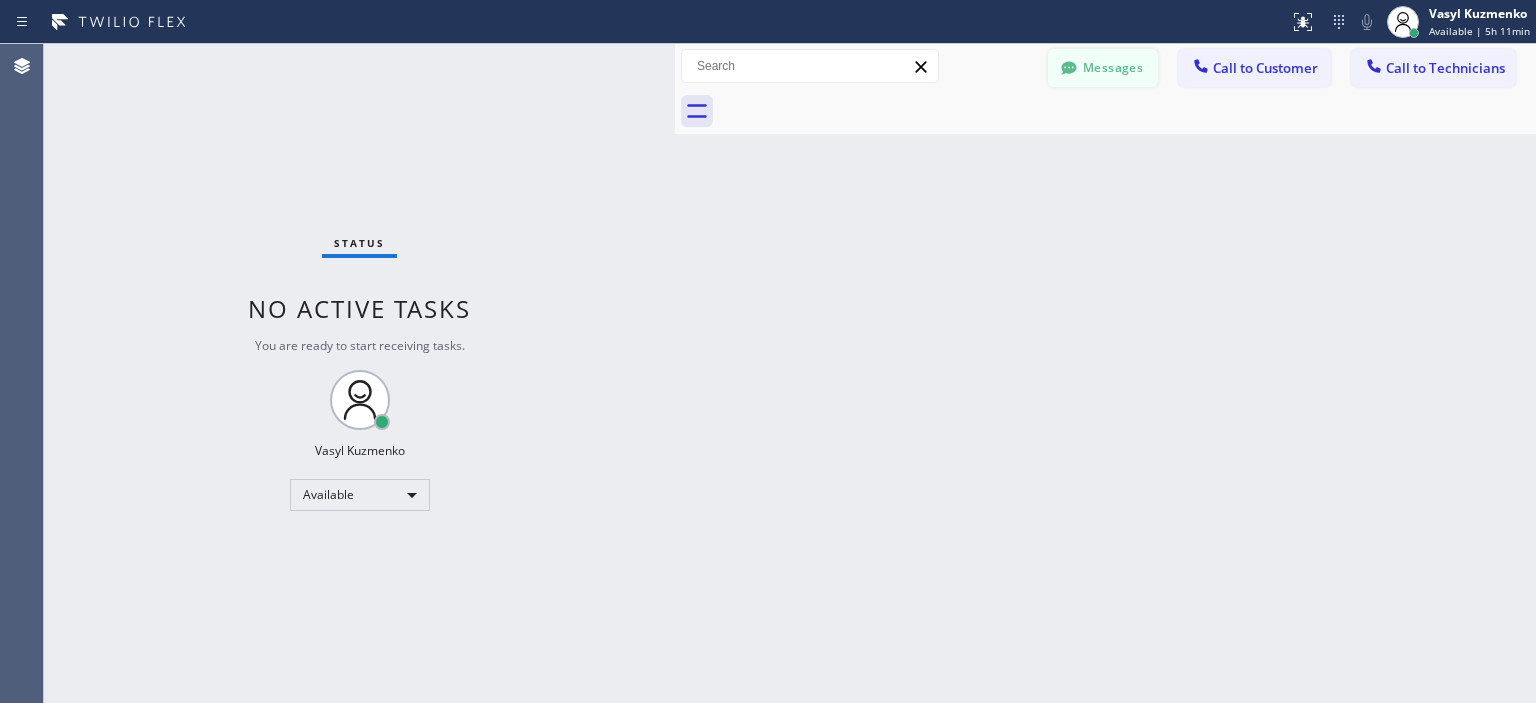 click on "Messages" at bounding box center [1103, 68] 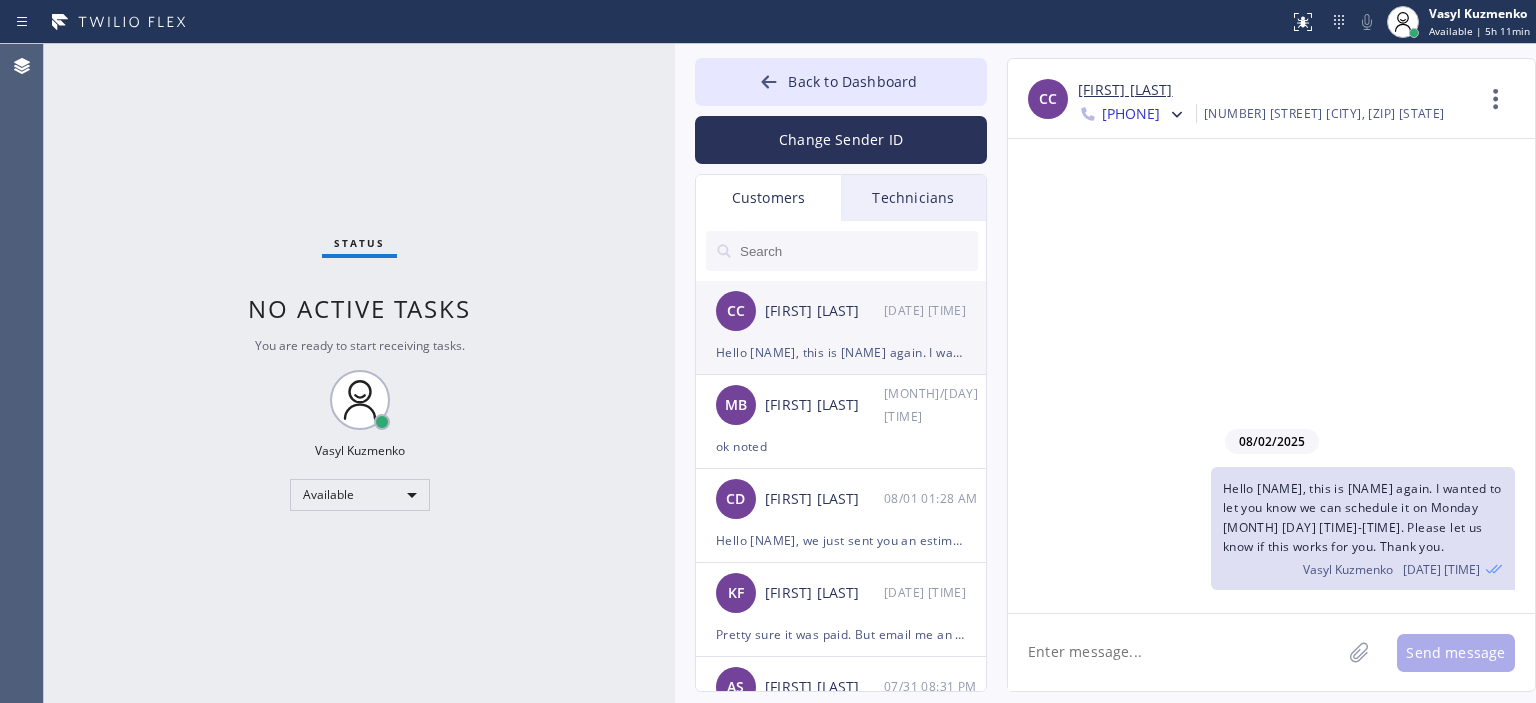 click on "[FIRST] [LAST]" at bounding box center (824, 311) 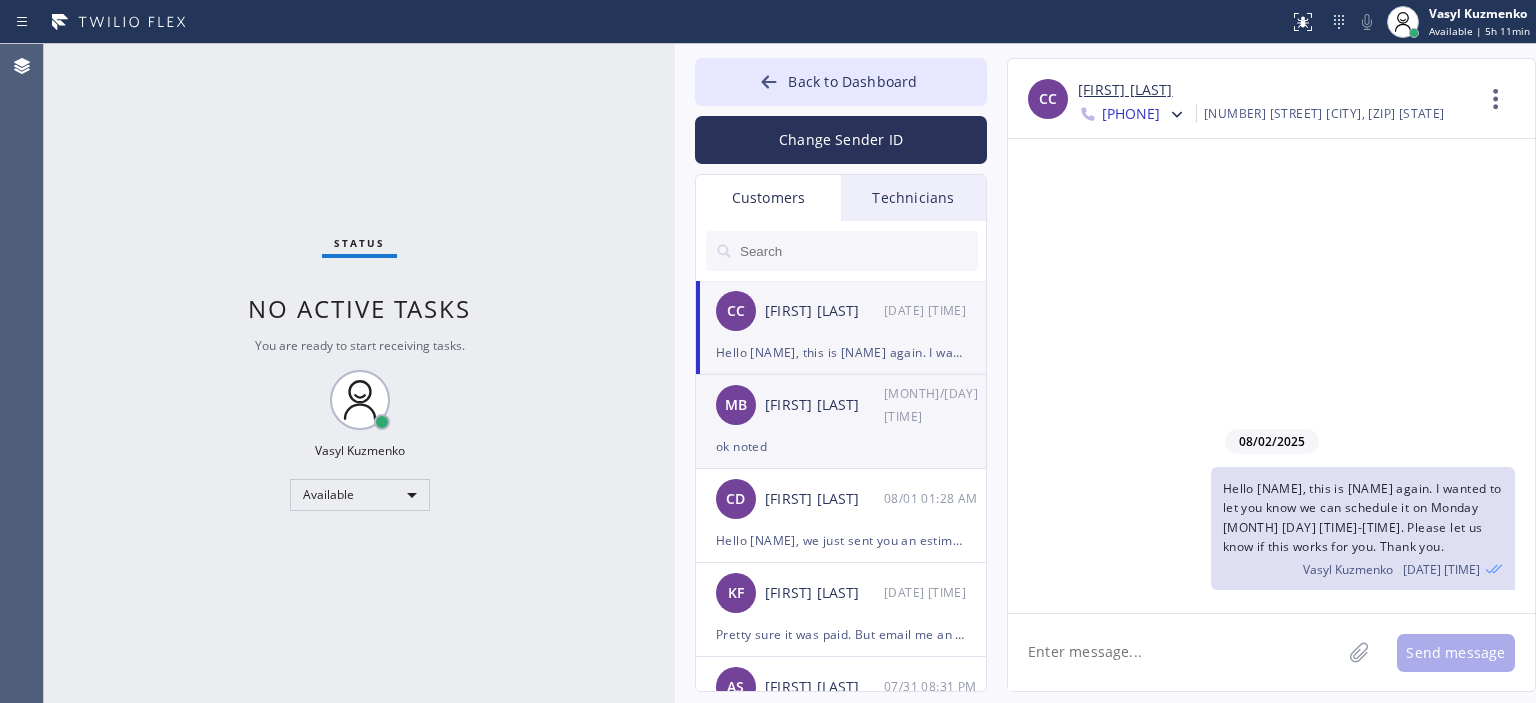click on "[FIRST] [LAST] 08/01 02:27 AM" at bounding box center [842, 405] 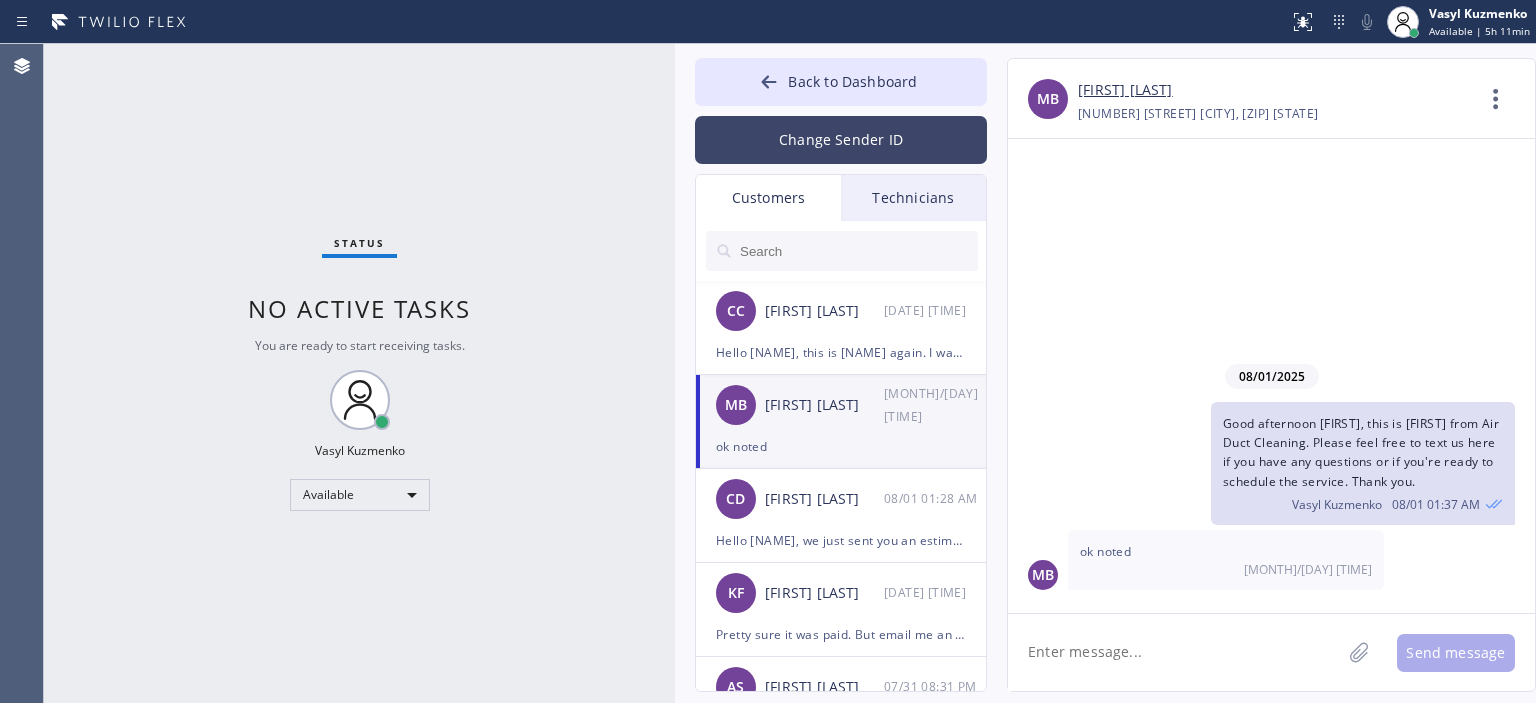 click on "Change Sender ID" at bounding box center (841, 140) 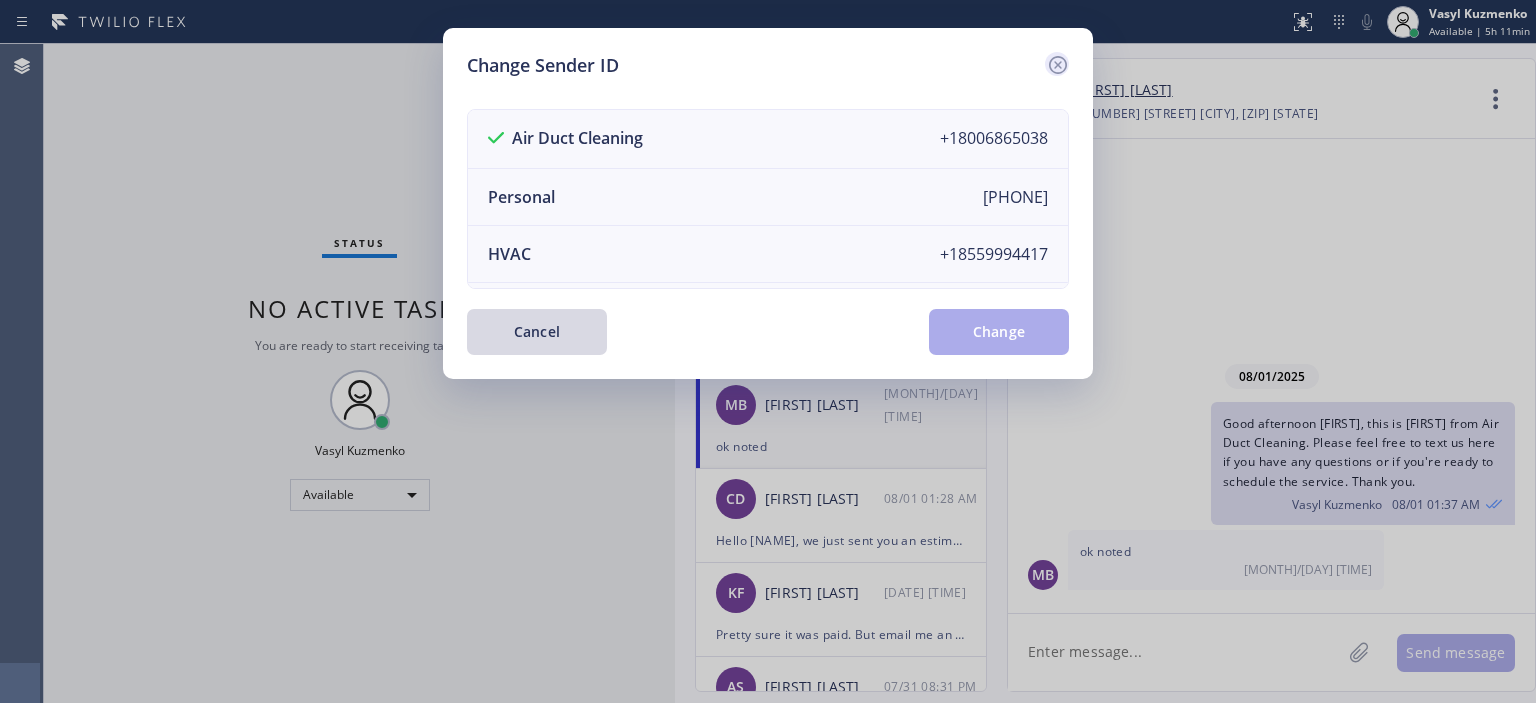 click 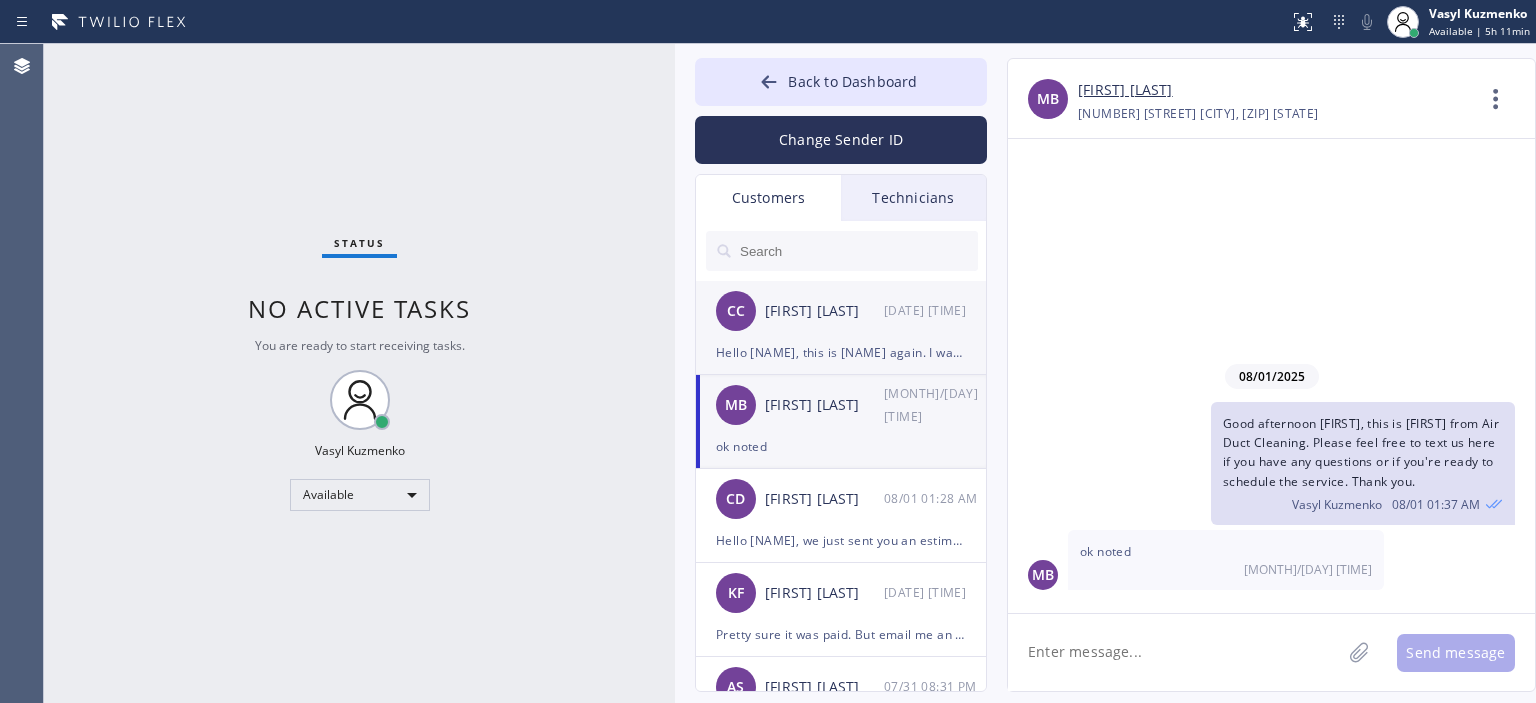 click on "CC [FIRST] [LAST] [DATE] [TIME]" at bounding box center (842, 311) 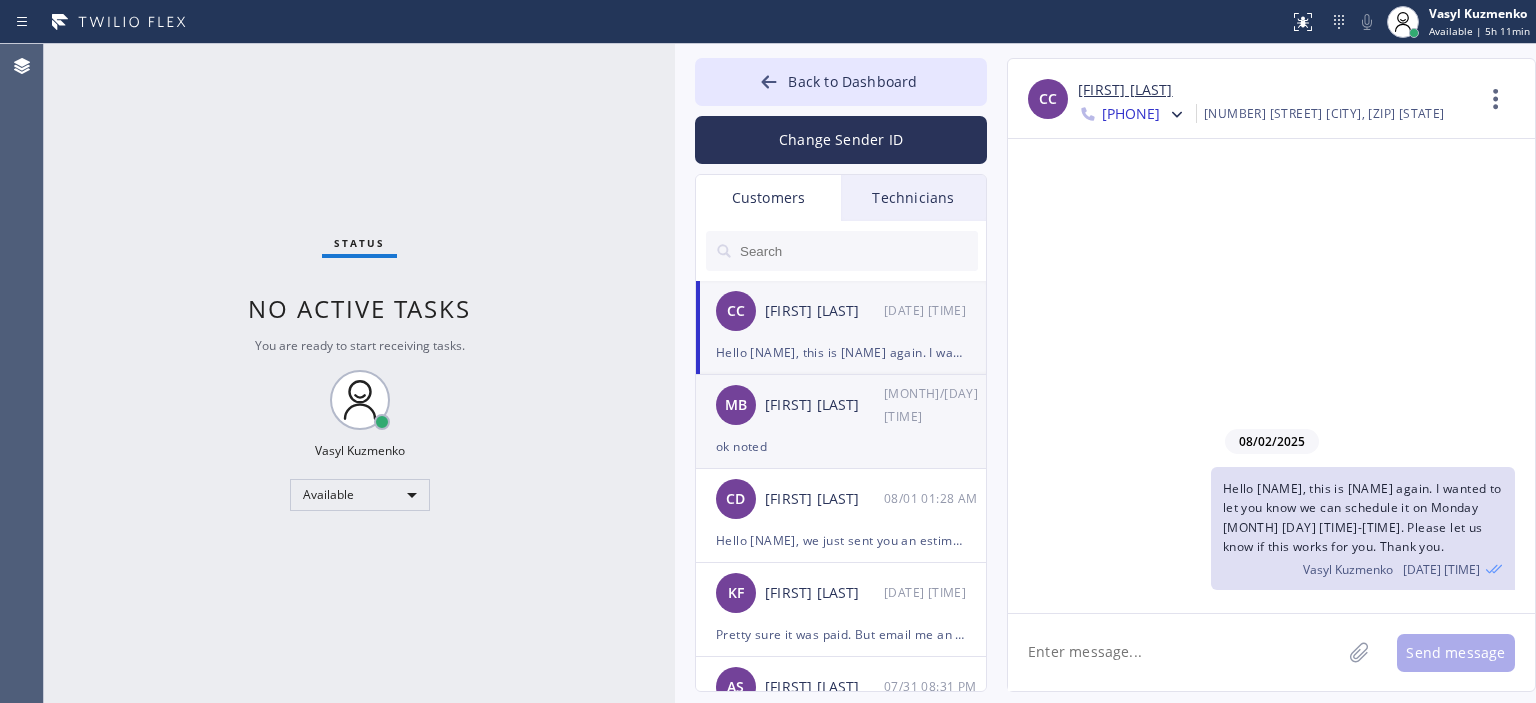 click on "[FIRST] [LAST] 08/01 02:27 AM" at bounding box center [842, 405] 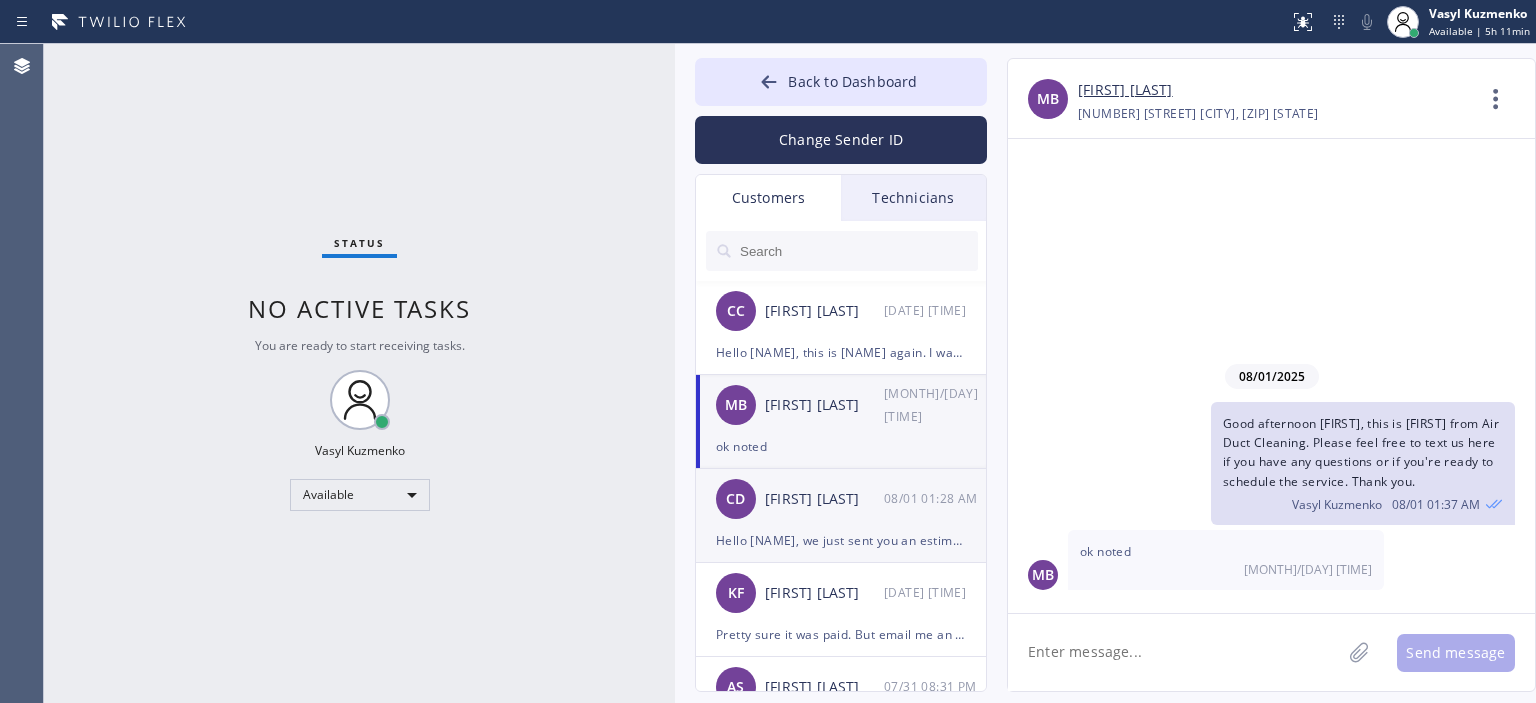 click on "CD Courtney  Duncan 08/01 01:28 AM" at bounding box center [842, 499] 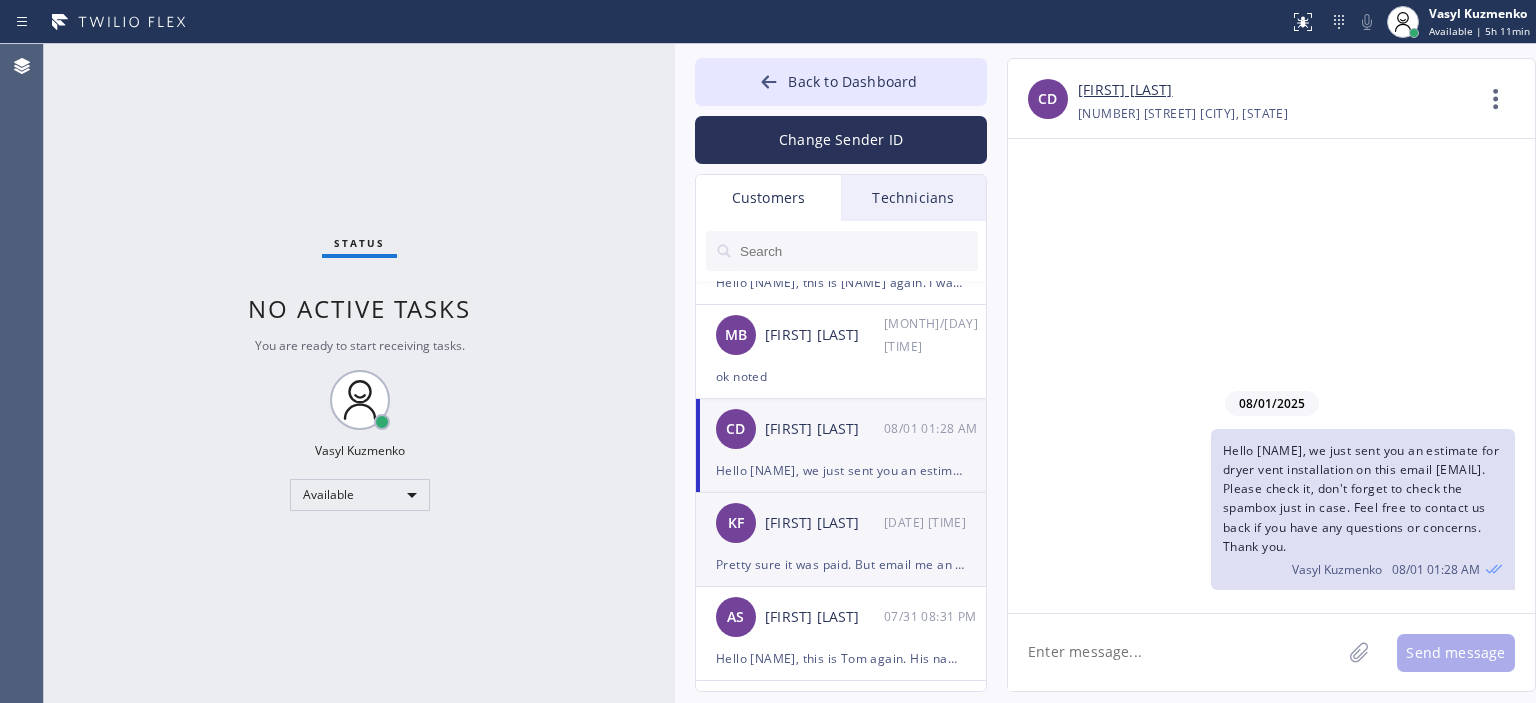 scroll, scrollTop: 70, scrollLeft: 0, axis: vertical 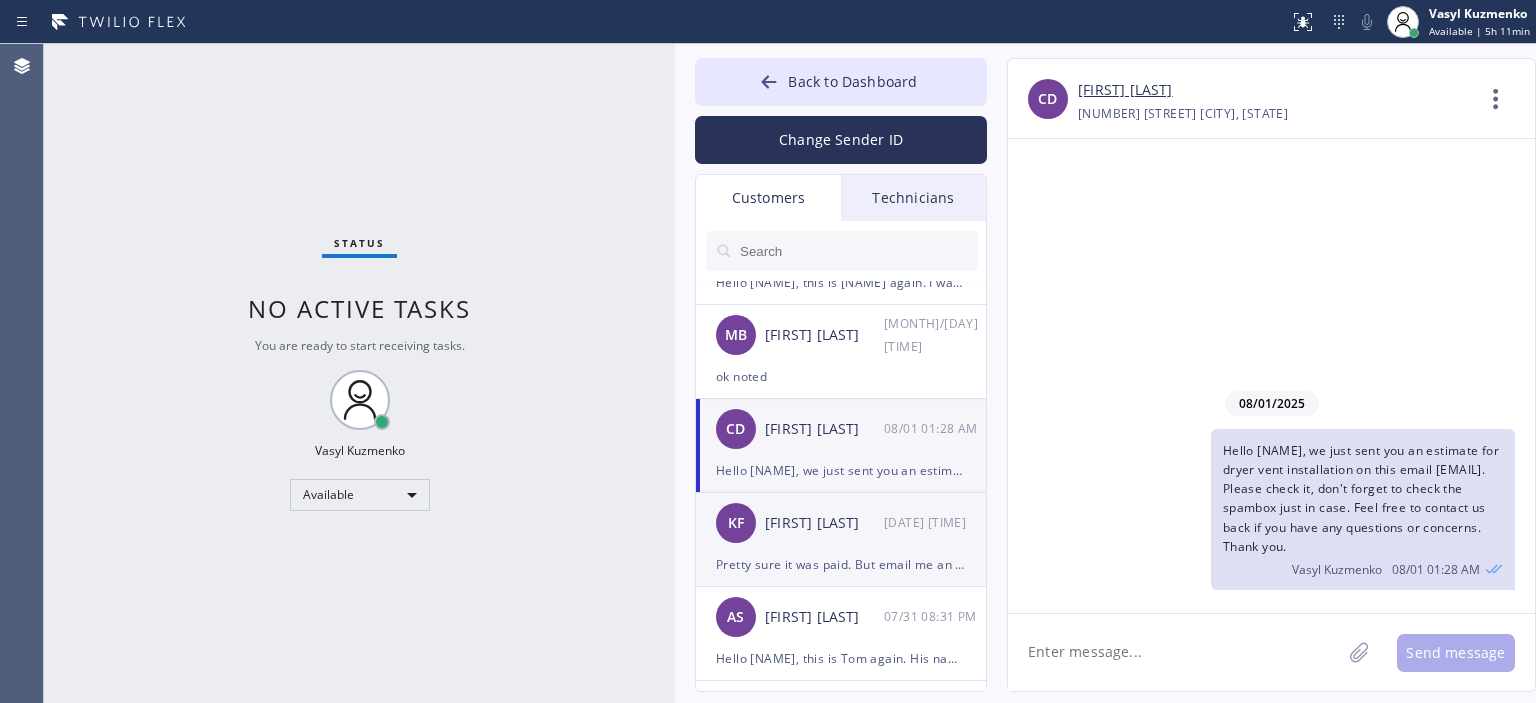 click on "[PERSON] [FIRST] [TIME]" at bounding box center [842, 523] 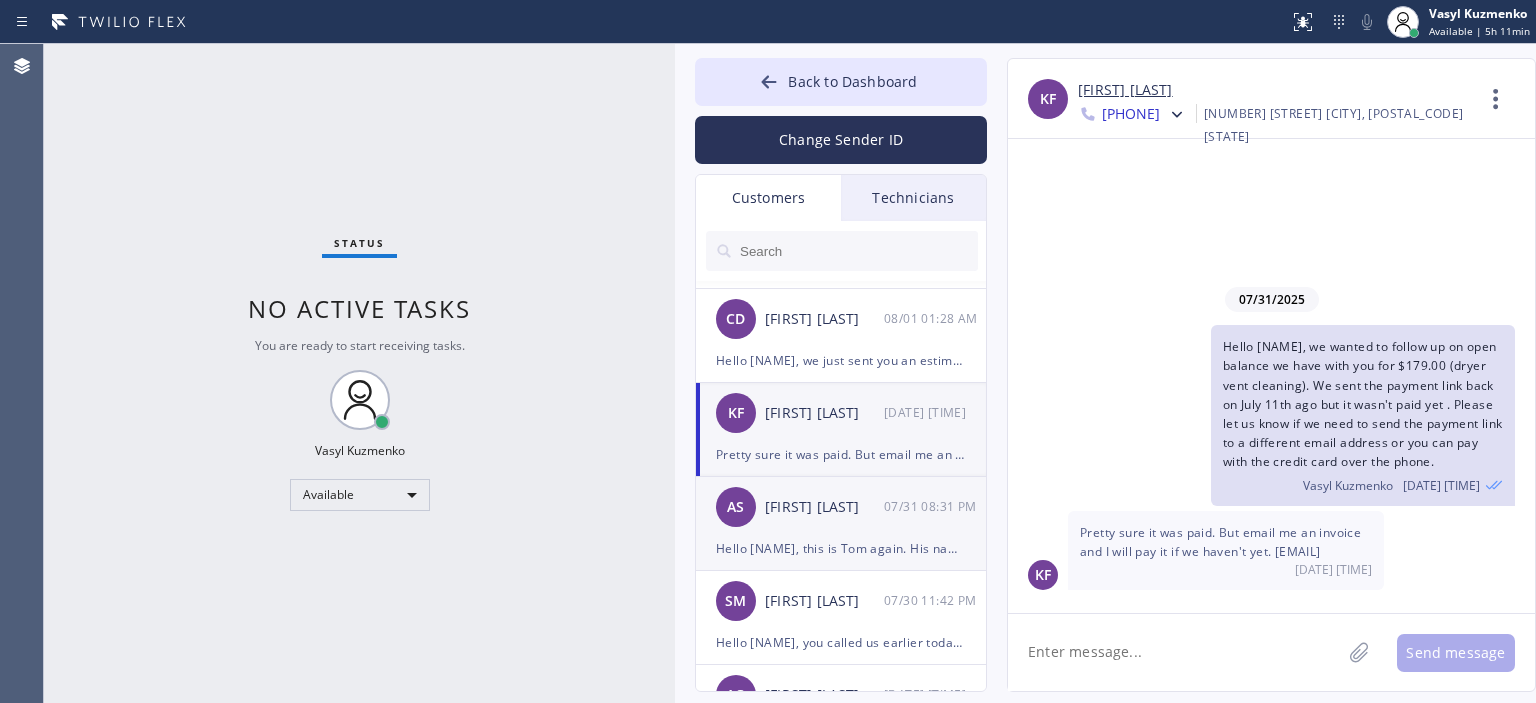 scroll, scrollTop: 182, scrollLeft: 0, axis: vertical 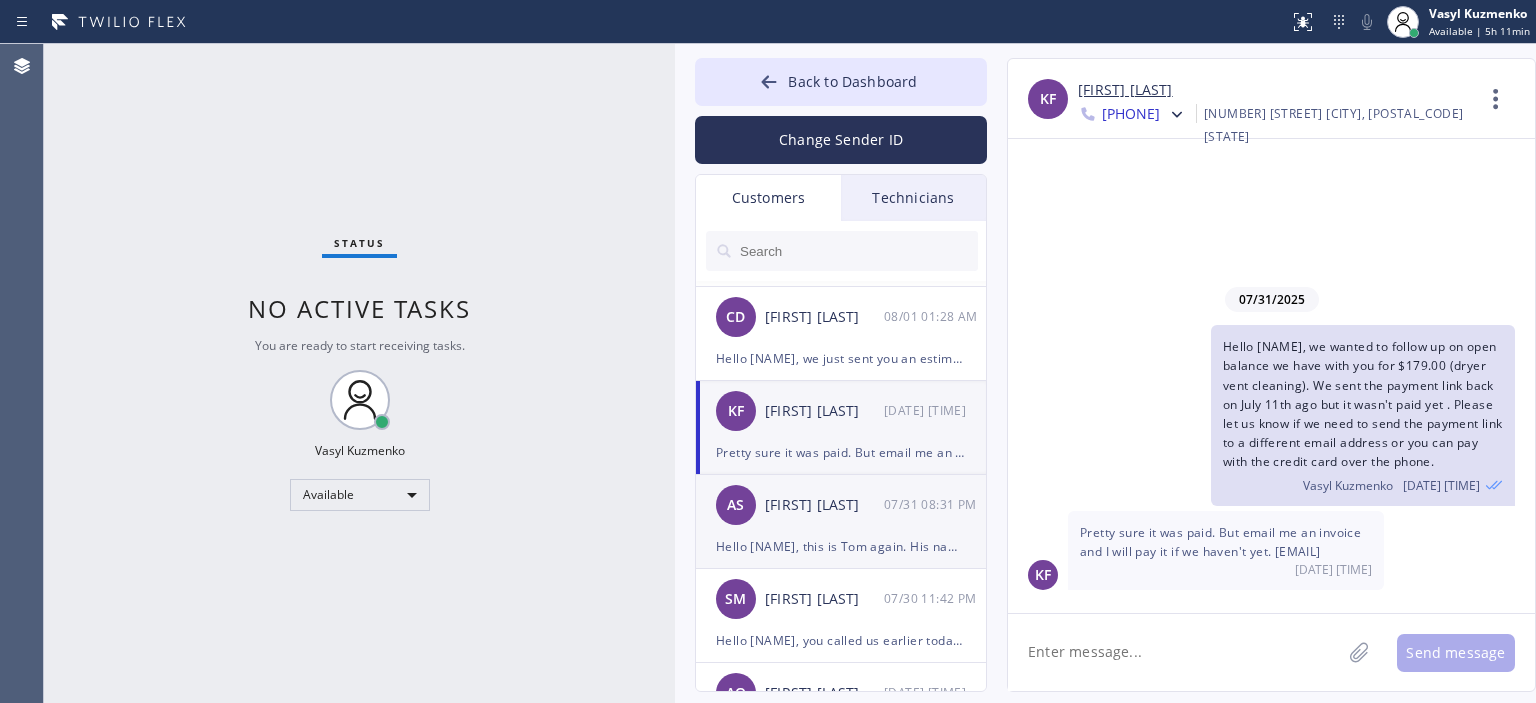 click on "[FIRST] [LAST] [DATE] [TIME]" at bounding box center (842, 505) 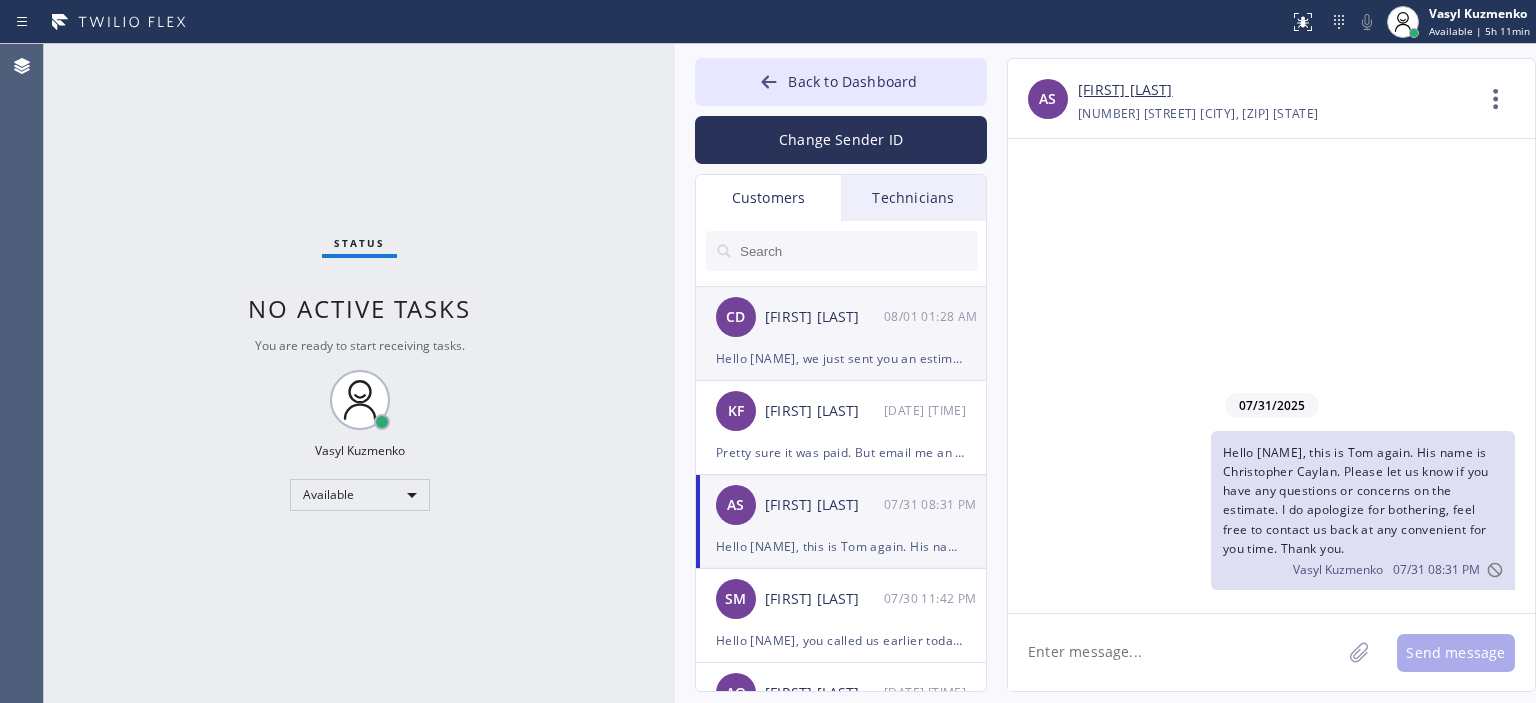 scroll, scrollTop: 0, scrollLeft: 0, axis: both 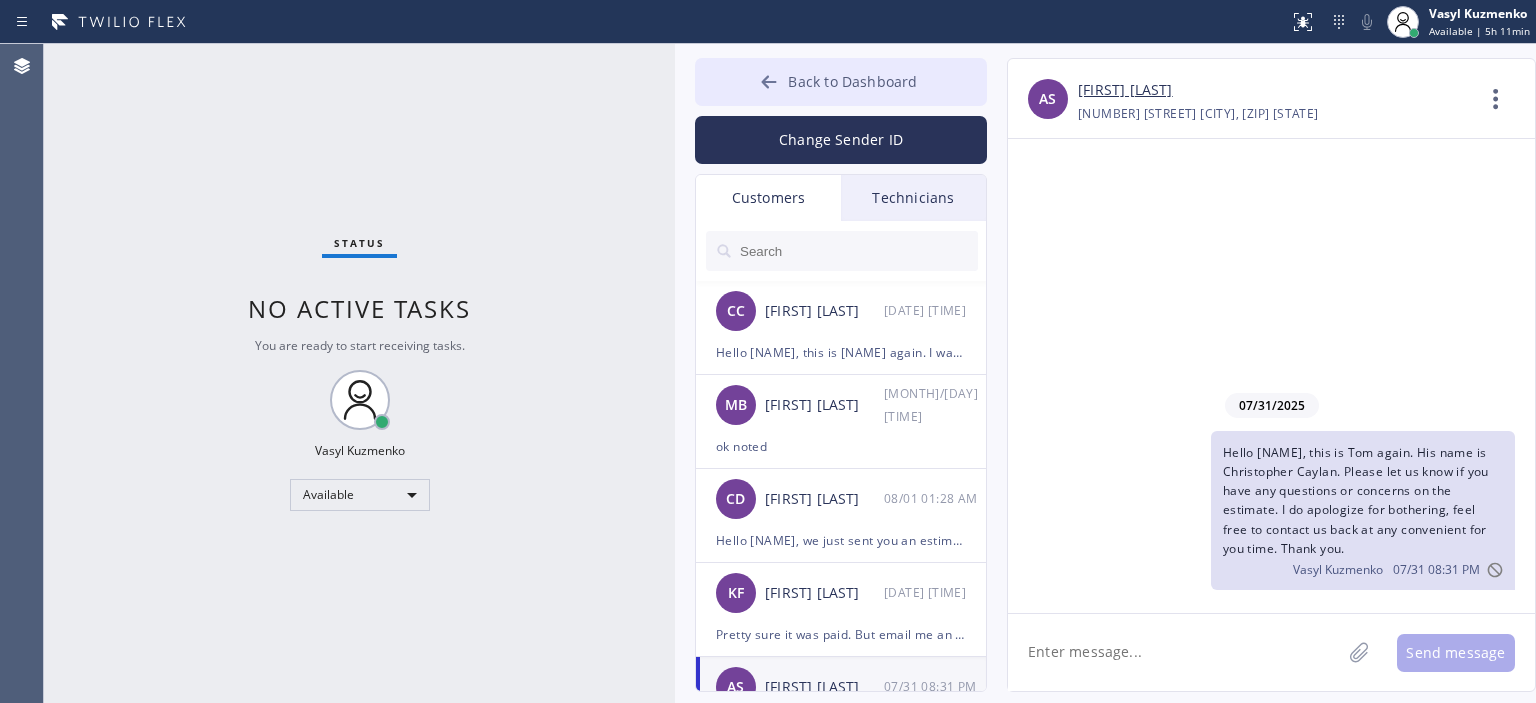 click 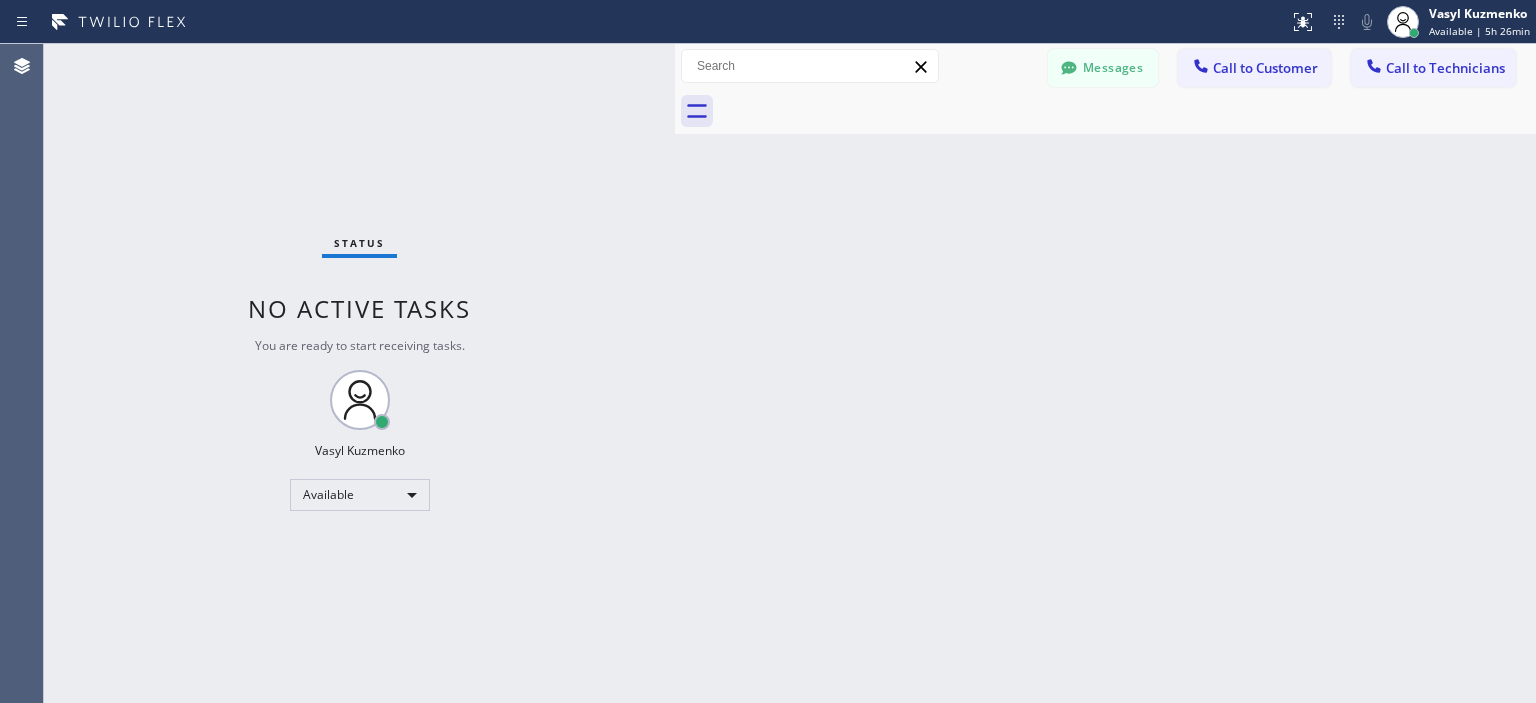click on "Status   No active tasks     You are ready to start receiving tasks.   [FIRST] [LAST] Available" at bounding box center (359, 373) 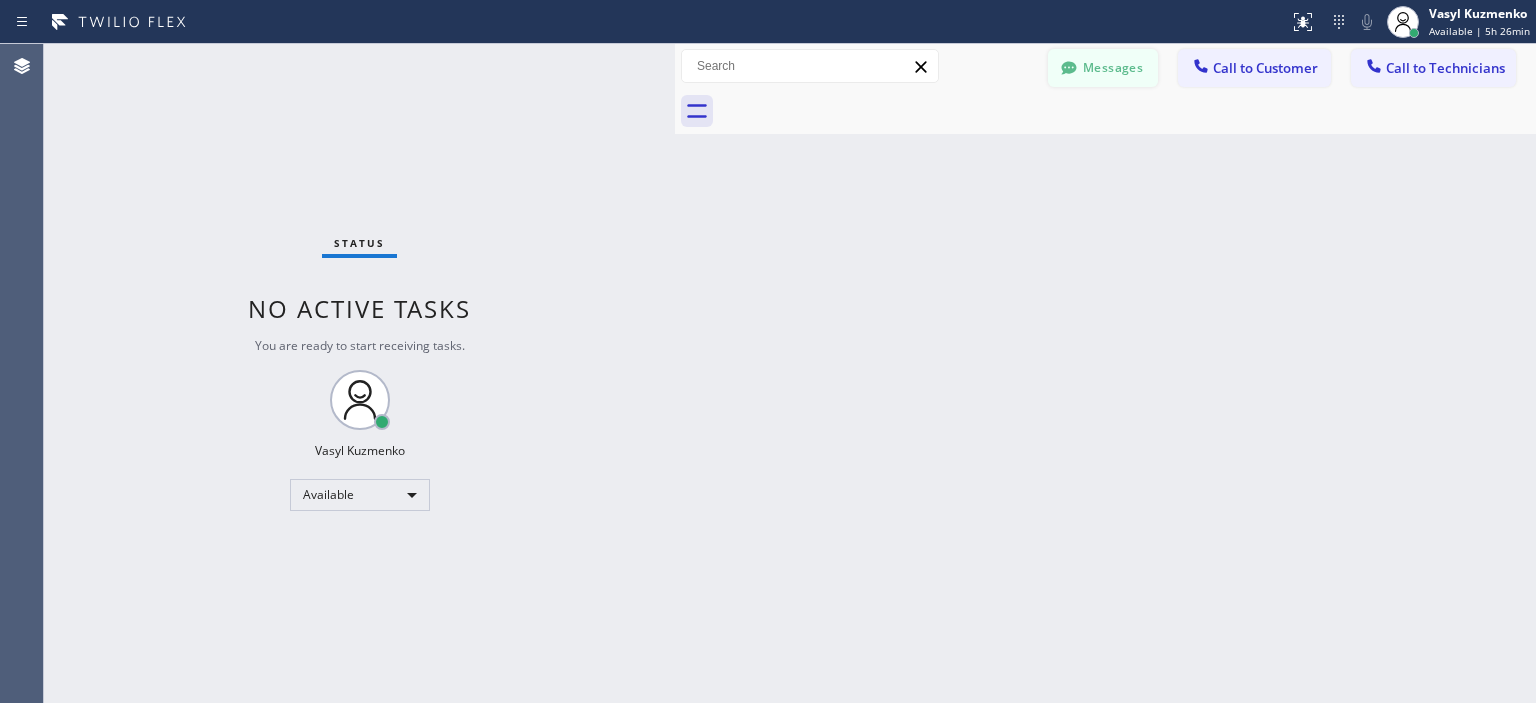 click on "Messages" at bounding box center [1103, 68] 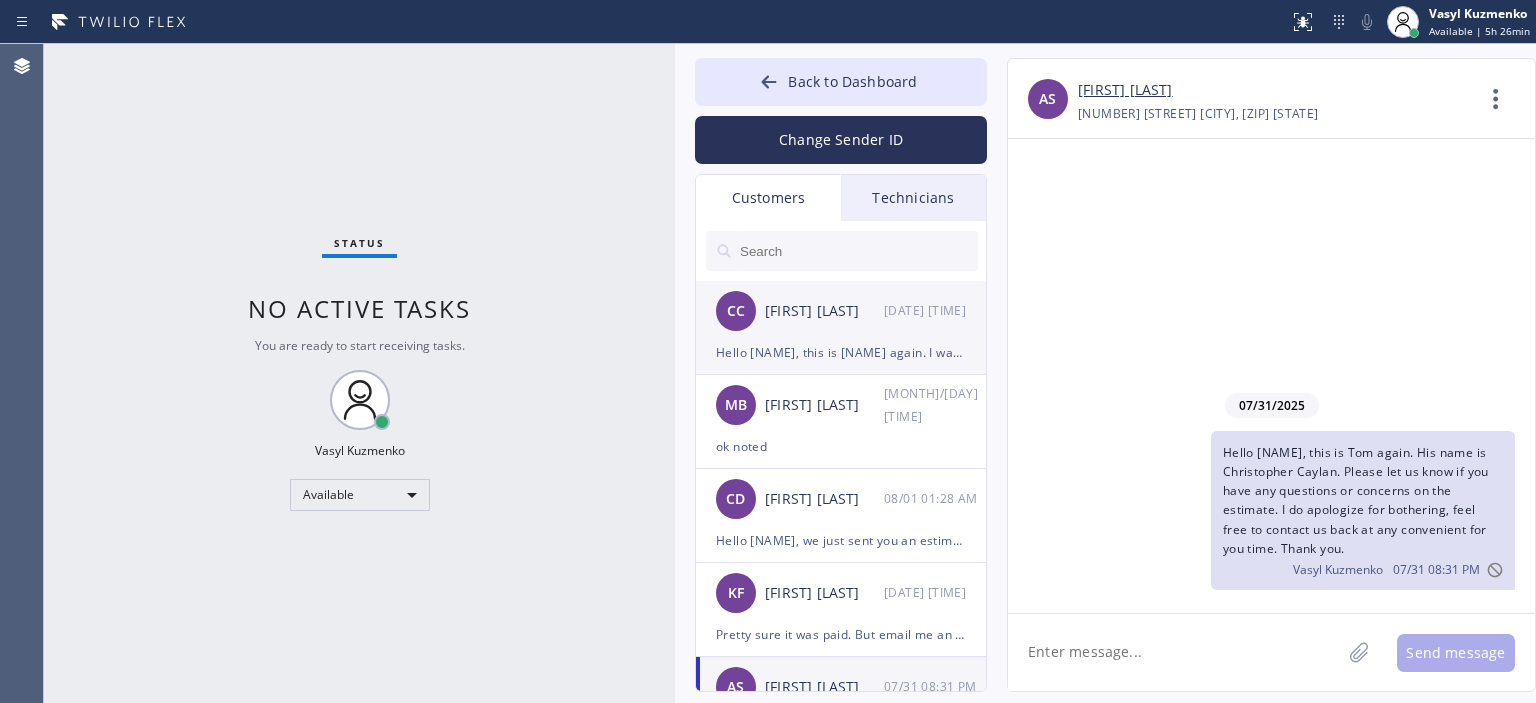 click on "[FIRST] [LAST]" at bounding box center (824, 311) 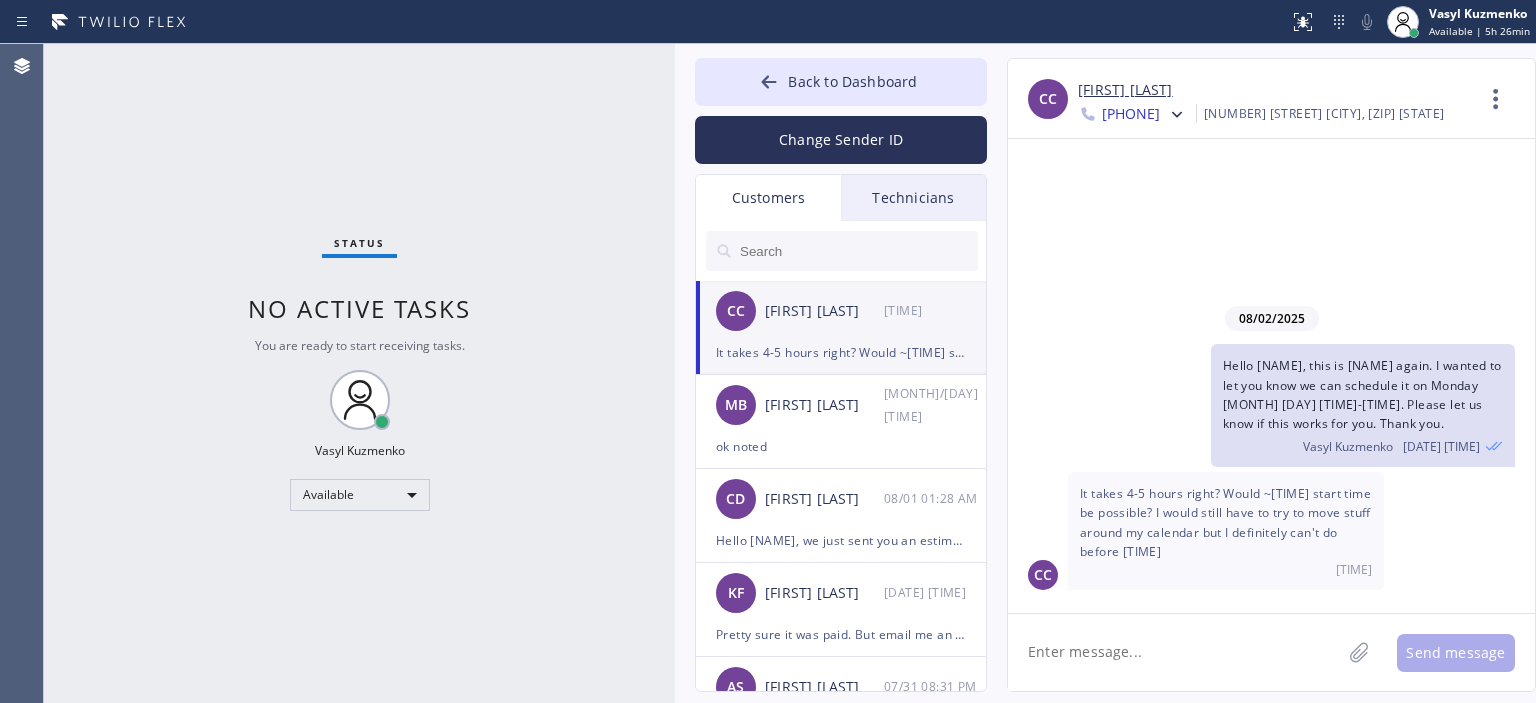 click 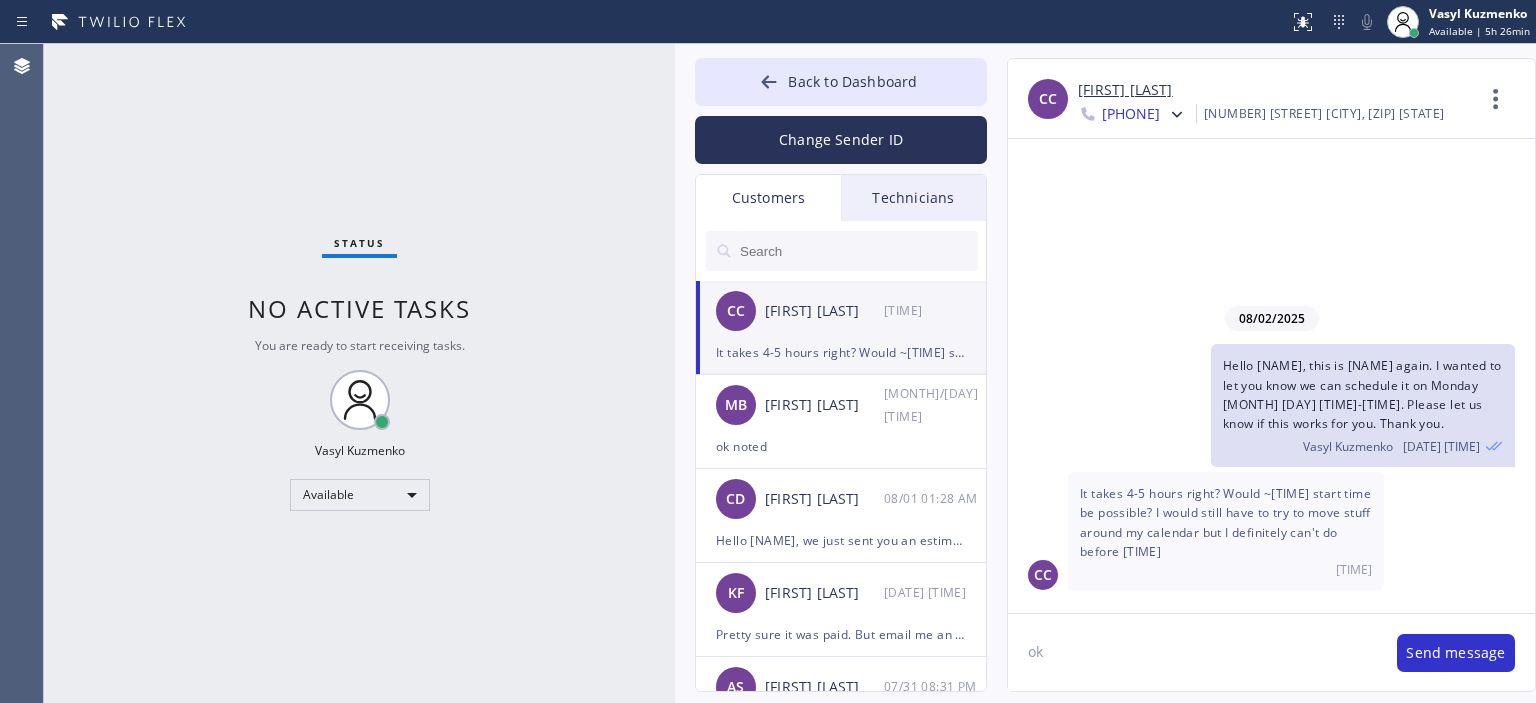 type on "o" 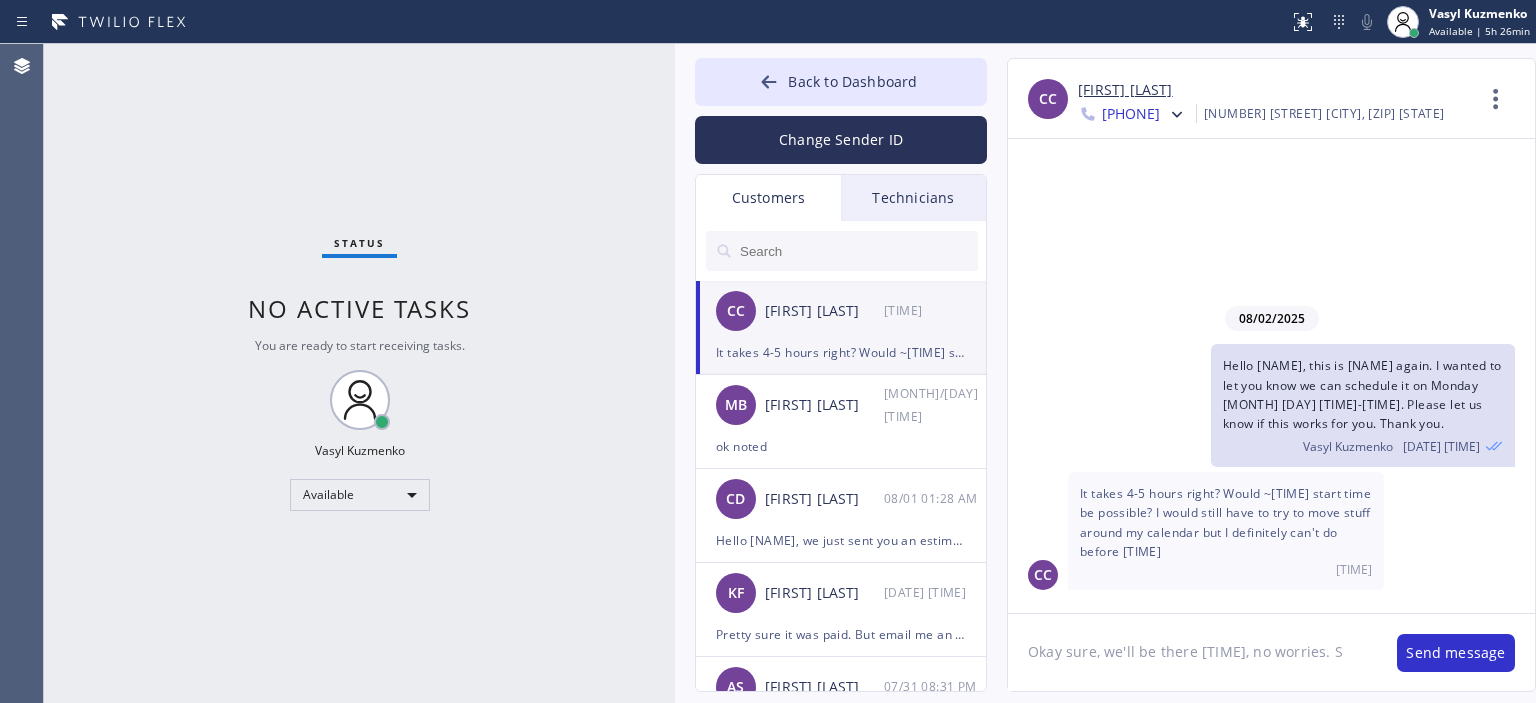 type on "Okay sure, we'll be there 4-4:30 pm, no worries." 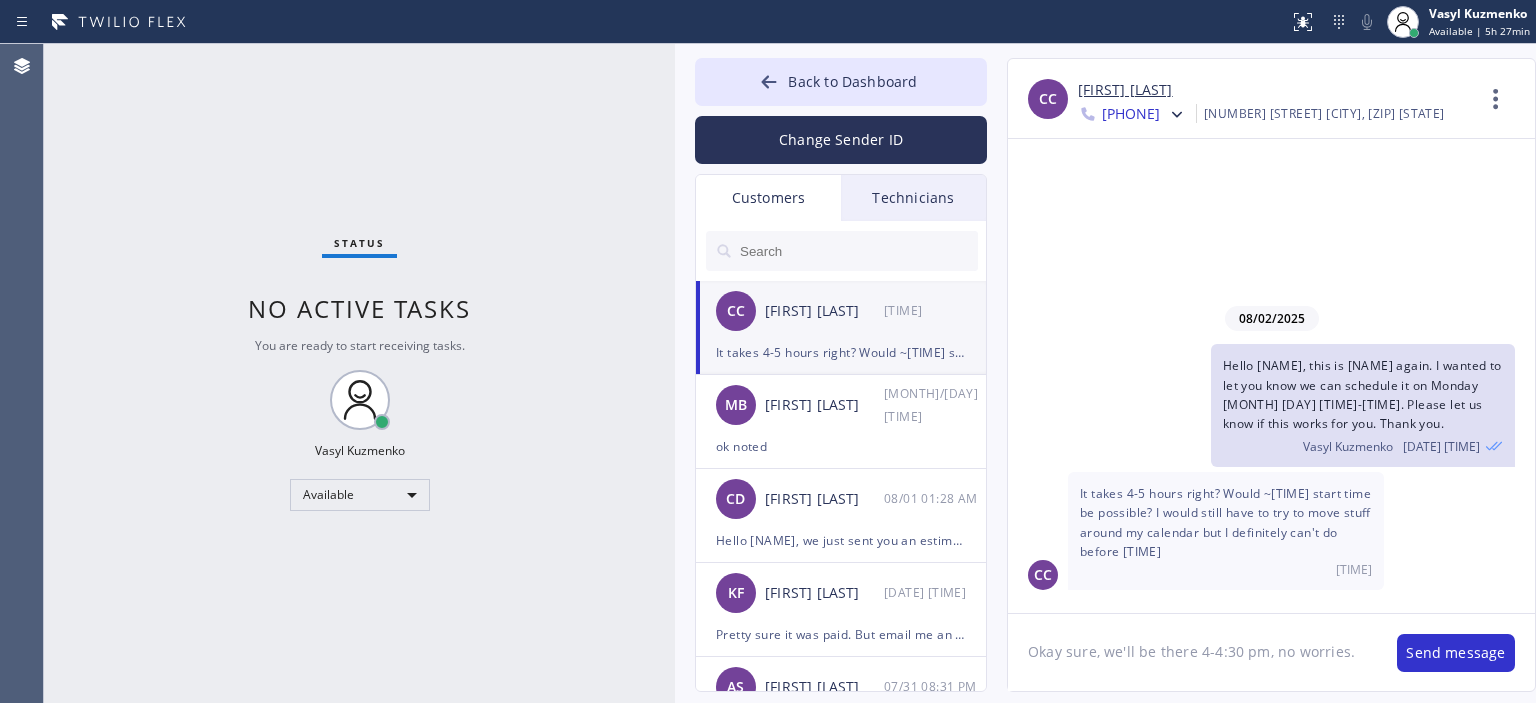 type 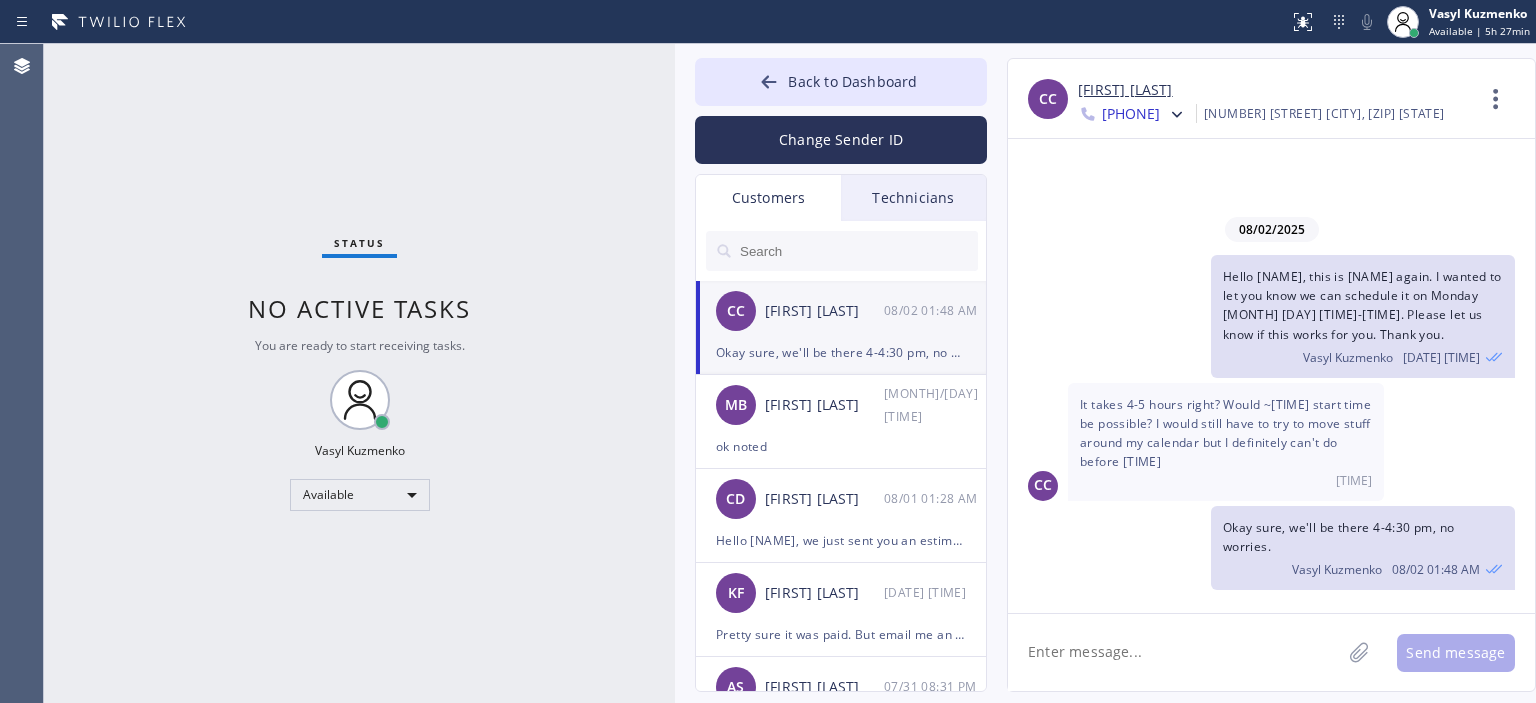 click on "Status   No active tasks     You are ready to start receiving tasks.   [FIRST] [LAST] Available" at bounding box center [359, 373] 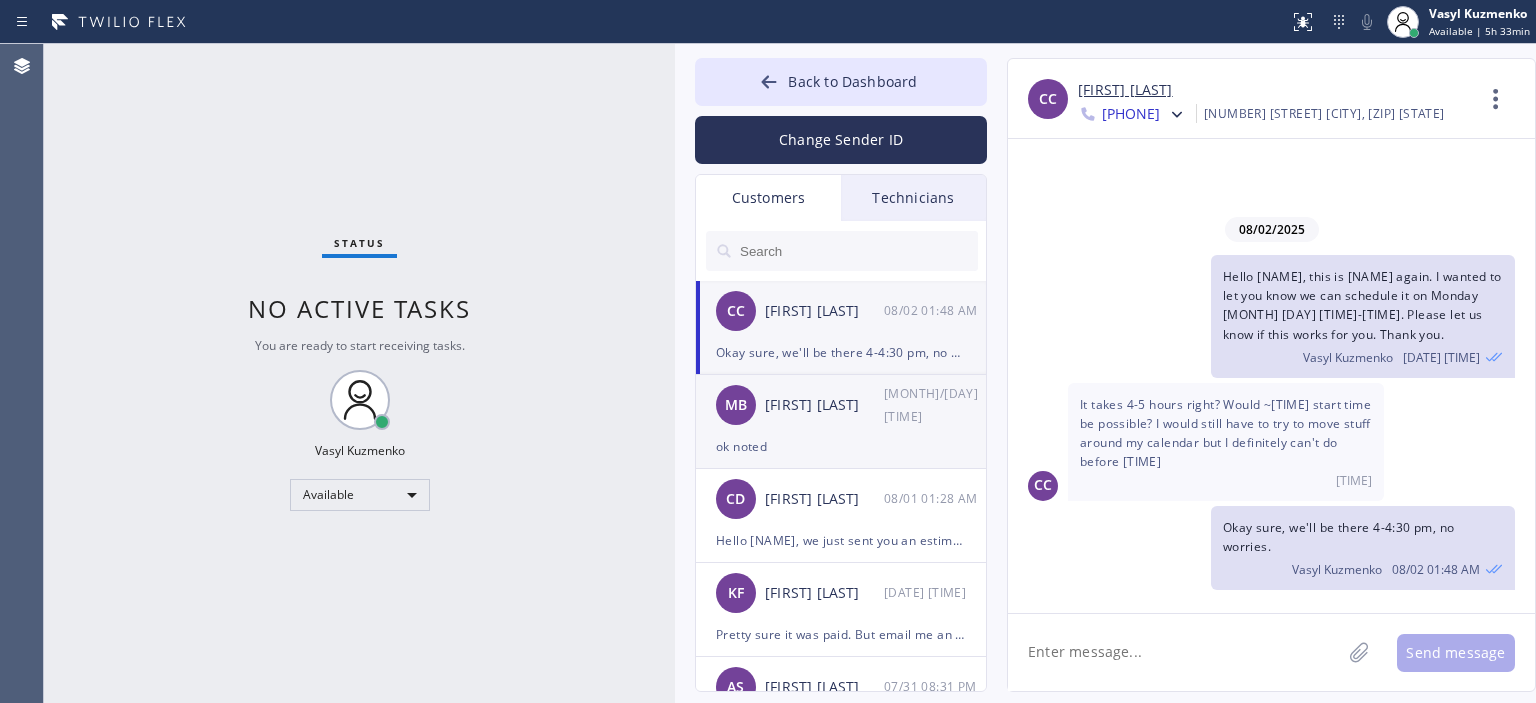 click on "ok noted" at bounding box center [841, 446] 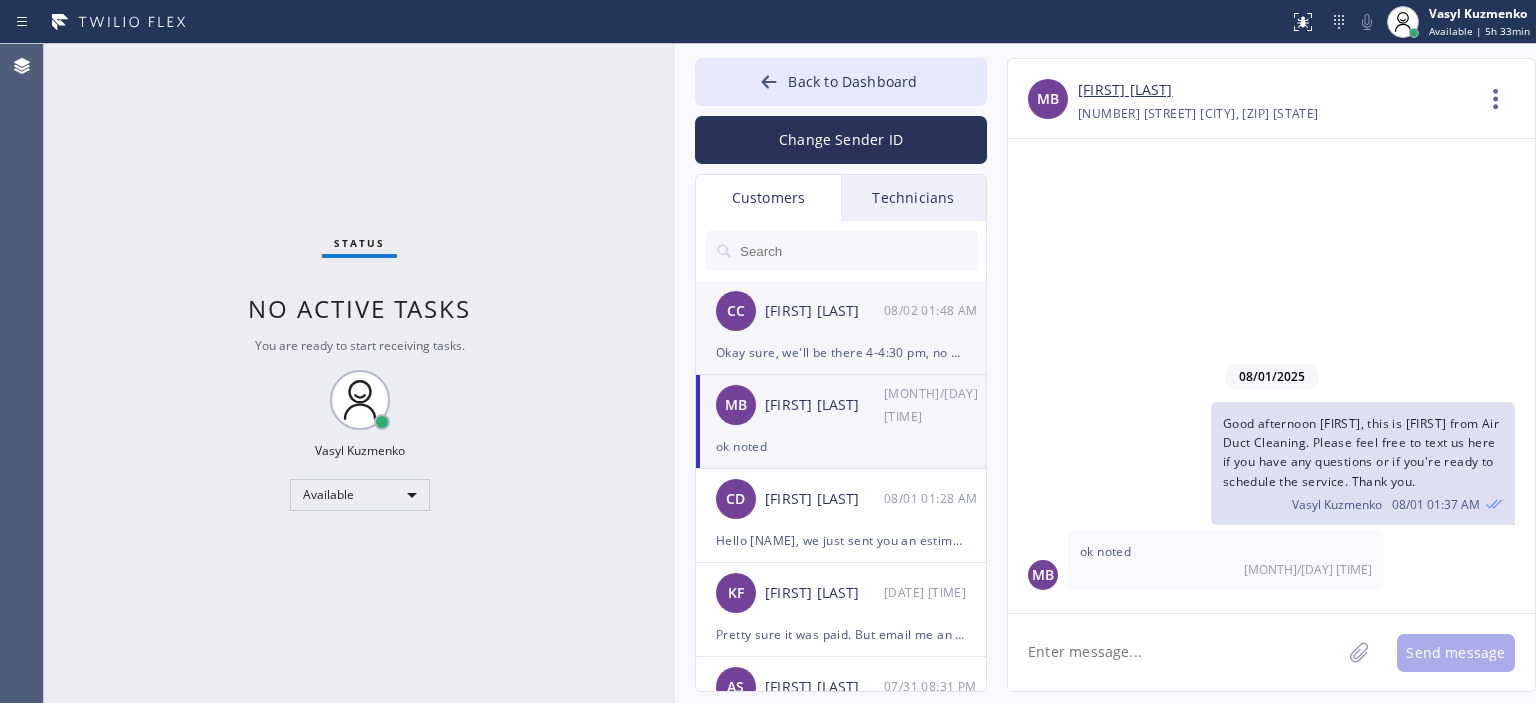 click on "Okay sure, we'll be there 4-4:30 pm, no worries." at bounding box center (841, 352) 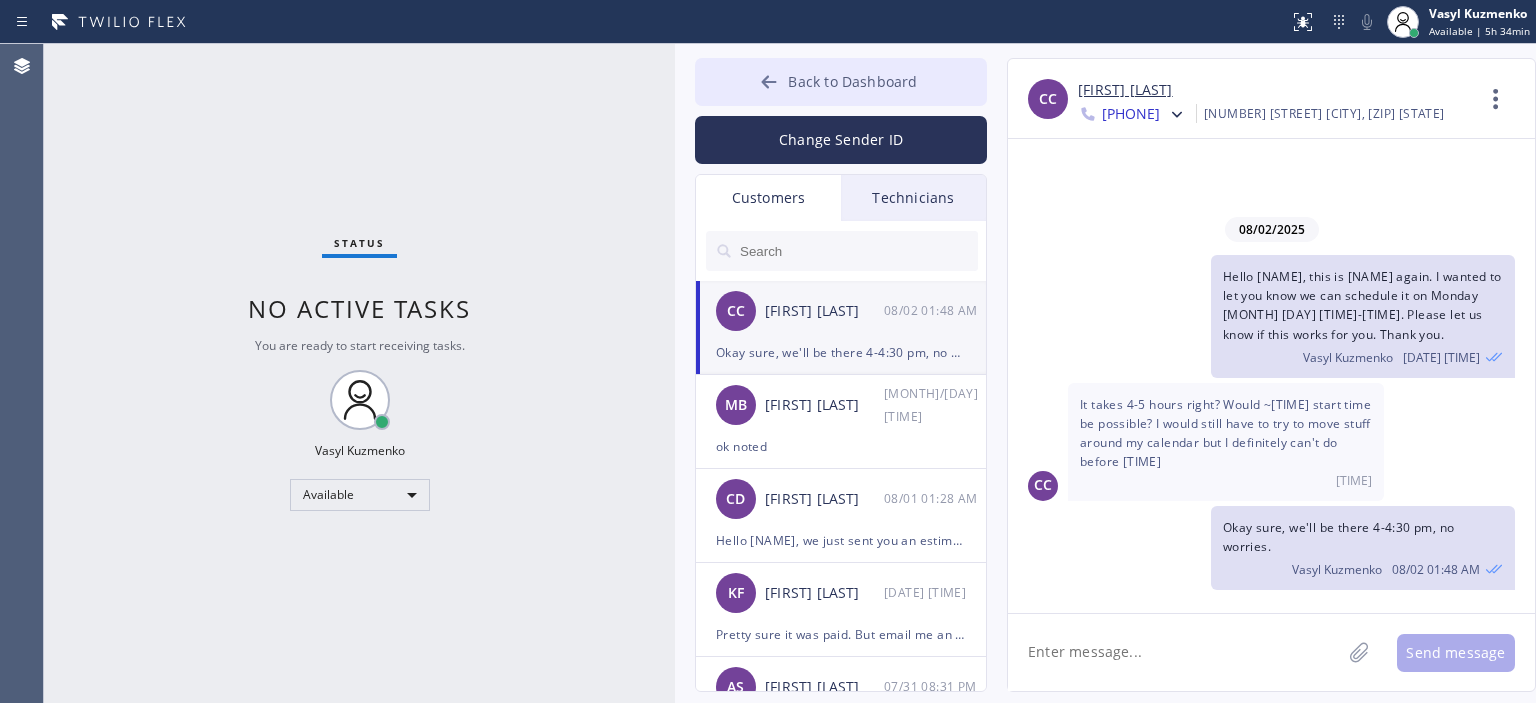 click on "Back to Dashboard" at bounding box center [841, 82] 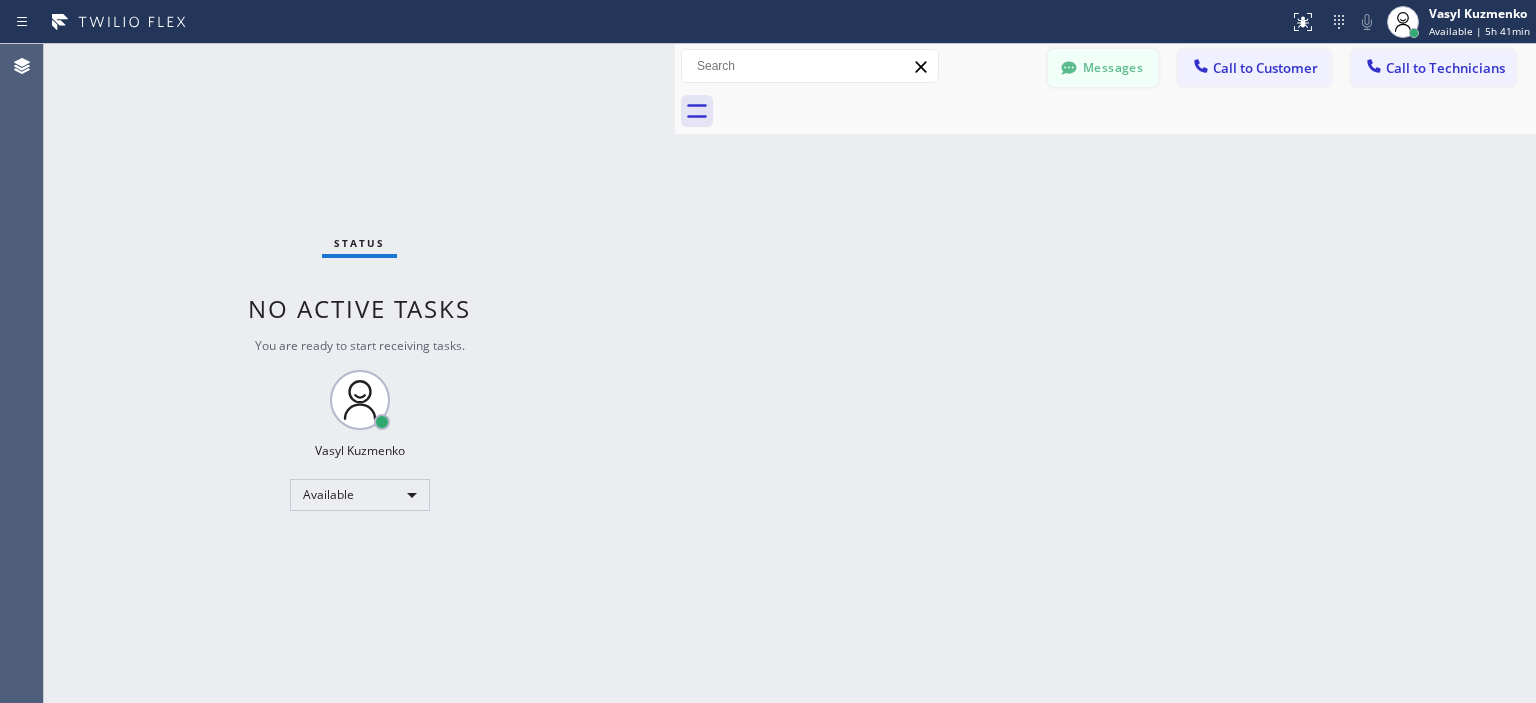 click on "Messages" at bounding box center (1103, 68) 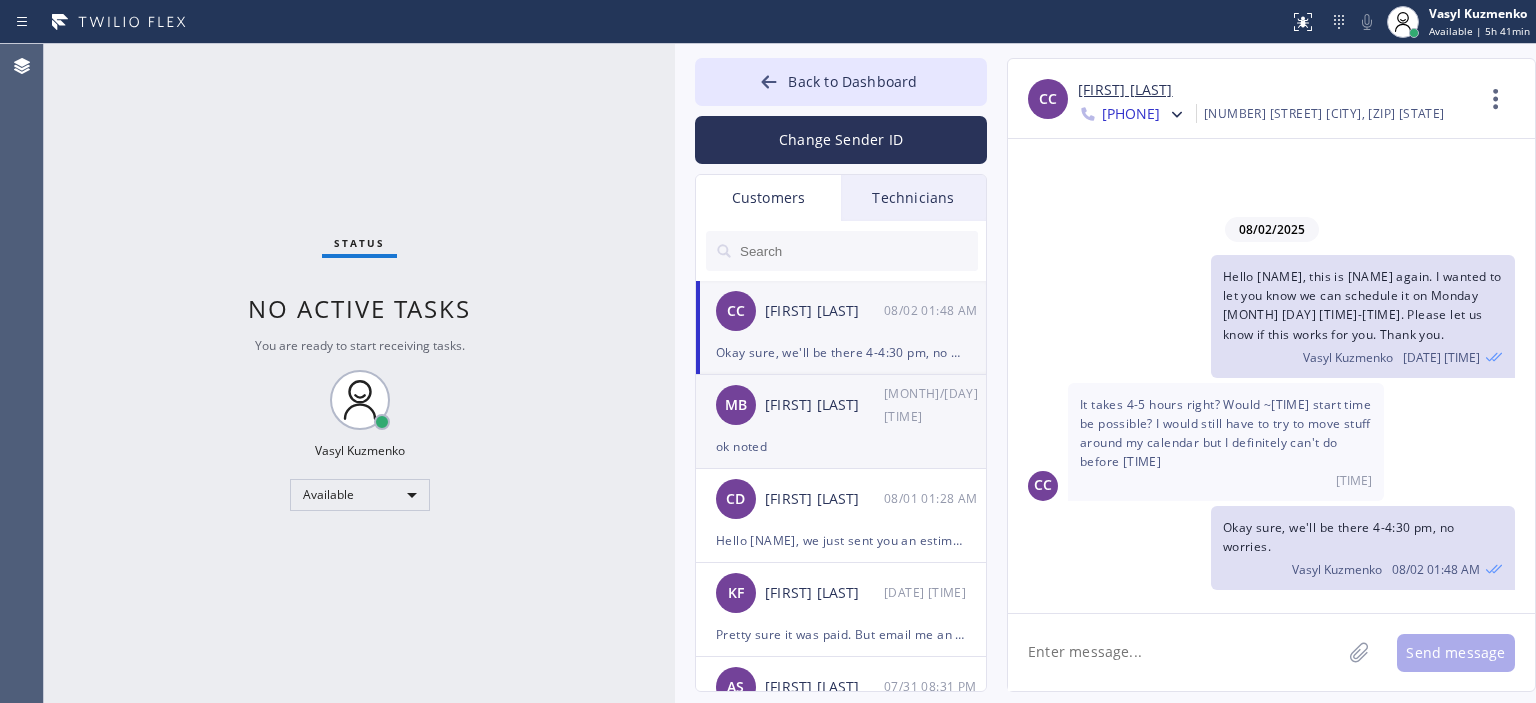 click on "[FIRST] [LAST]" at bounding box center [824, 405] 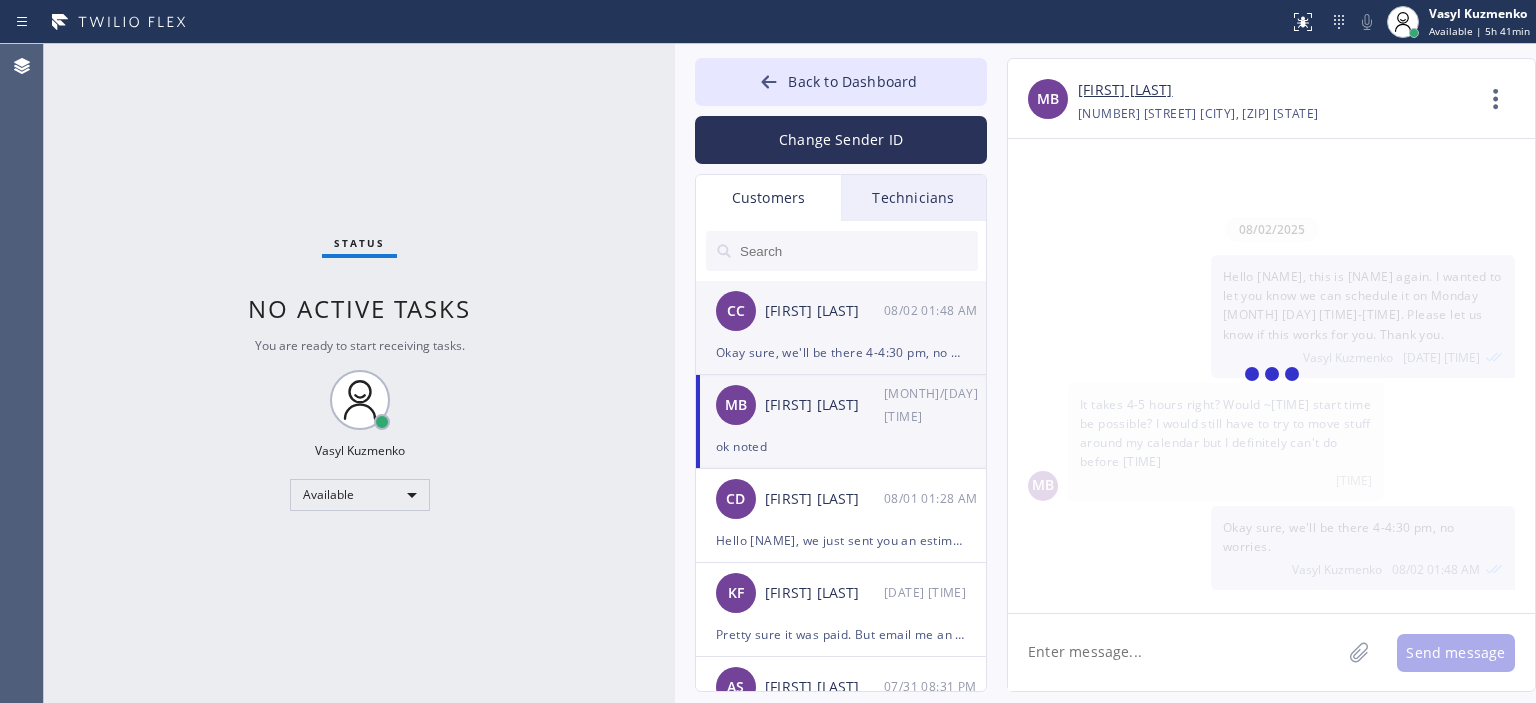 click on "CC [PERSON] [DATE]" at bounding box center [842, 311] 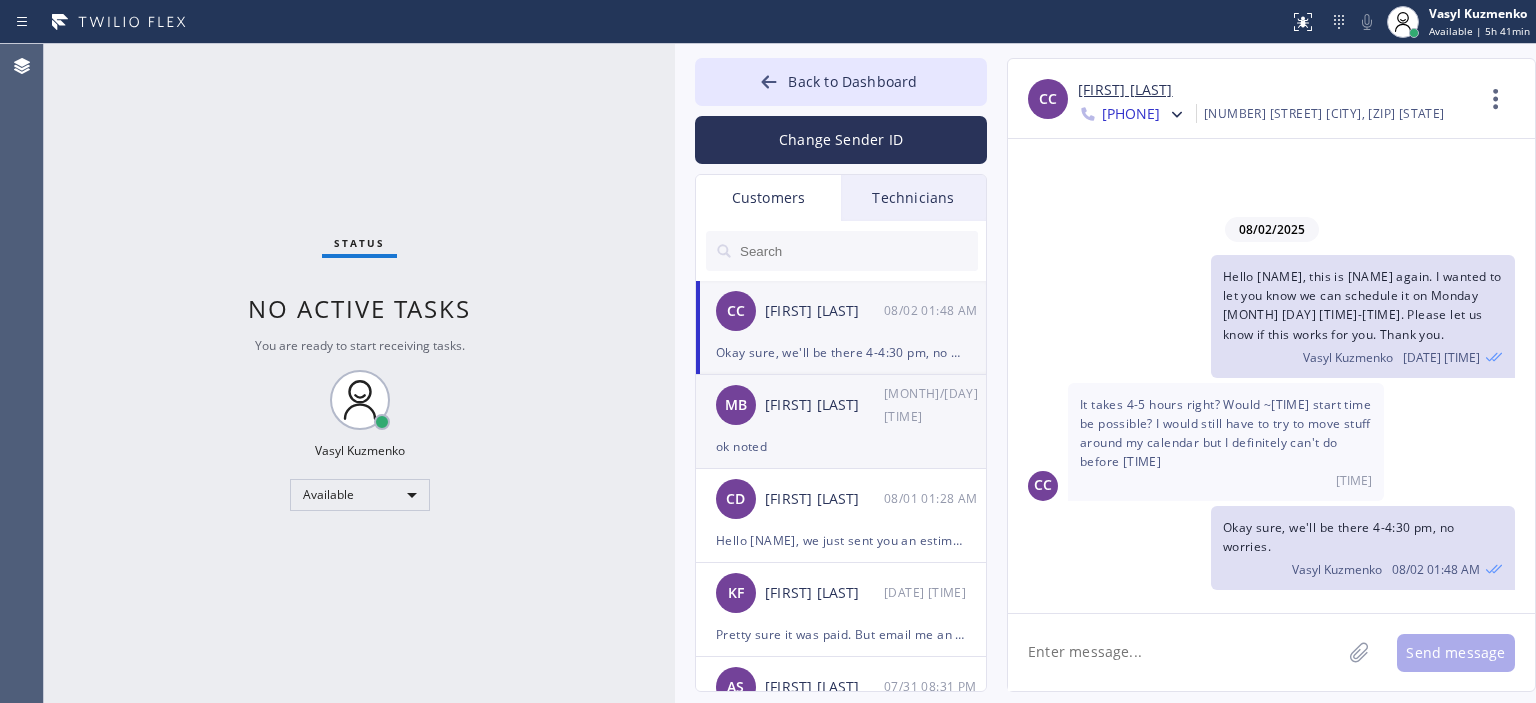 click on "[FIRST] [LAST]" at bounding box center (824, 405) 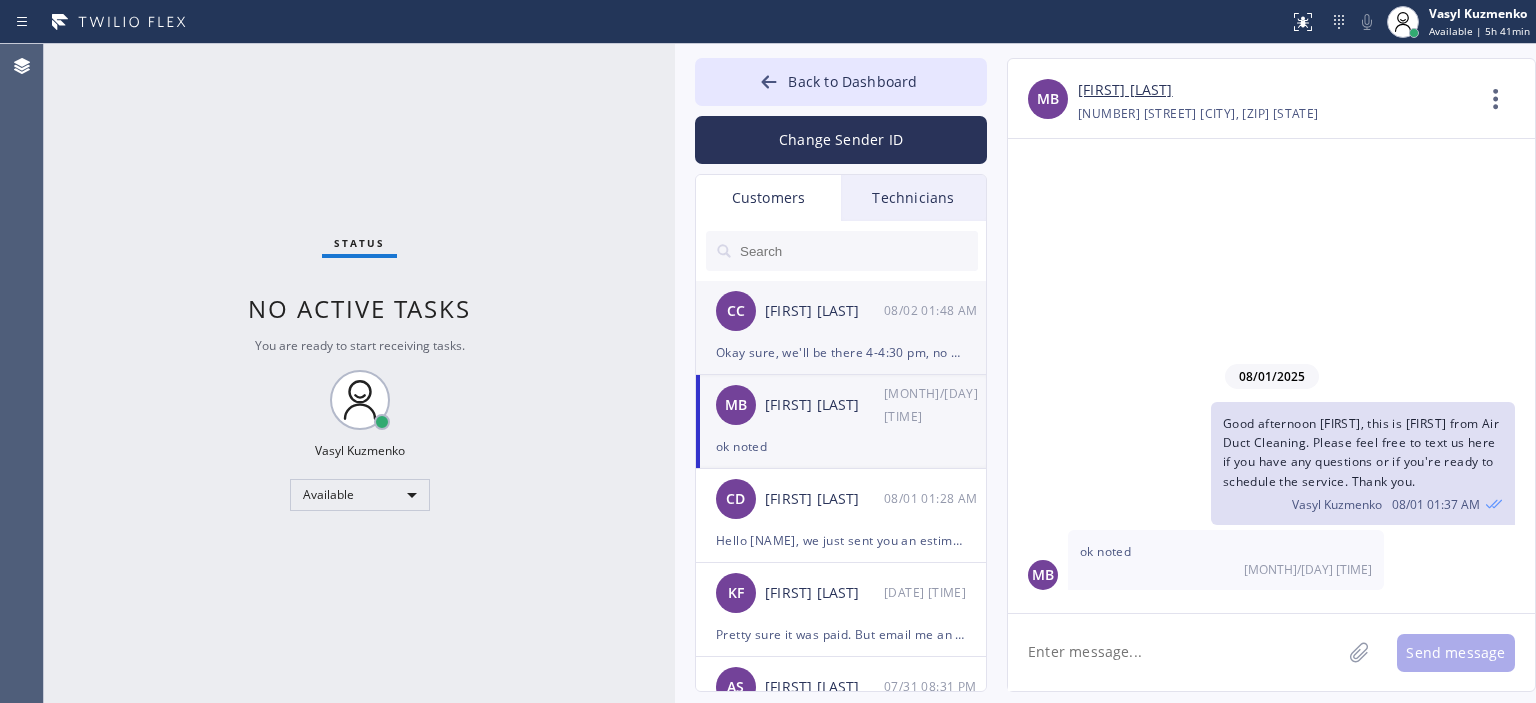 click on "CC [PERSON] [DATE]" at bounding box center [842, 311] 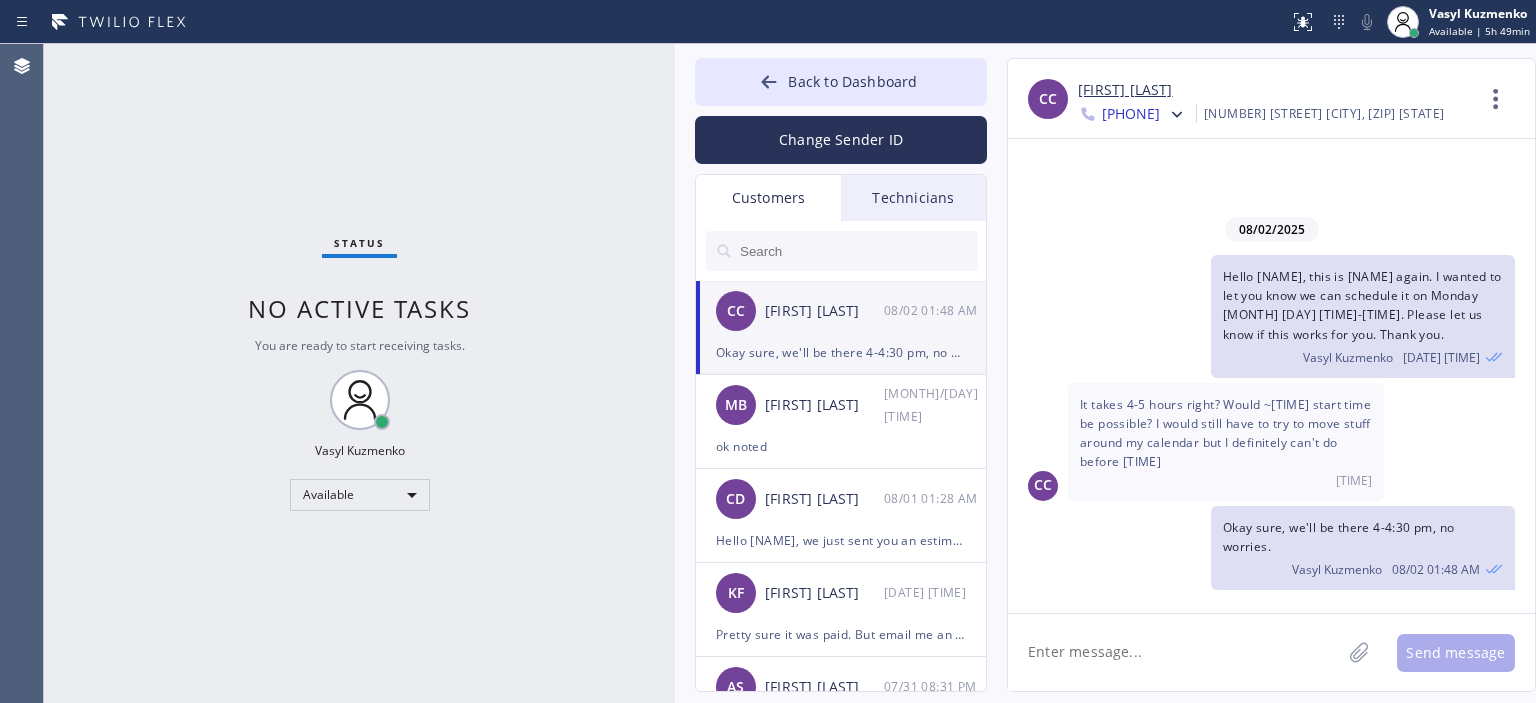 drag, startPoint x: 66, startPoint y: 283, endPoint x: 234, endPoint y: 186, distance: 193.99226 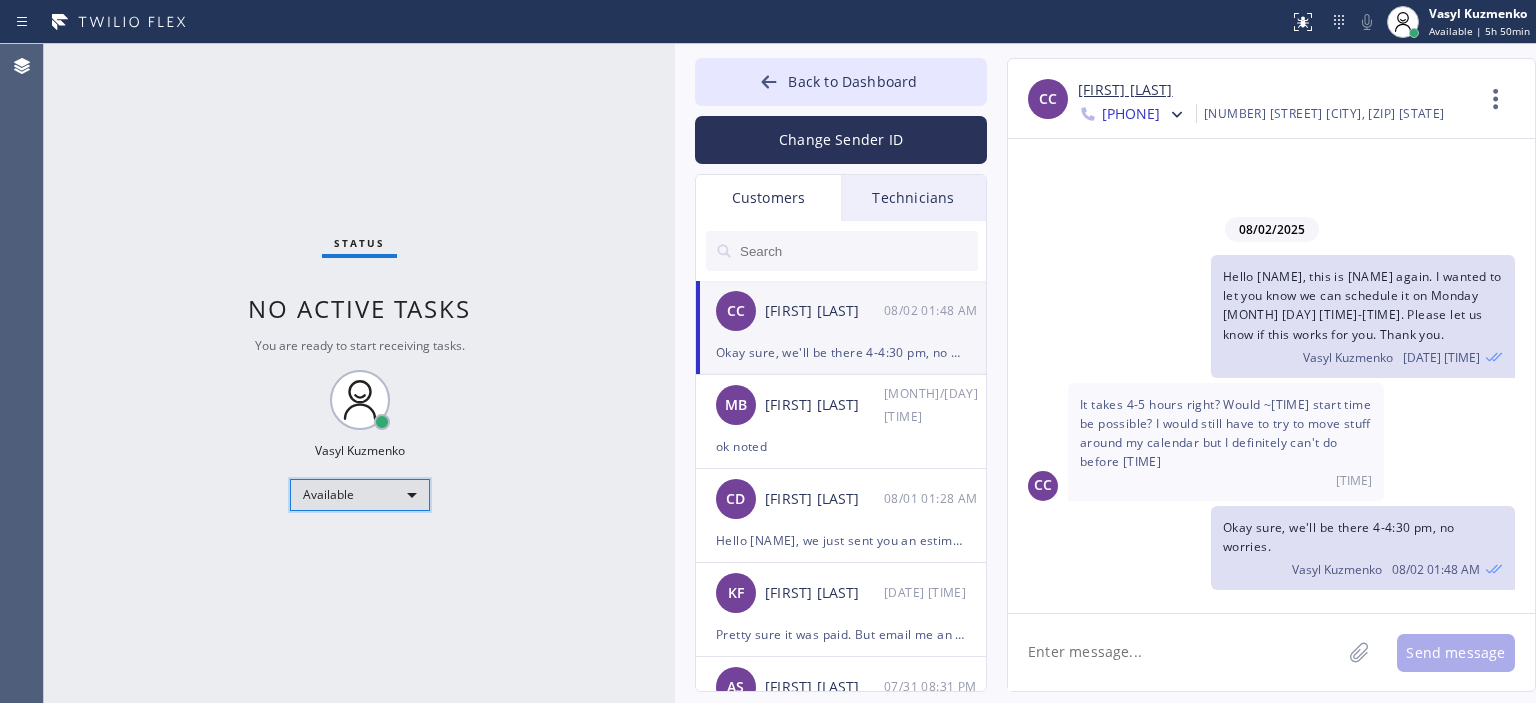 click on "Available" at bounding box center [360, 495] 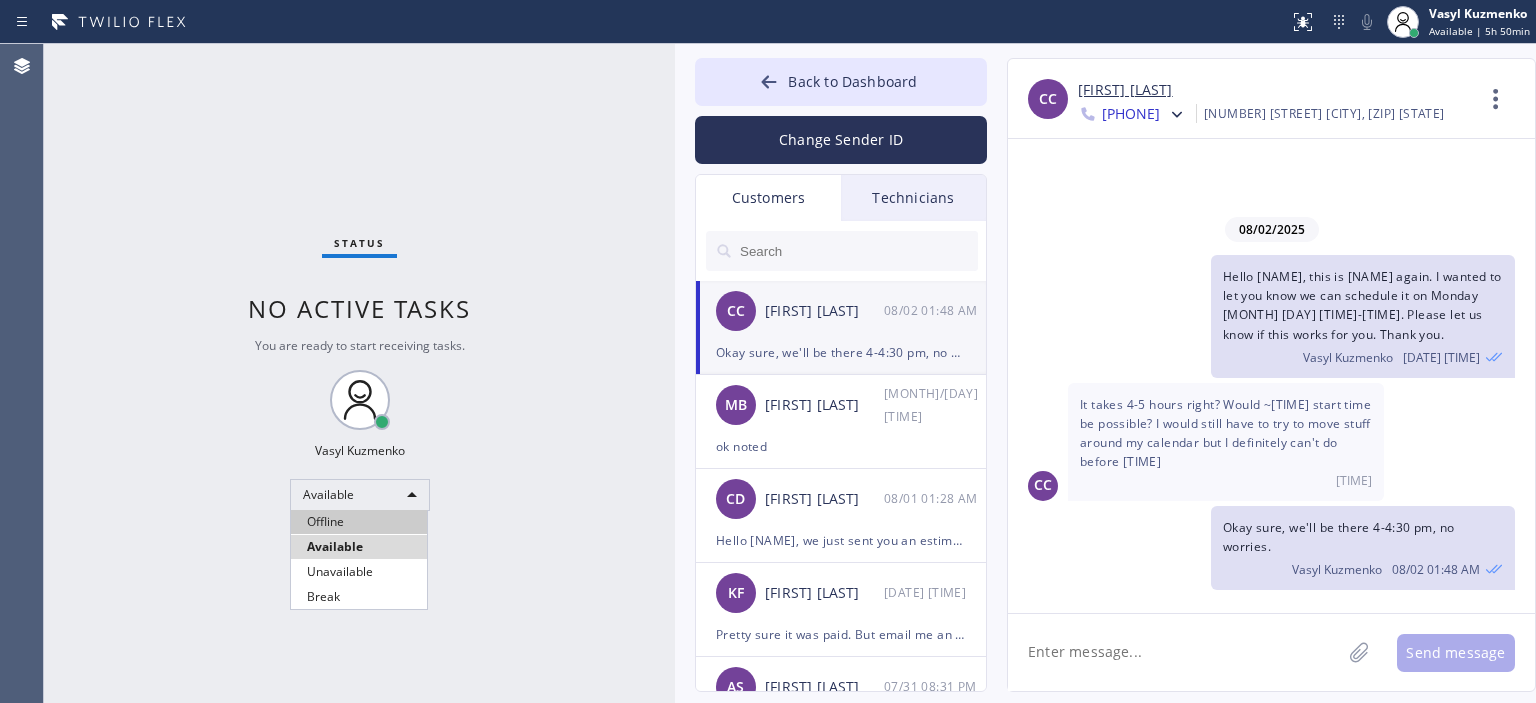 click on "Offline" at bounding box center [359, 522] 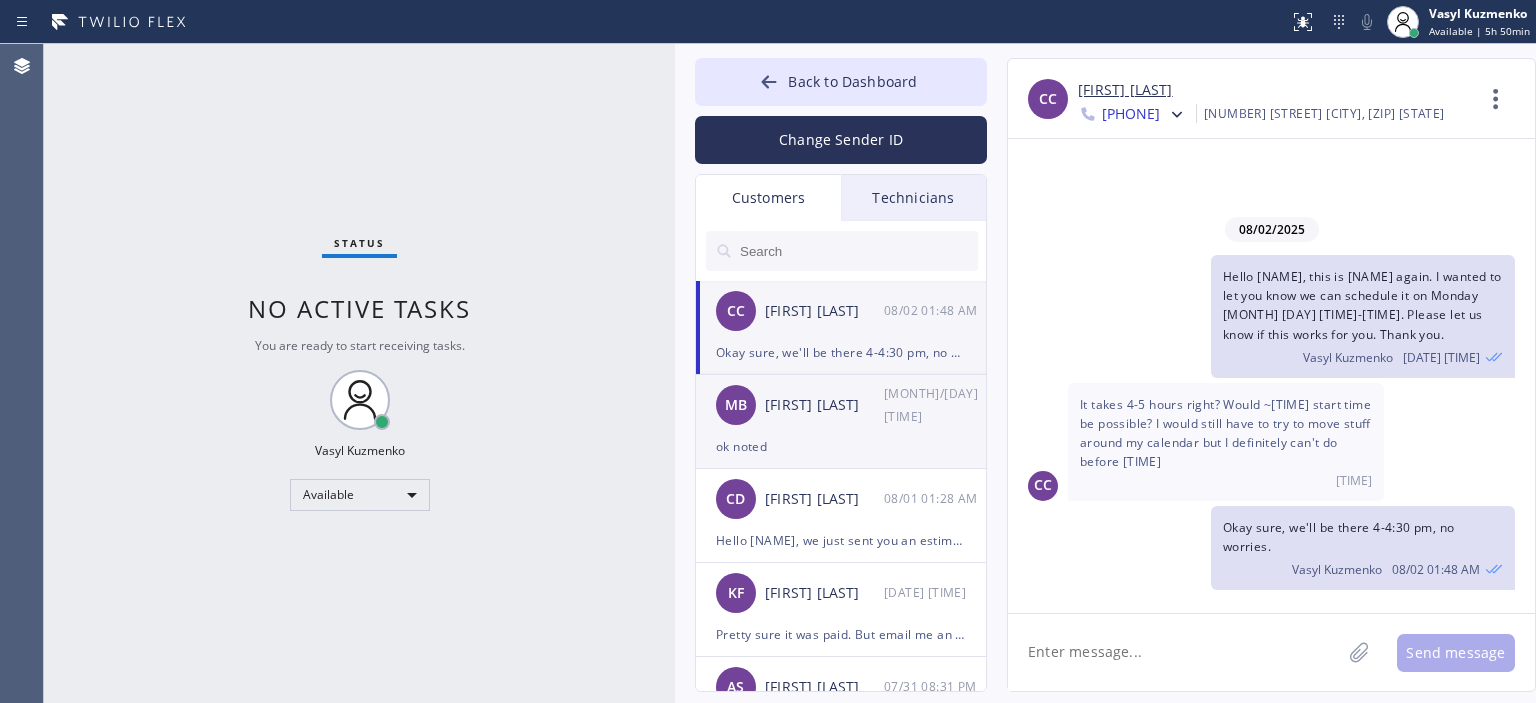 click on "[FIRST] [LAST] 08/01 02:27 AM" at bounding box center [842, 405] 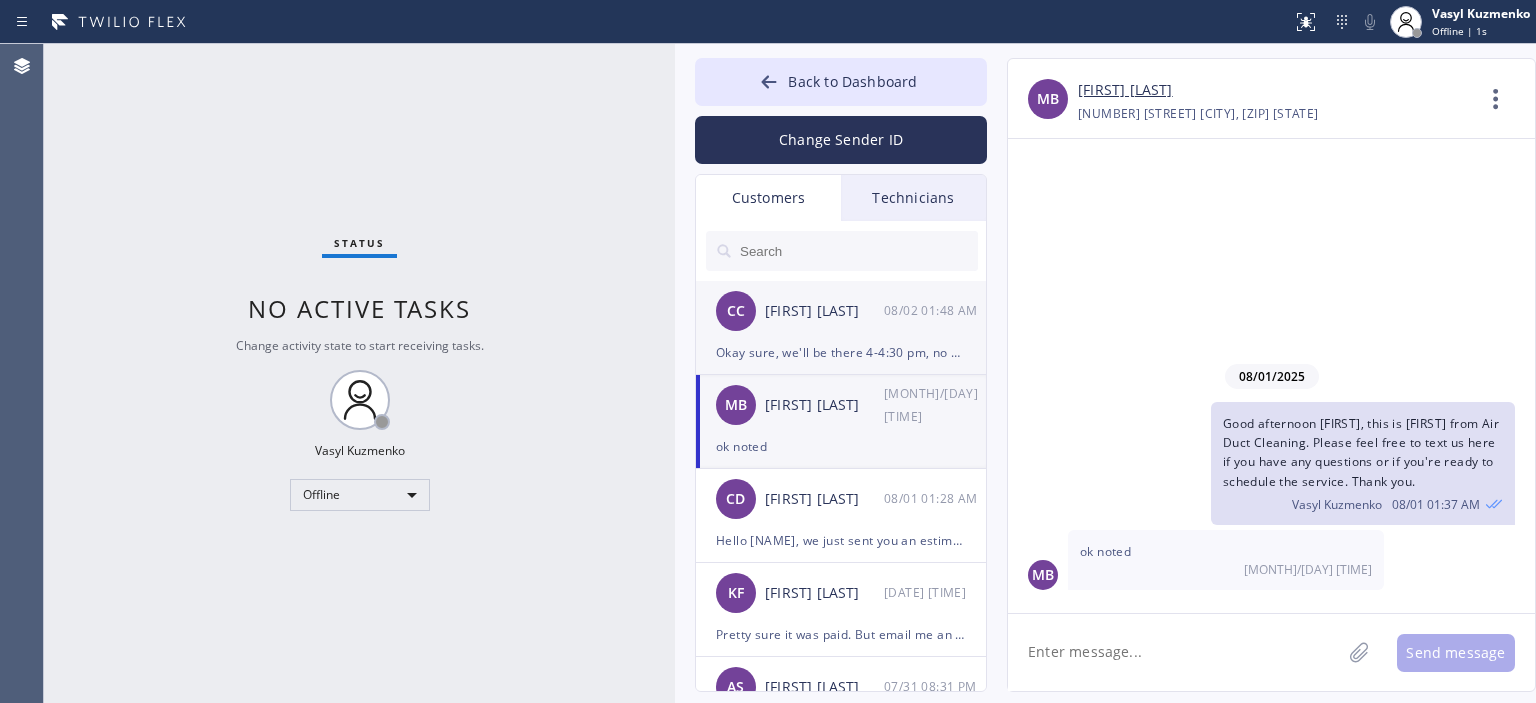 click on "CC [PERSON] [DATE]" at bounding box center (842, 311) 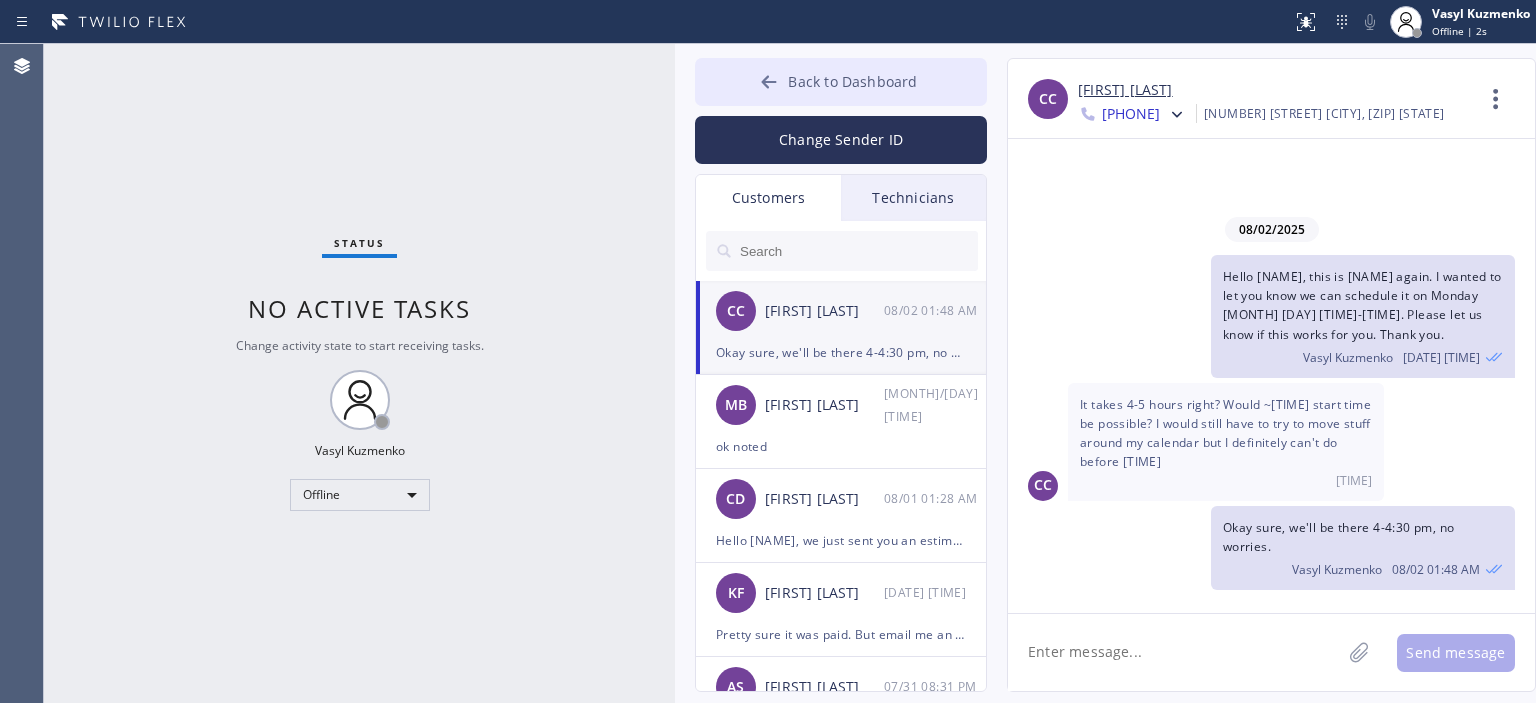 click on "Back to Dashboard" at bounding box center (841, 82) 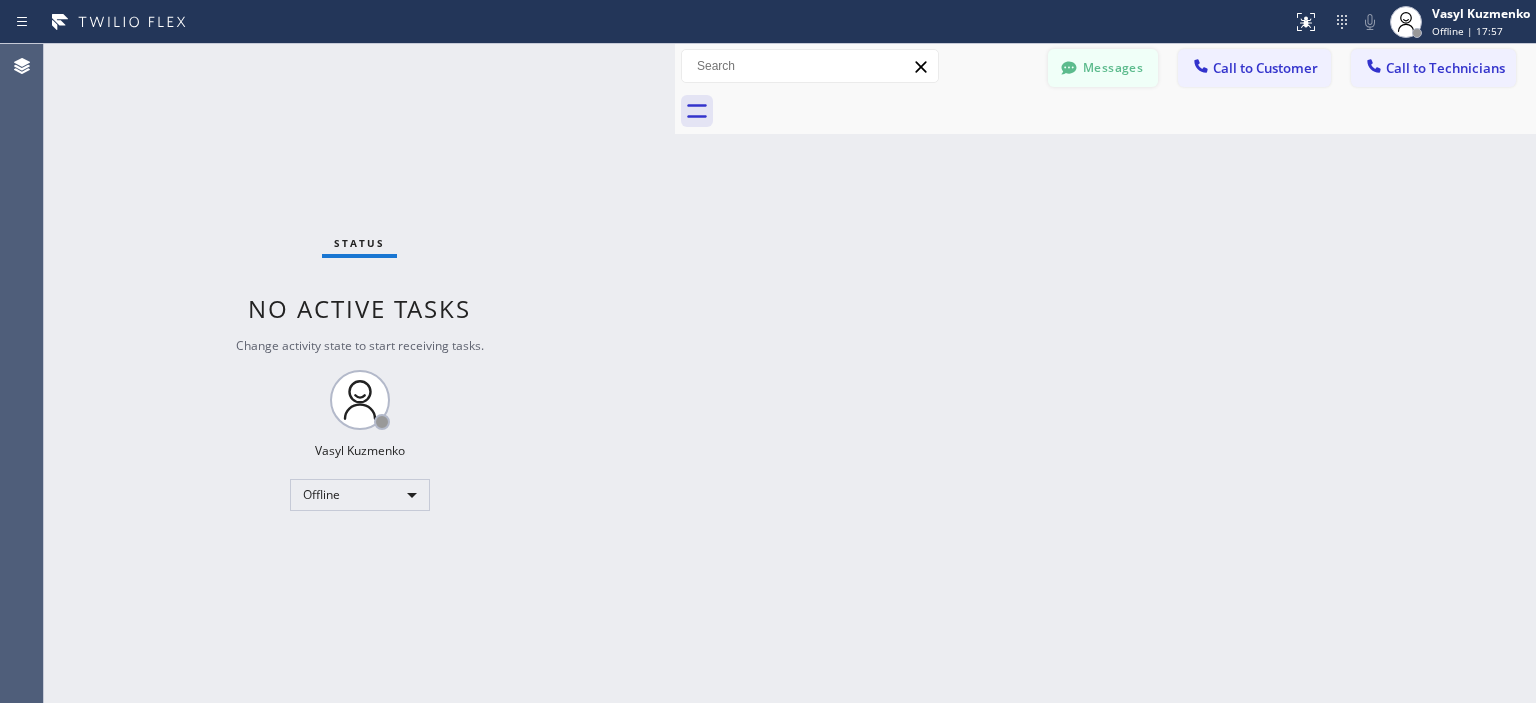 click on "Messages" at bounding box center [1103, 68] 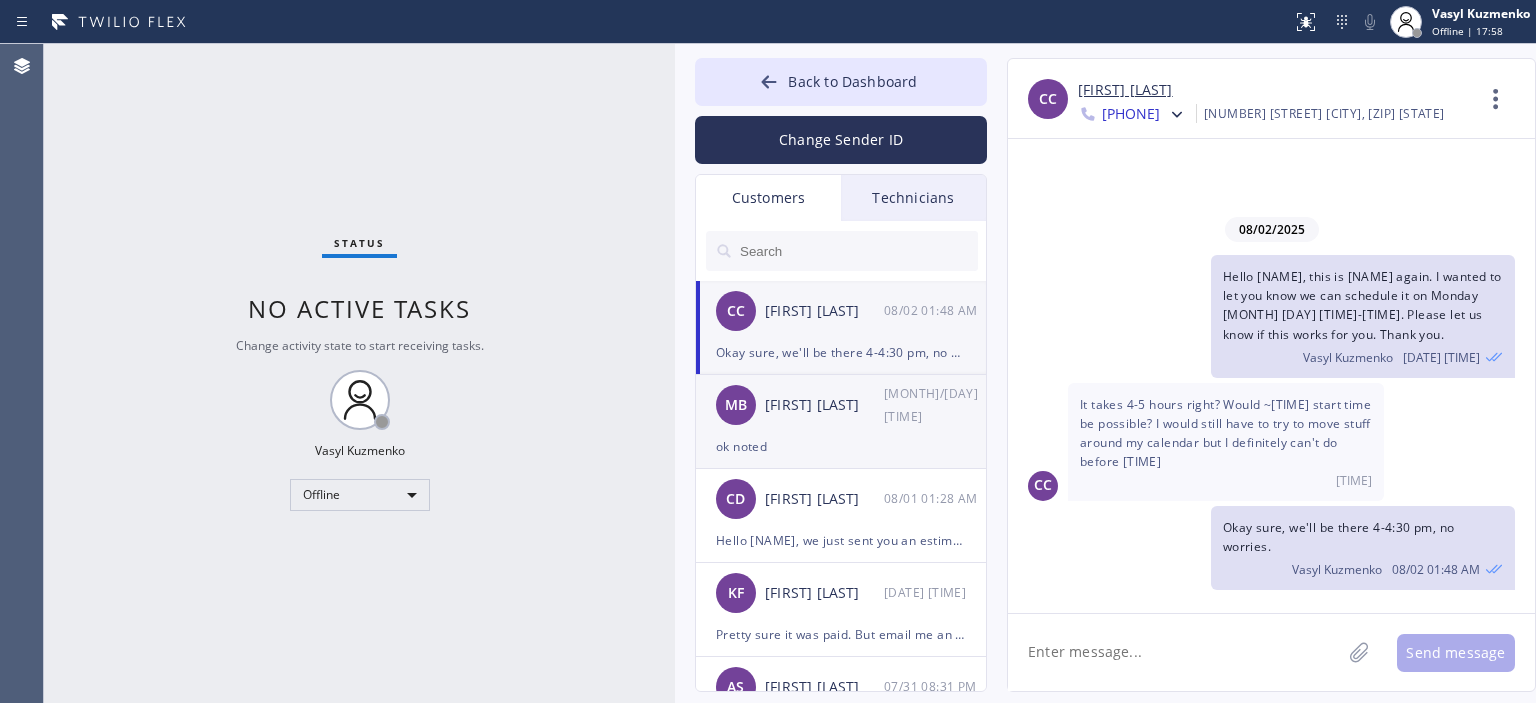 click on "[MONTH]/[DAY] [TIME]" at bounding box center (936, 405) 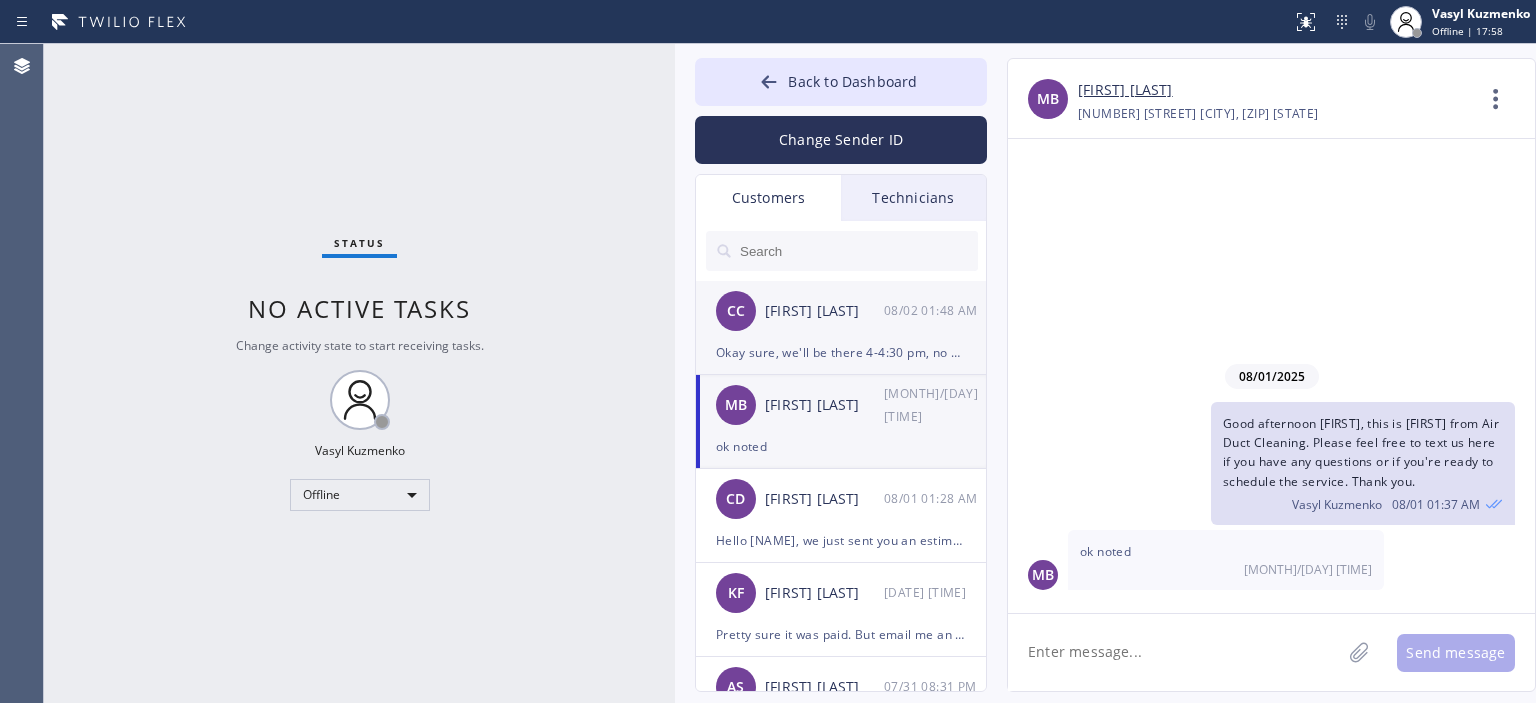 click on "CC [PERSON] [DATE]" at bounding box center [842, 311] 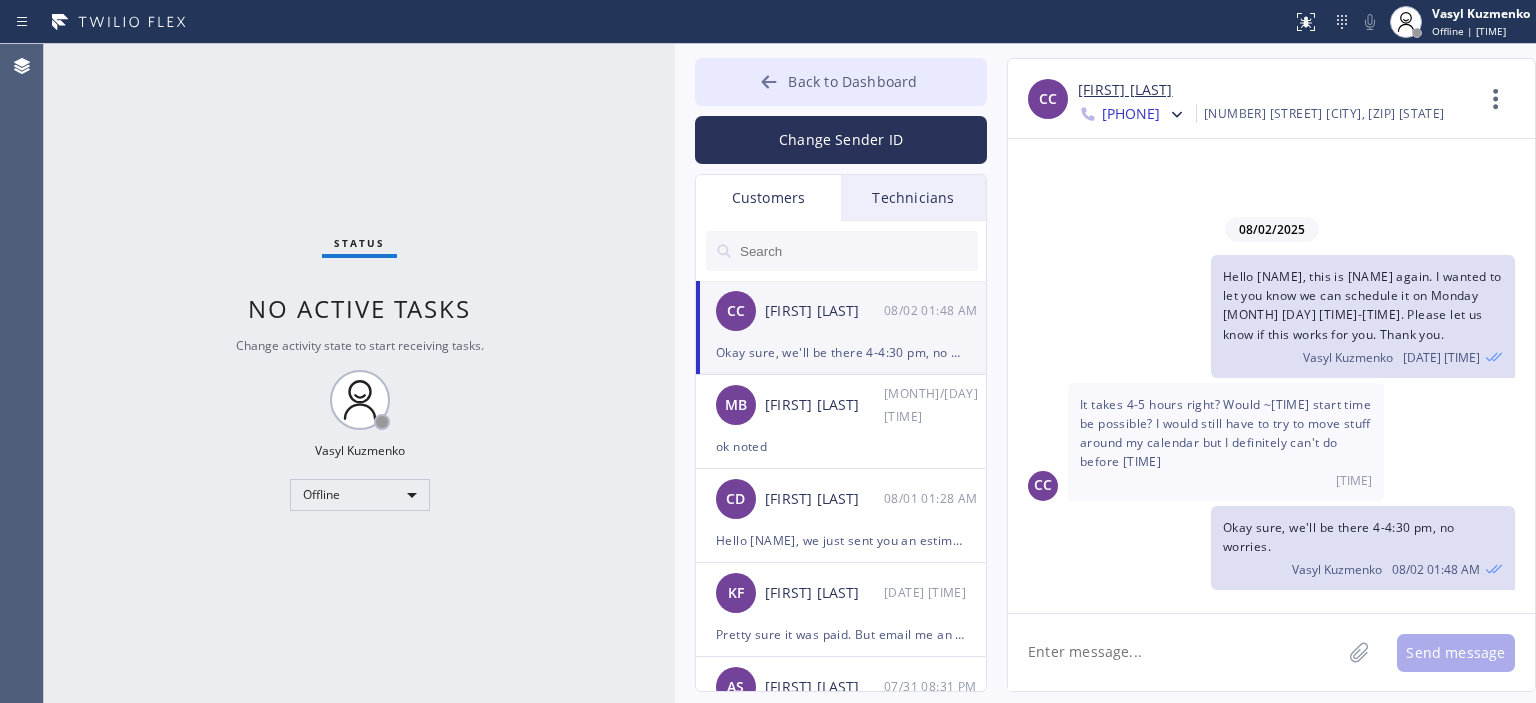 click 